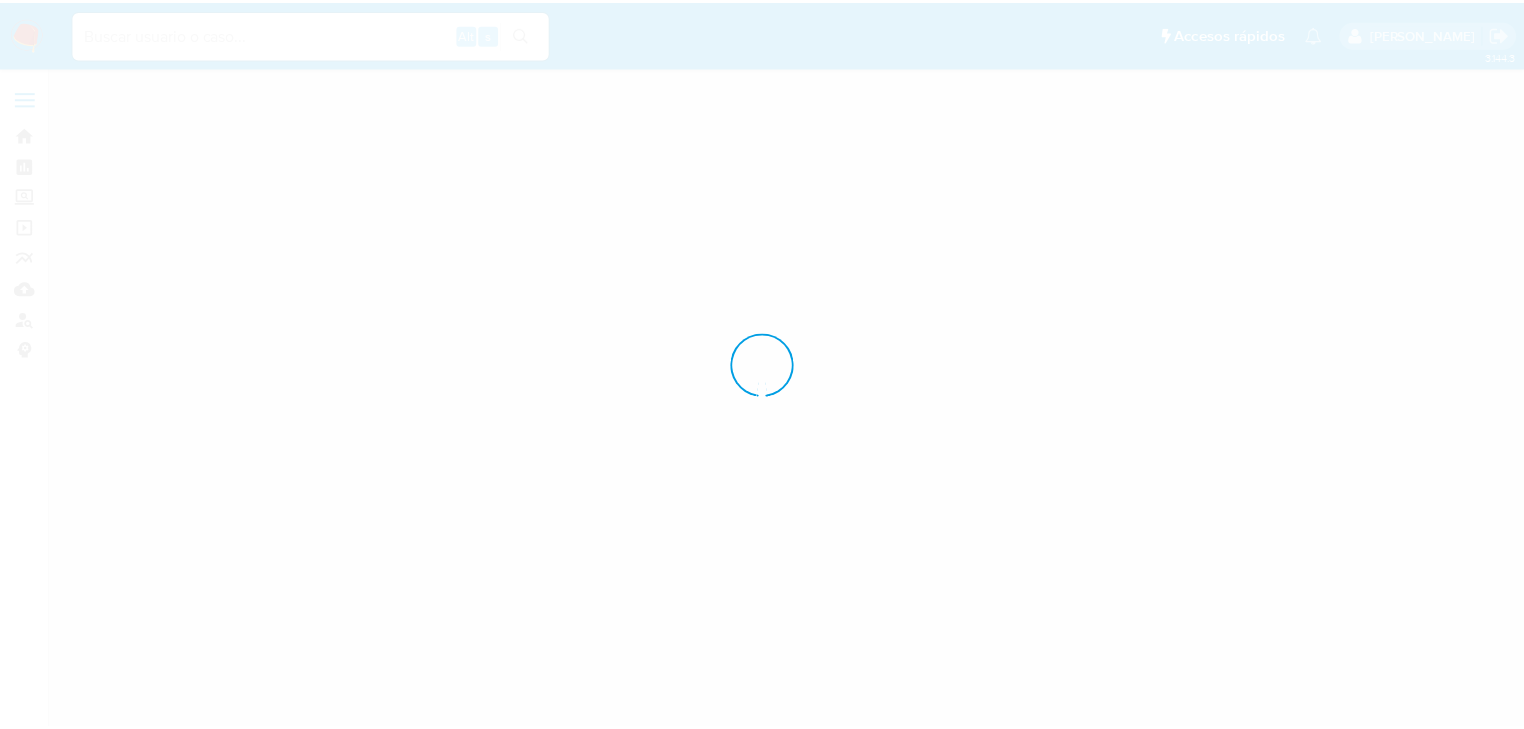 scroll, scrollTop: 0, scrollLeft: 0, axis: both 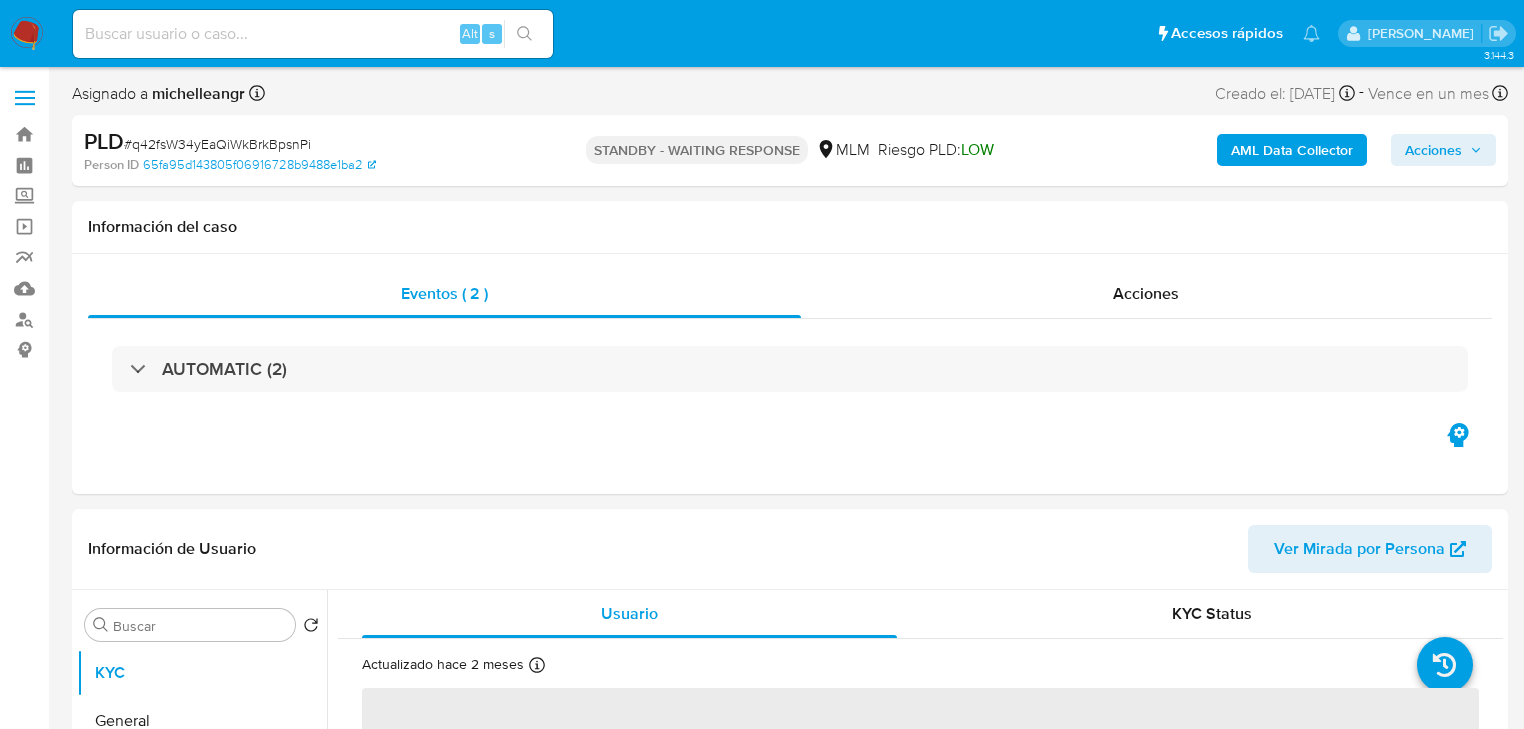 select on "10" 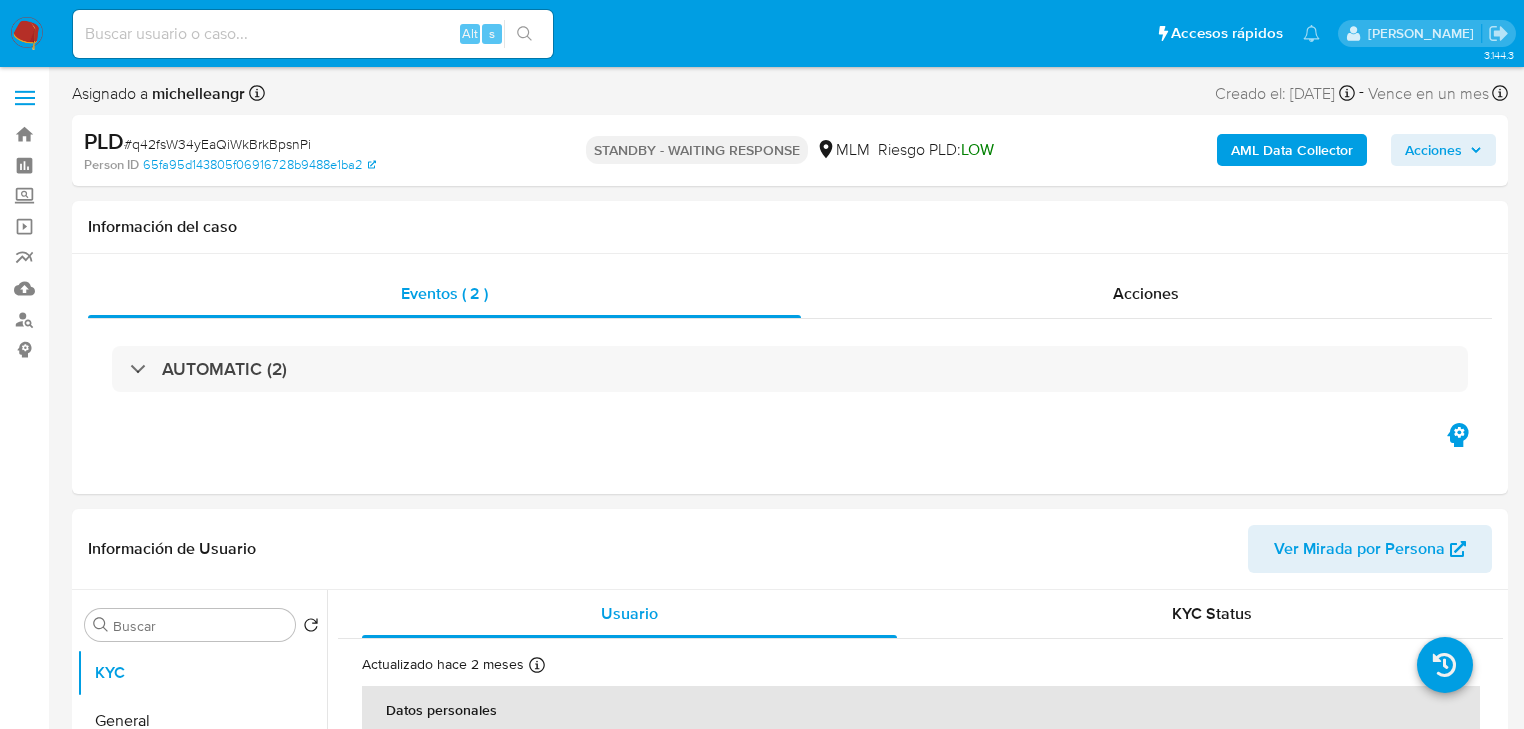 click at bounding box center (313, 34) 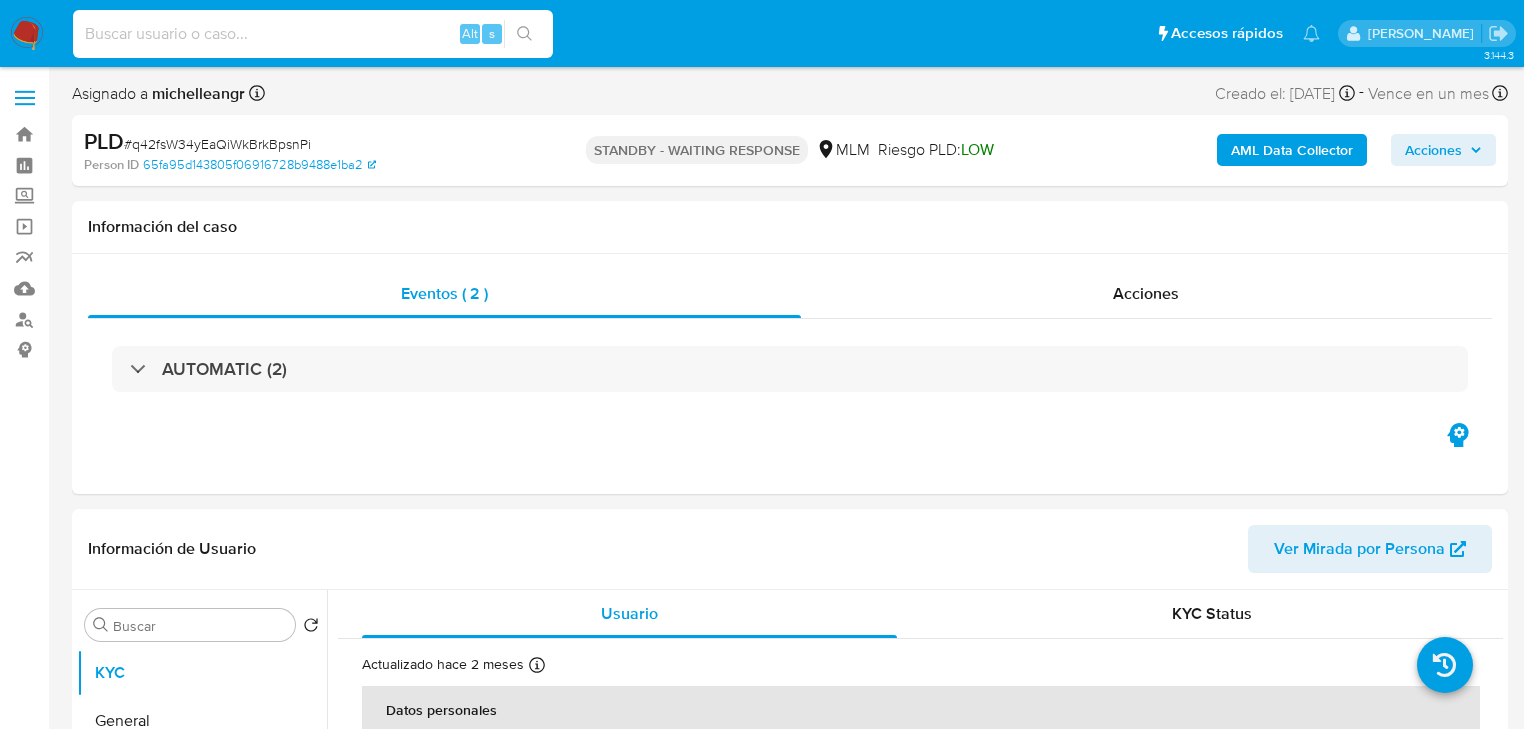 paste on "7jgjnZZDKhrPdGDrUuTND1m7" 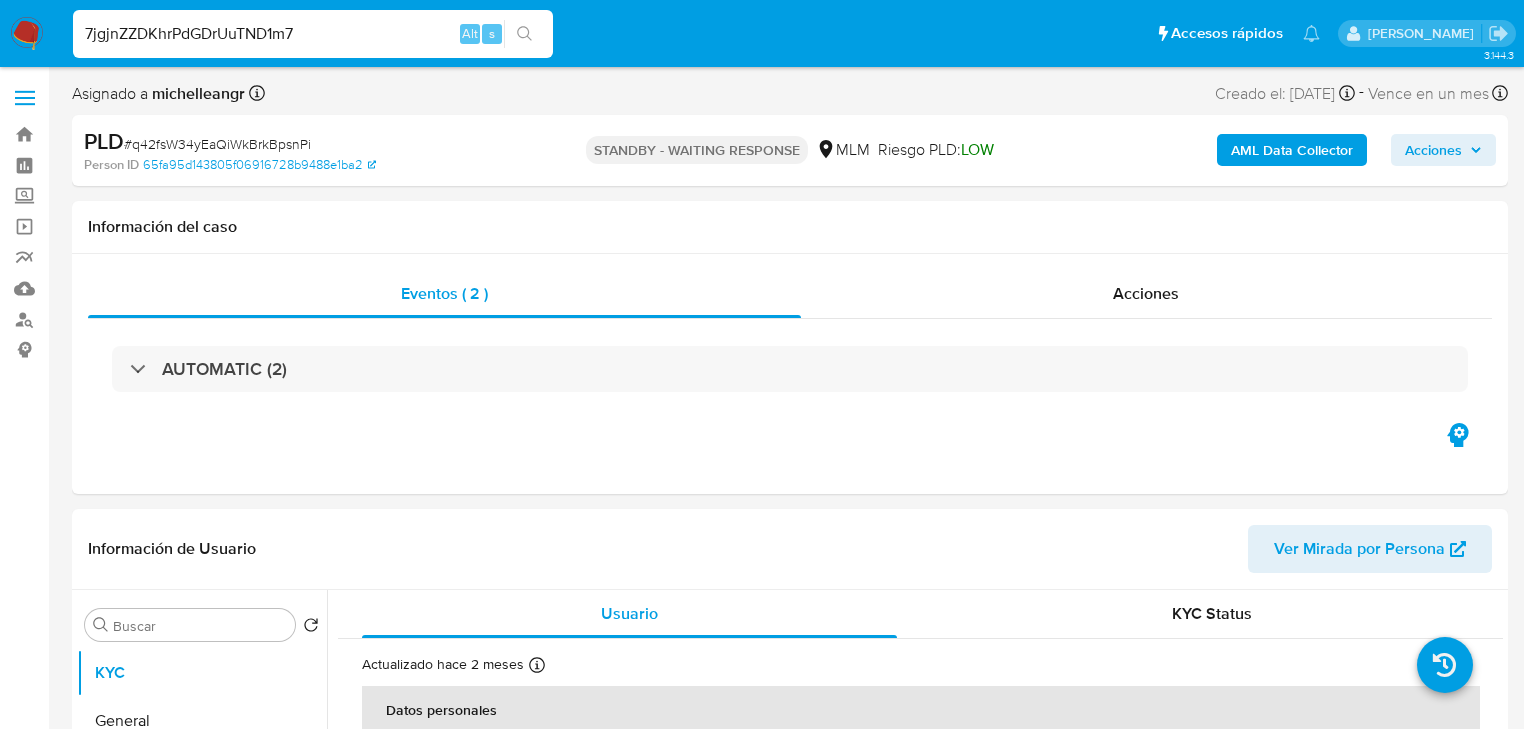type on "7jgjnZZDKhrPdGDrUuTND1m7" 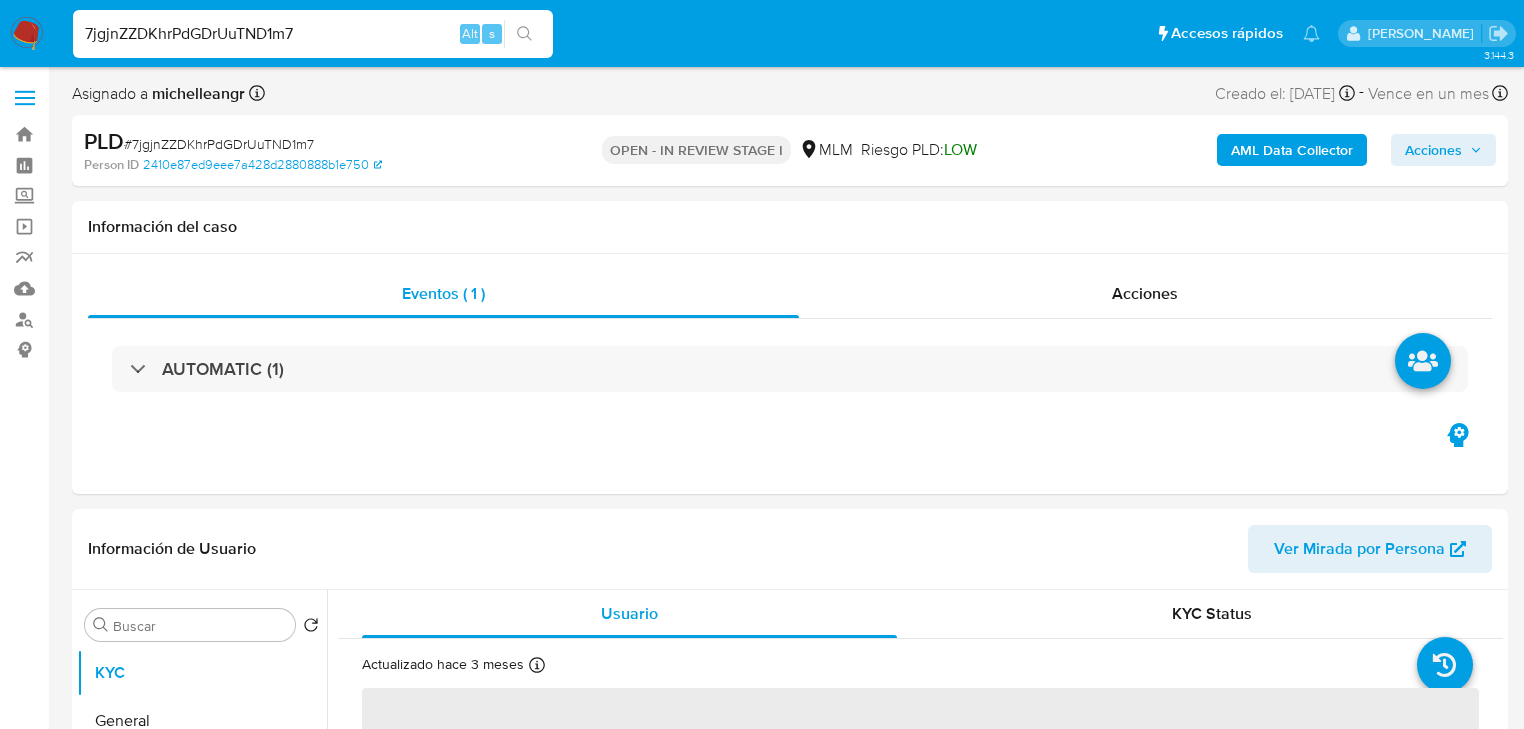 select on "10" 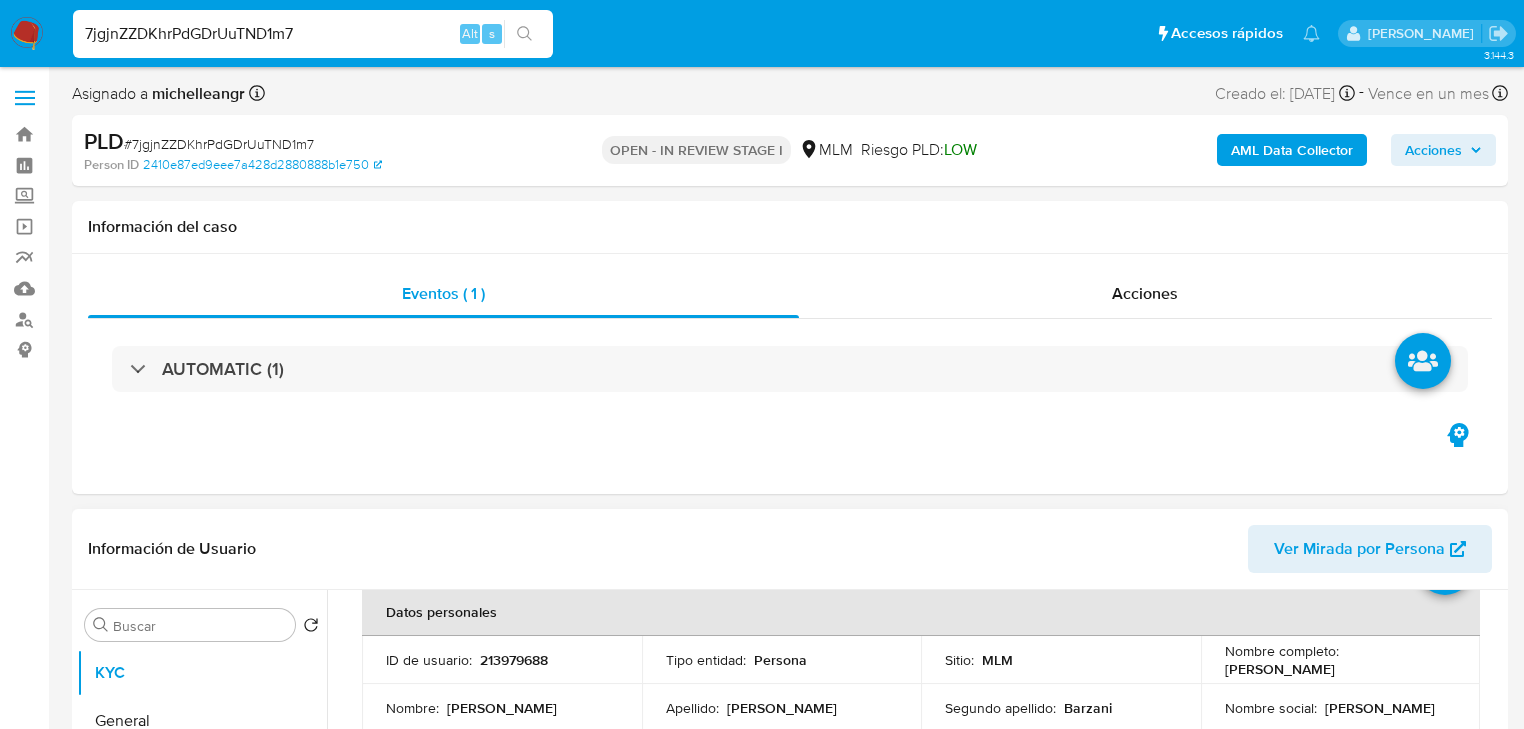 scroll, scrollTop: 320, scrollLeft: 0, axis: vertical 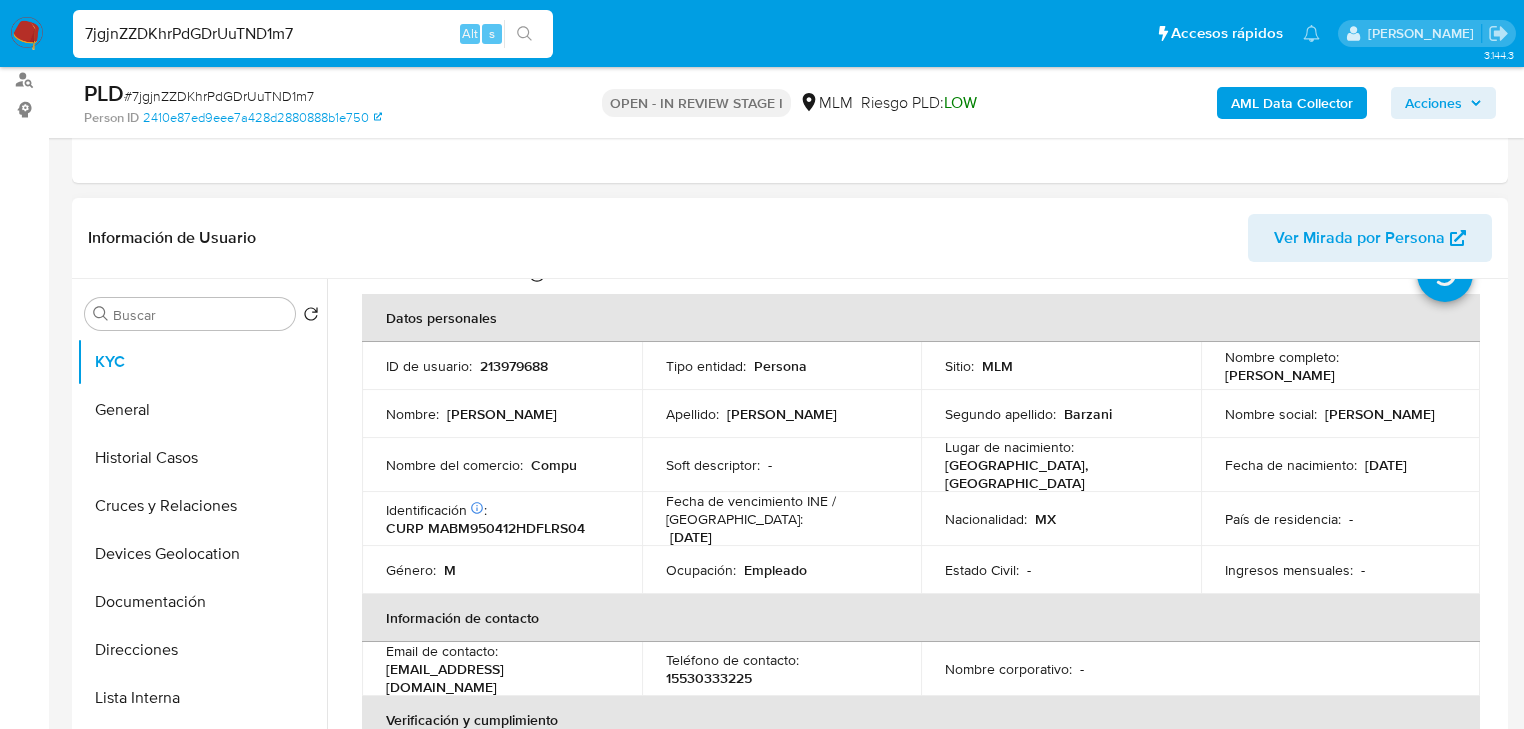 click on "213979688" at bounding box center (514, 366) 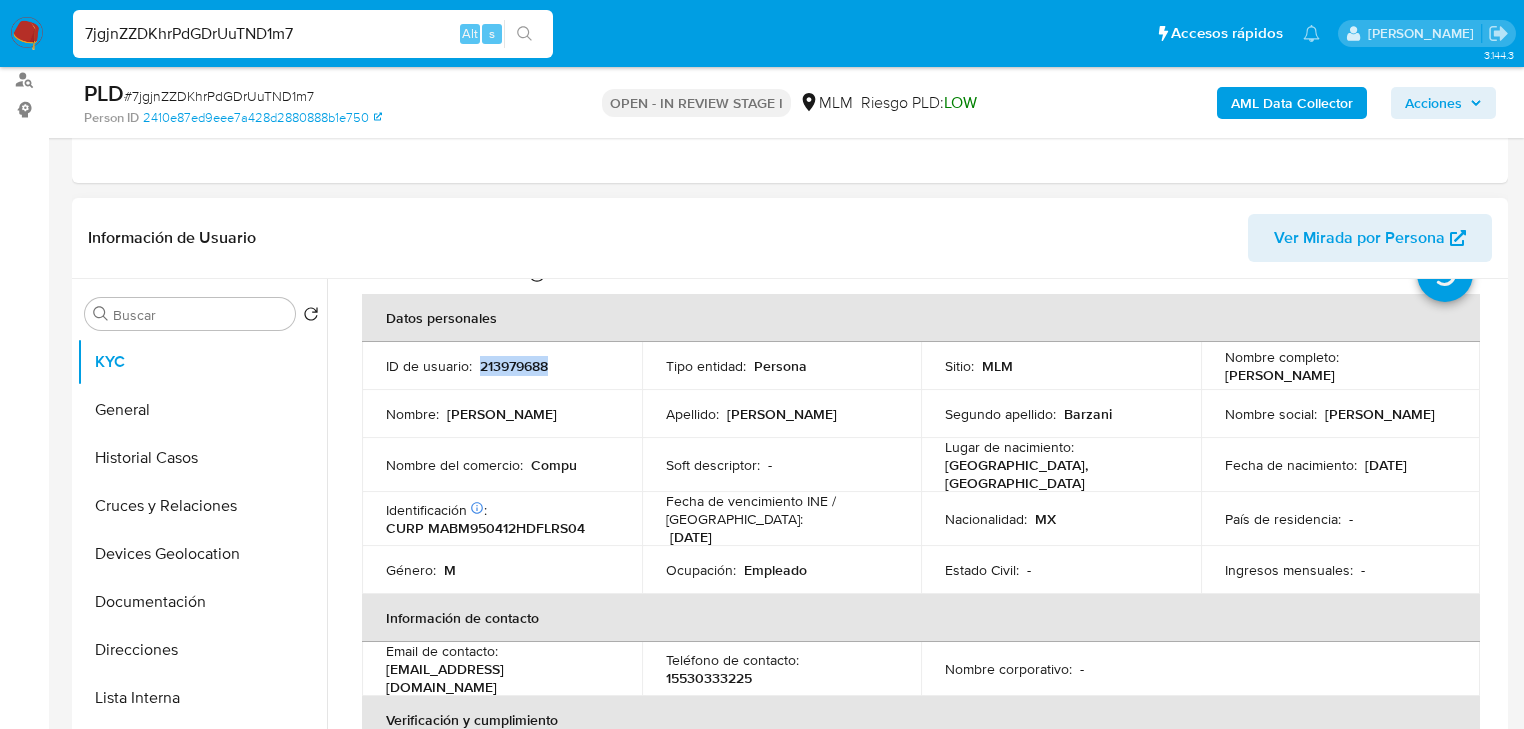 click on "213979688" at bounding box center [514, 366] 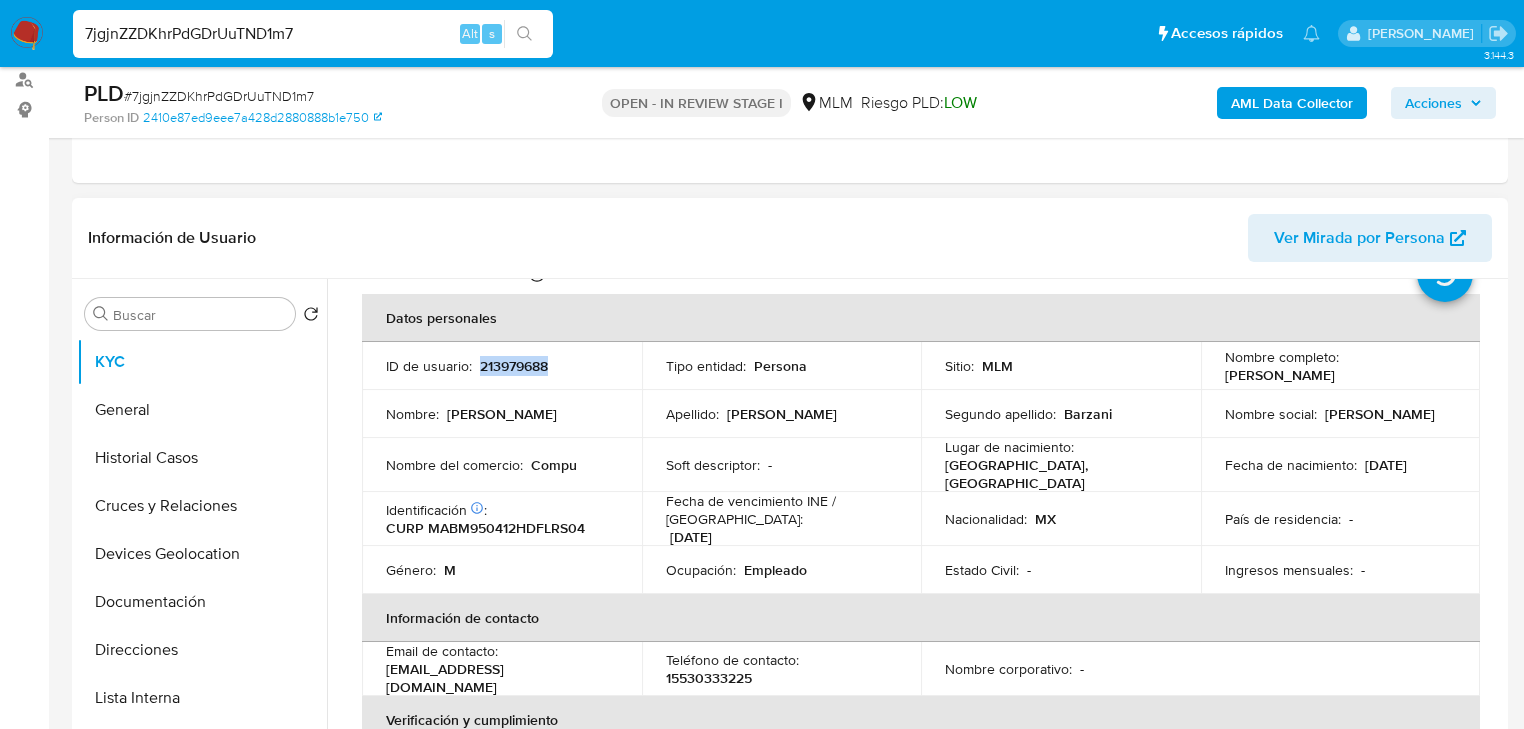 click on "213979688" at bounding box center (514, 366) 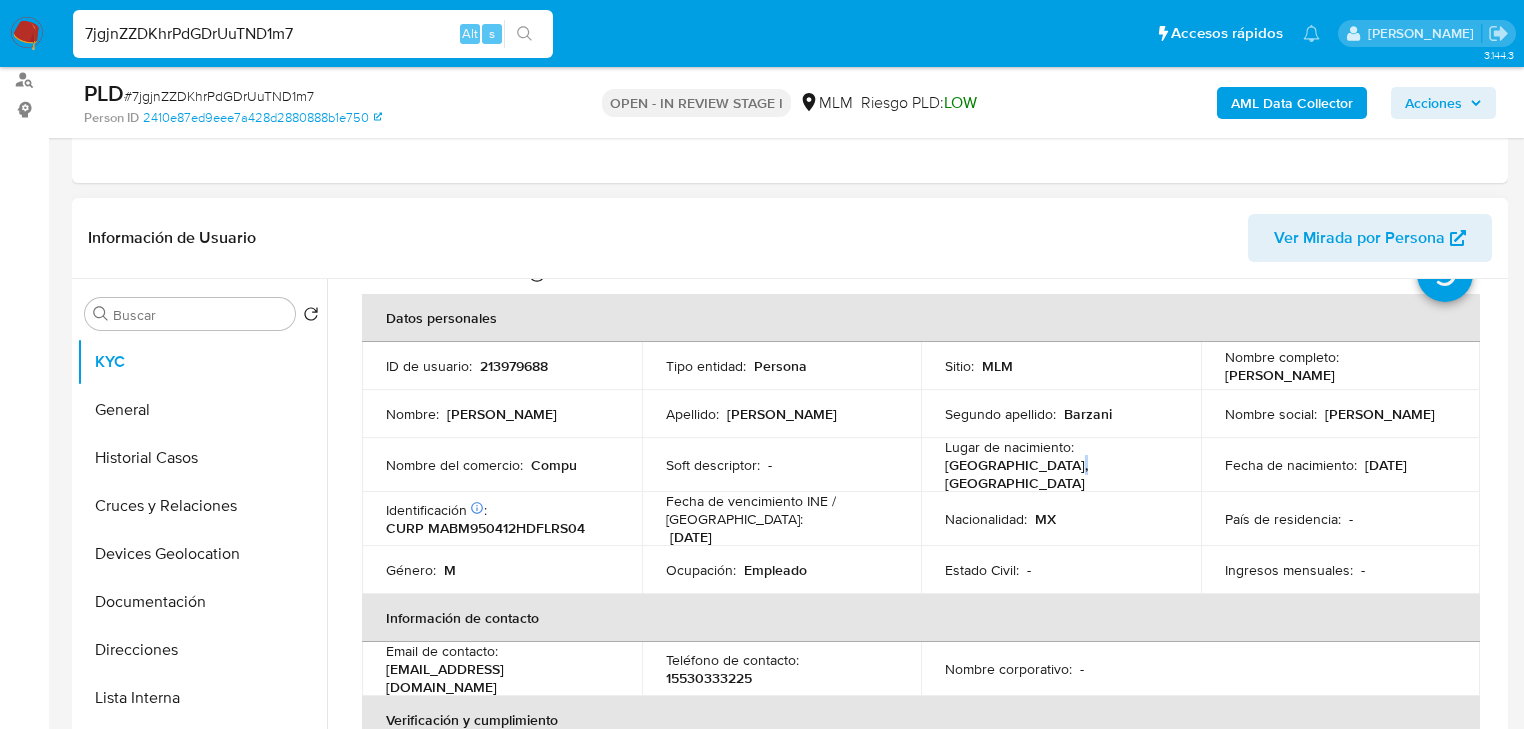 drag, startPoint x: 1069, startPoint y: 476, endPoint x: 1060, endPoint y: 453, distance: 24.698177 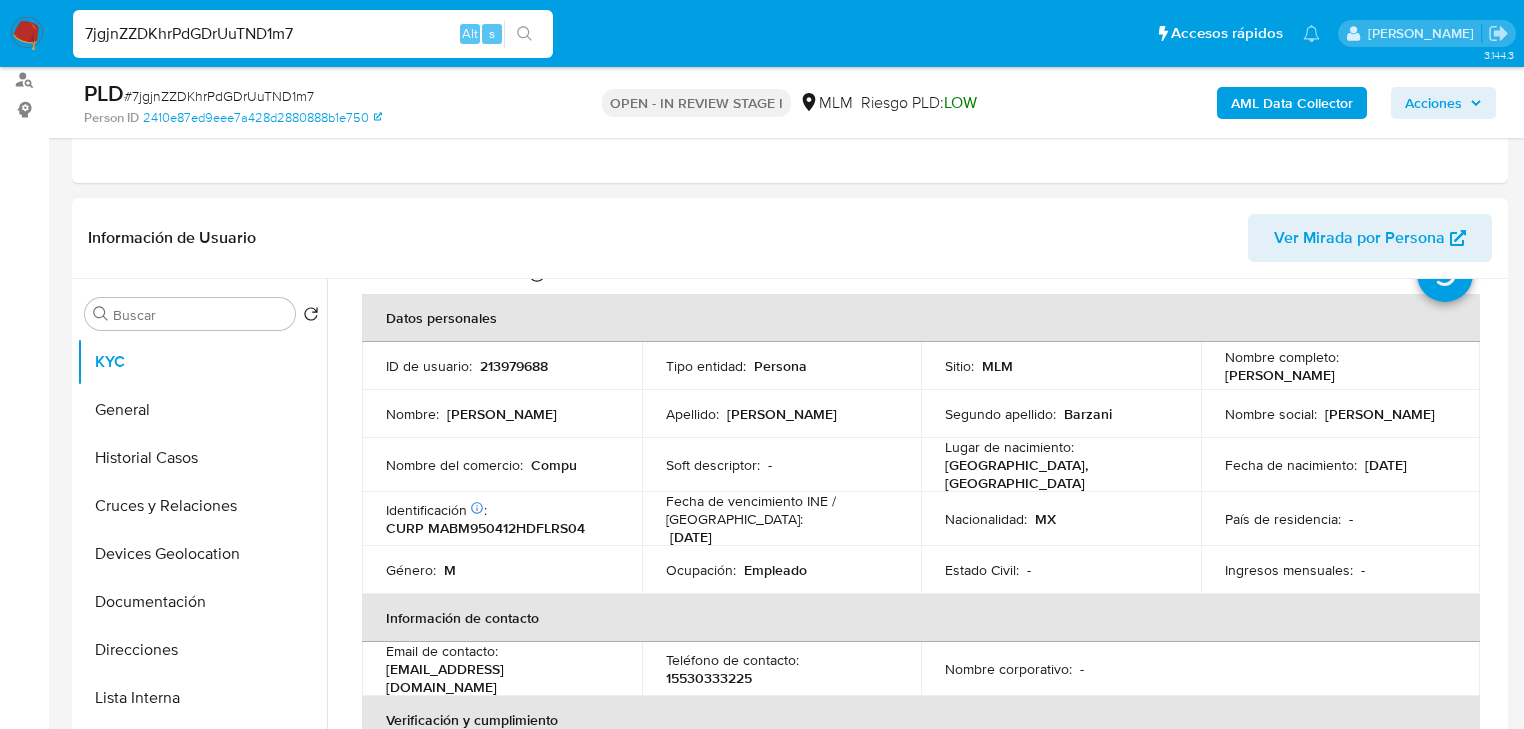 click on "12/04/1995" at bounding box center (1386, 465) 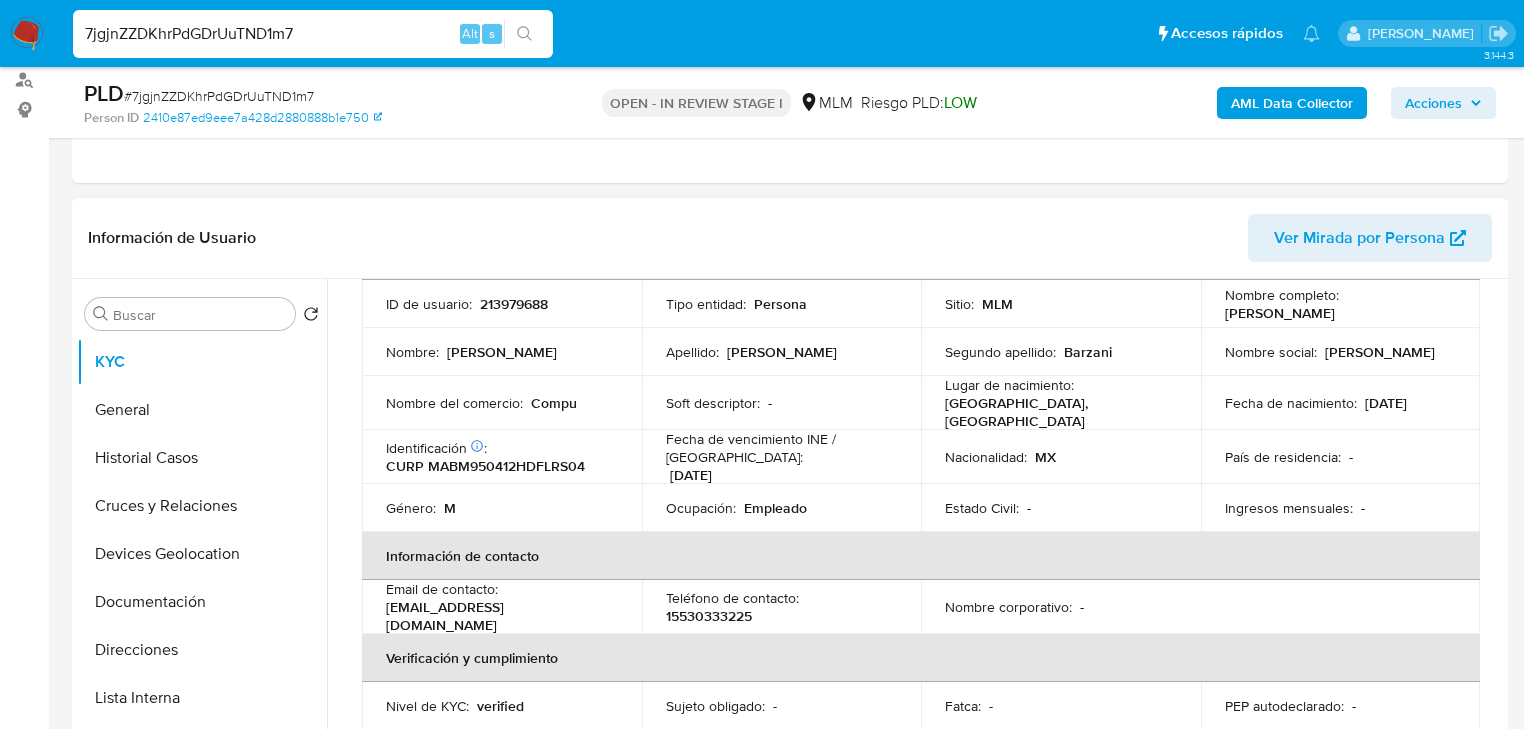 scroll, scrollTop: 0, scrollLeft: 0, axis: both 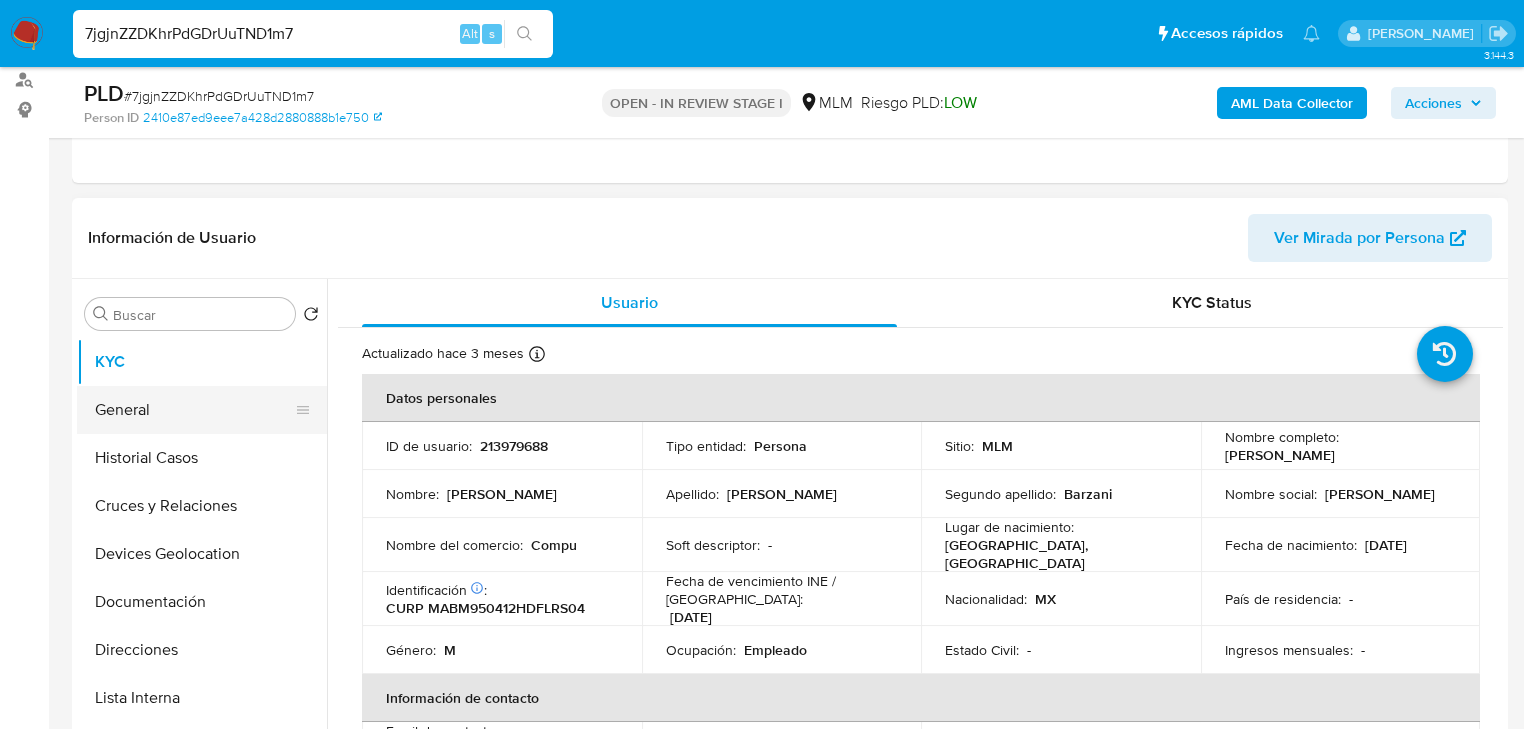drag, startPoint x: 144, startPoint y: 416, endPoint x: 202, endPoint y: 410, distance: 58.30952 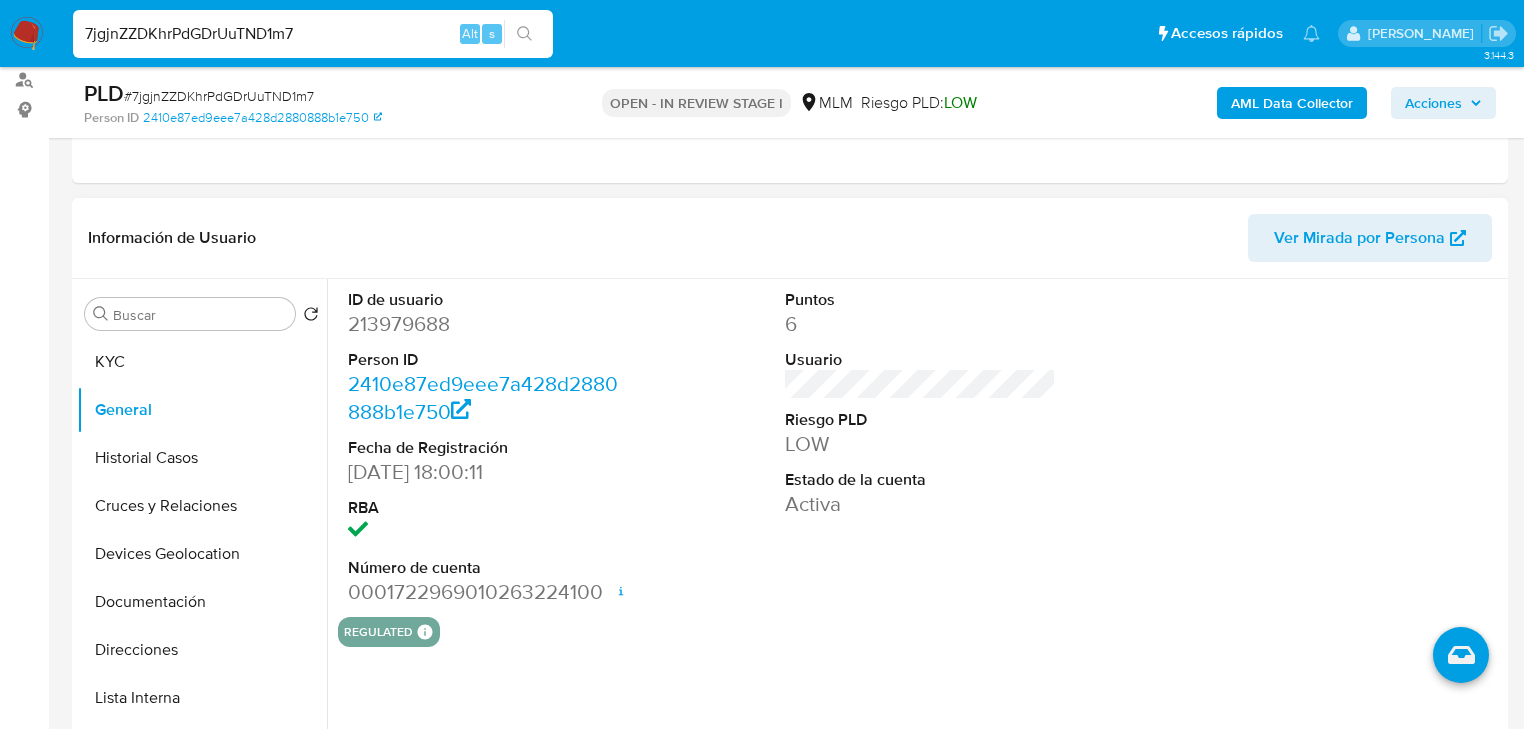 type 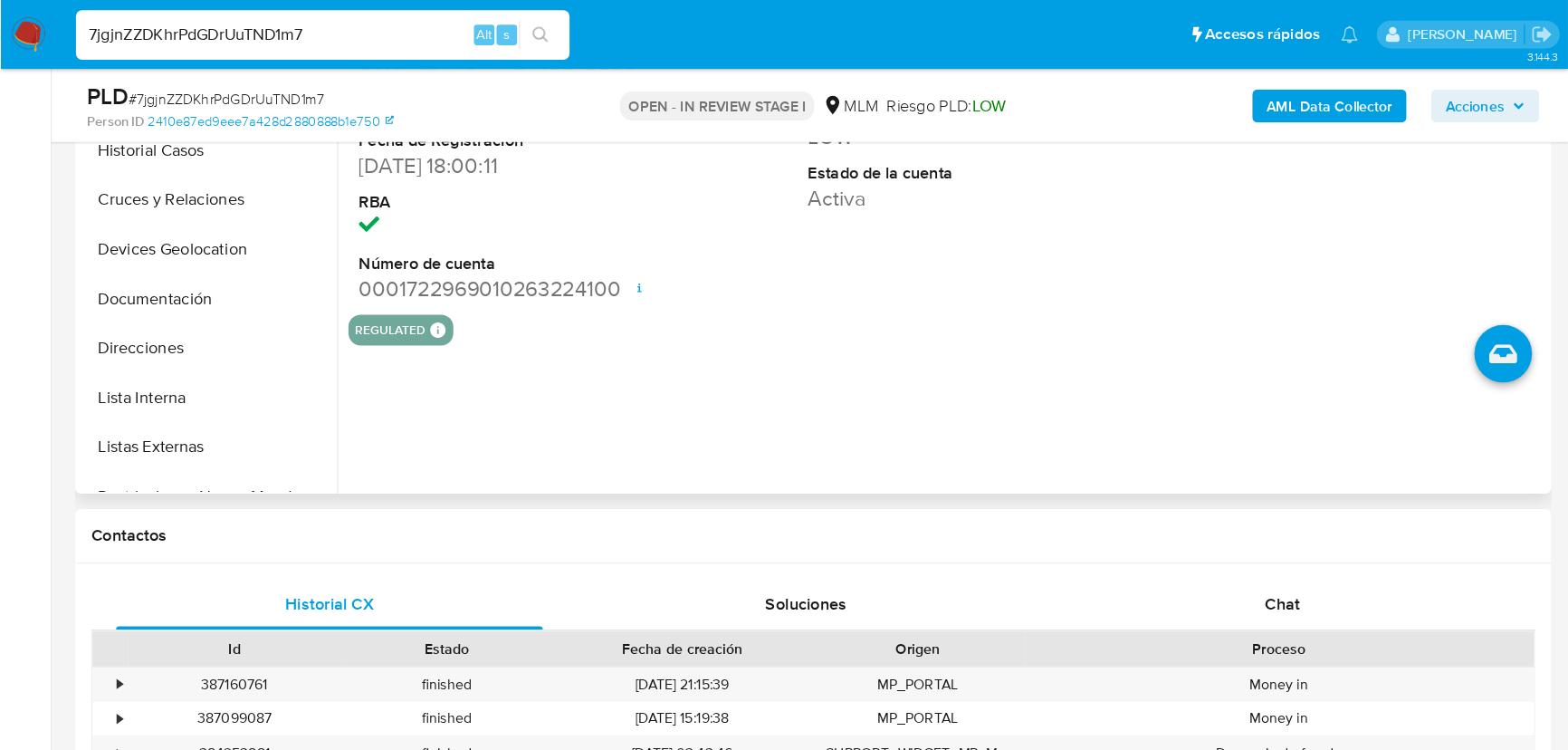 scroll, scrollTop: 507, scrollLeft: 0, axis: vertical 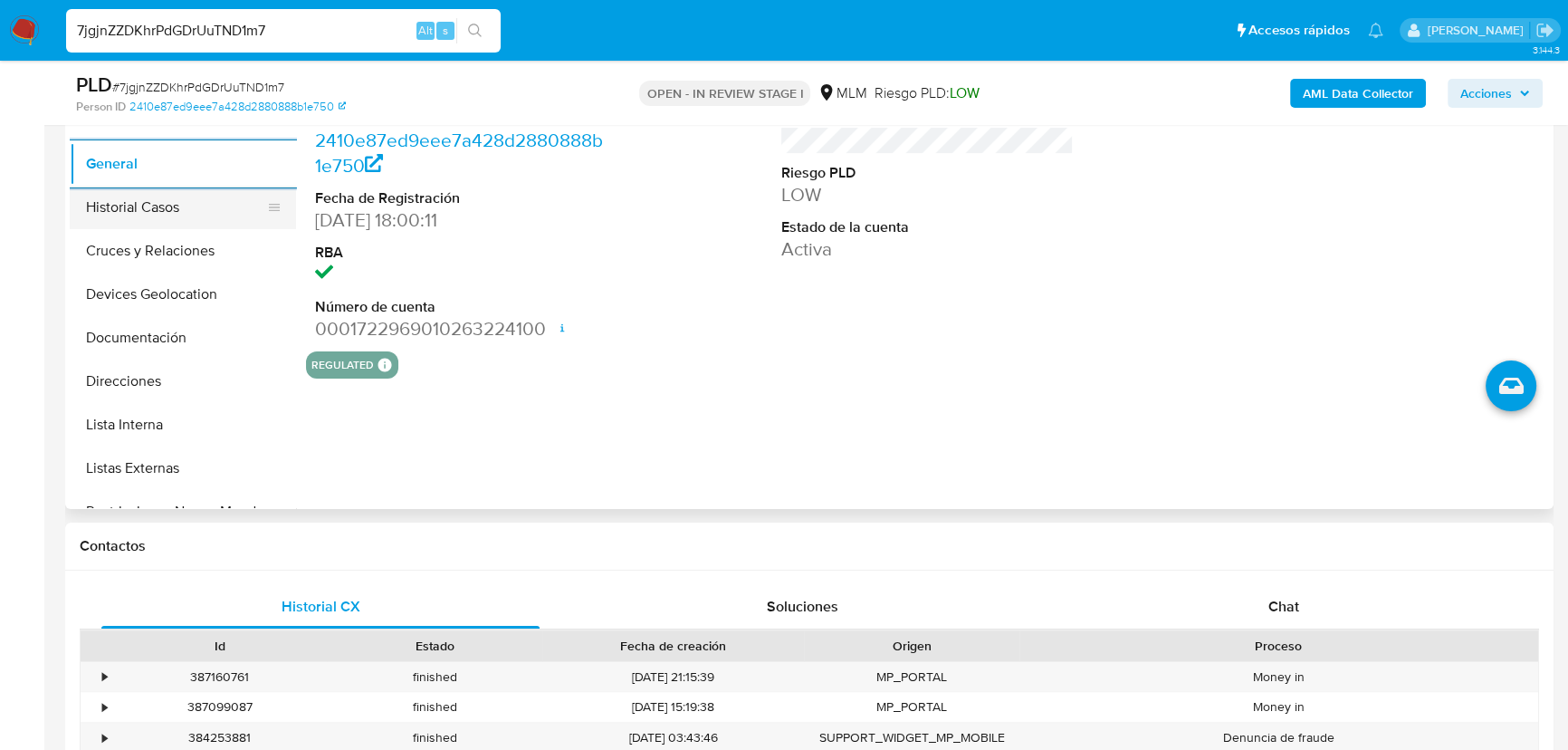 click on "Historial Casos" at bounding box center [176, 207] 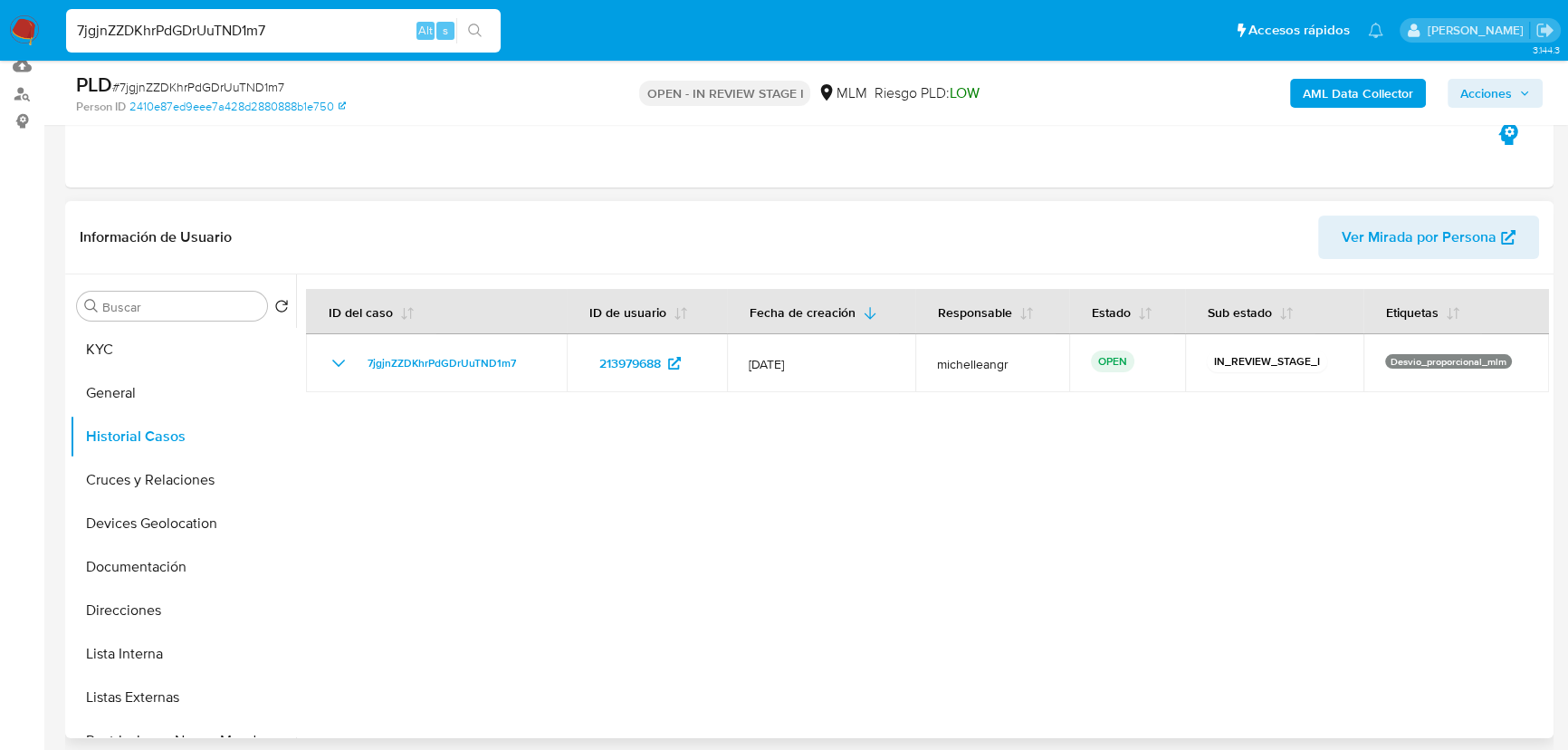 scroll, scrollTop: 178, scrollLeft: 0, axis: vertical 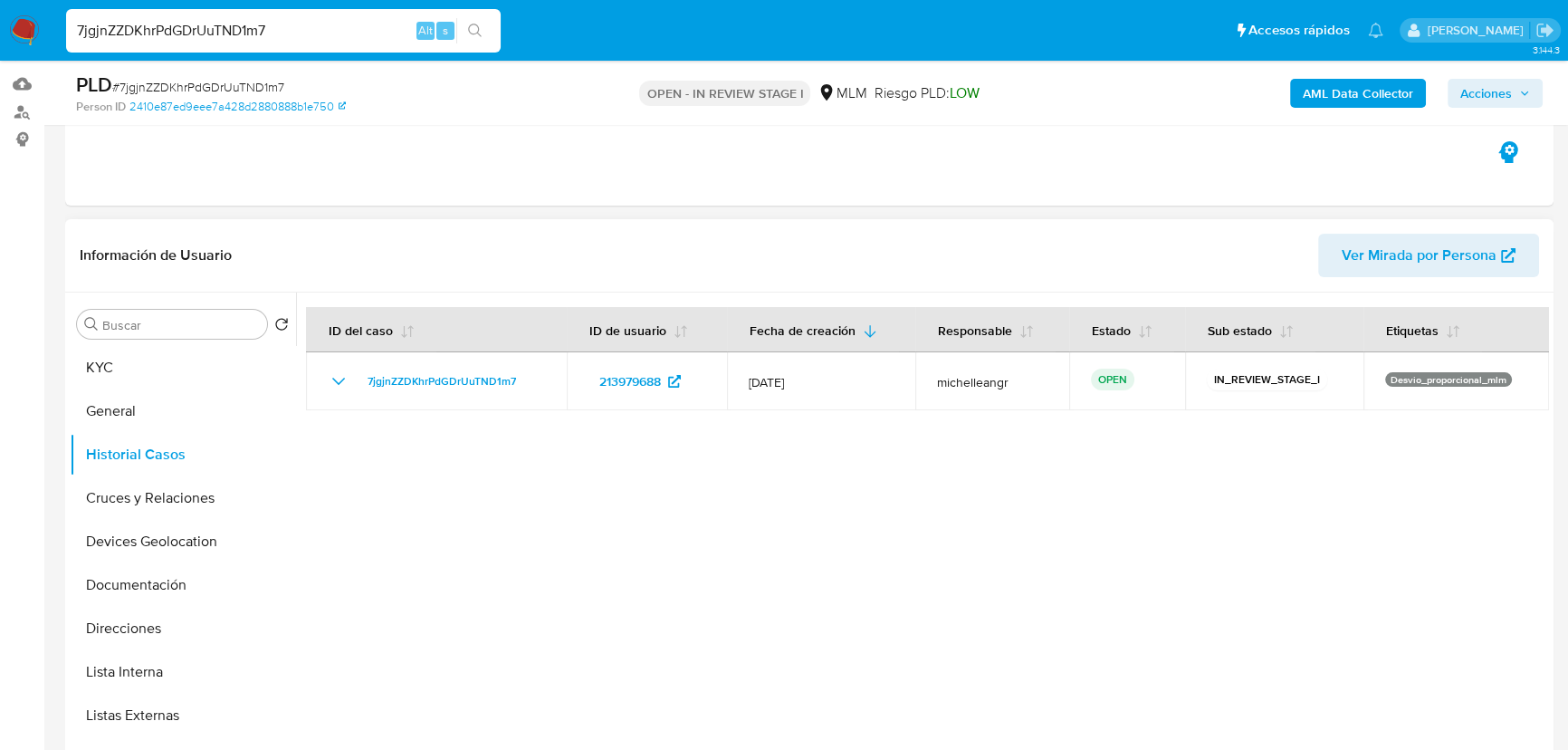 type 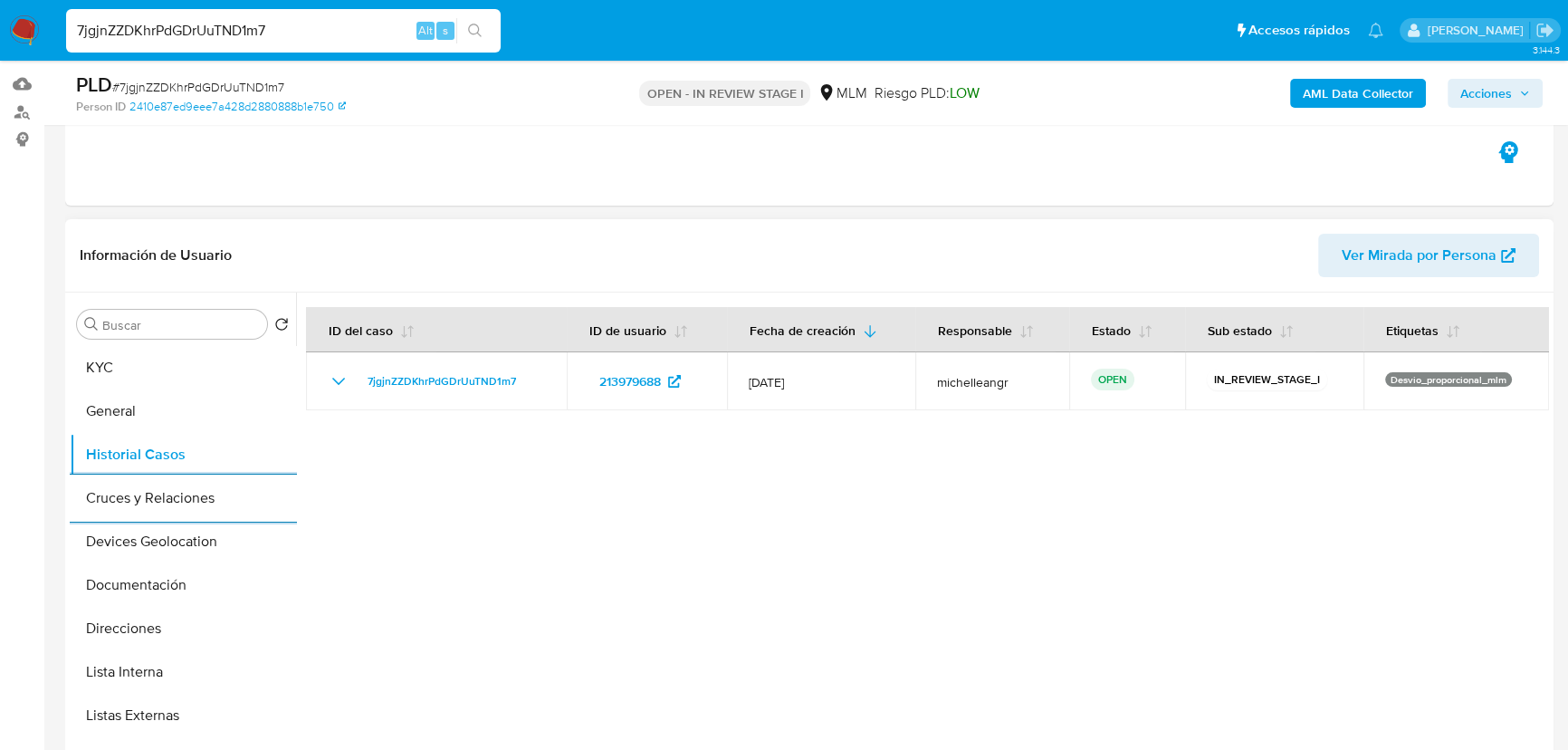 click on "Devices Geolocation" at bounding box center (183, 542) 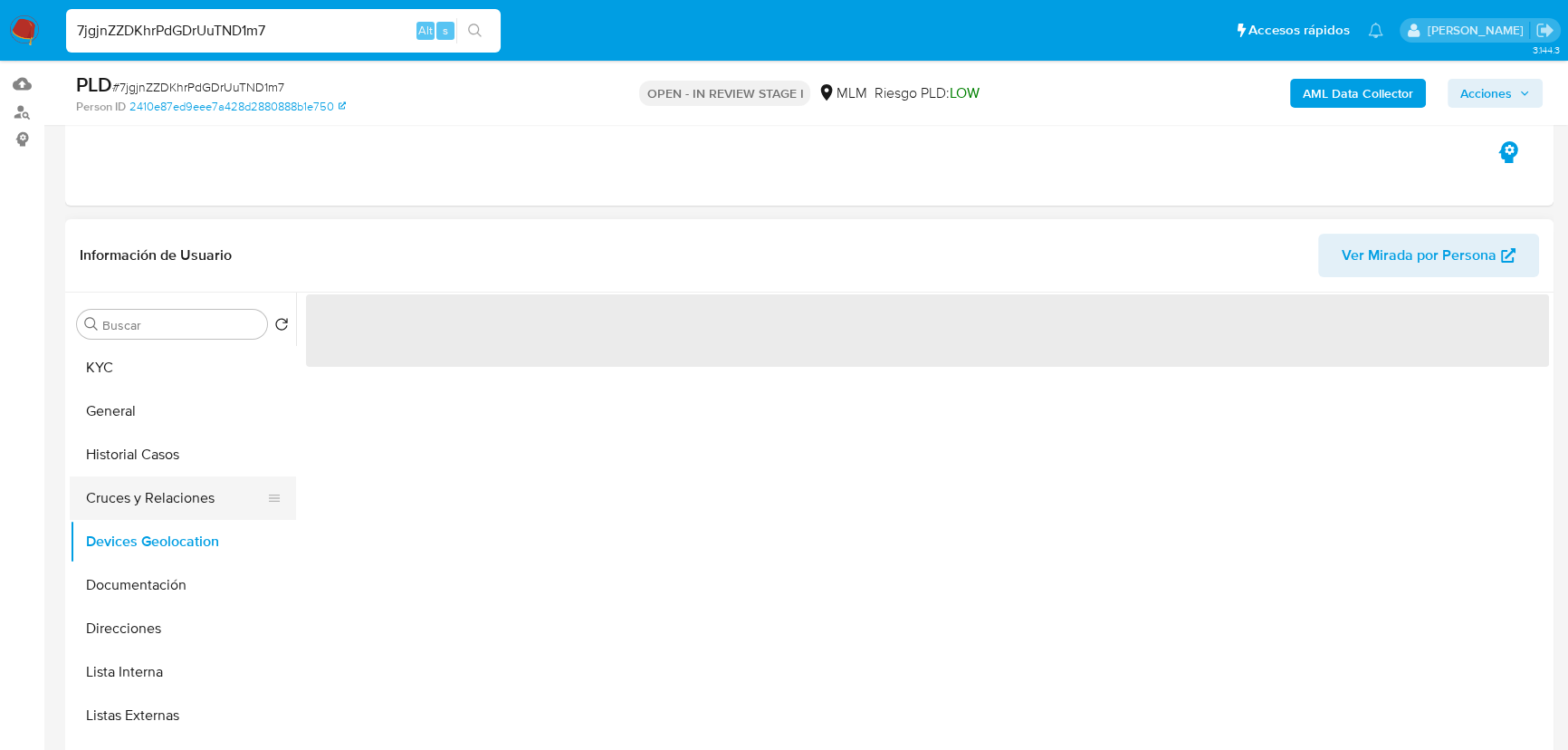 click on "Cruces y Relaciones" at bounding box center (176, 498) 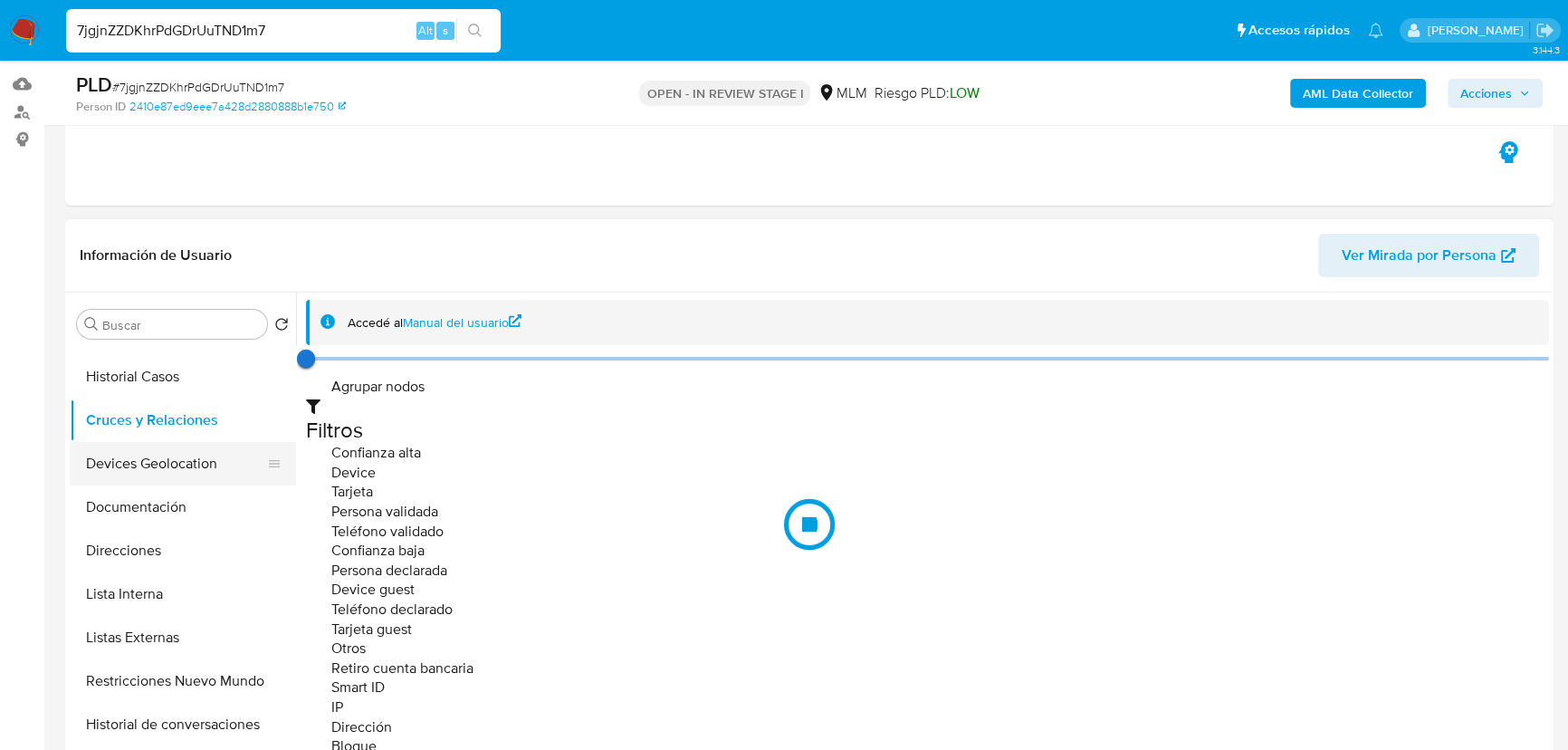 scroll, scrollTop: 82, scrollLeft: 0, axis: vertical 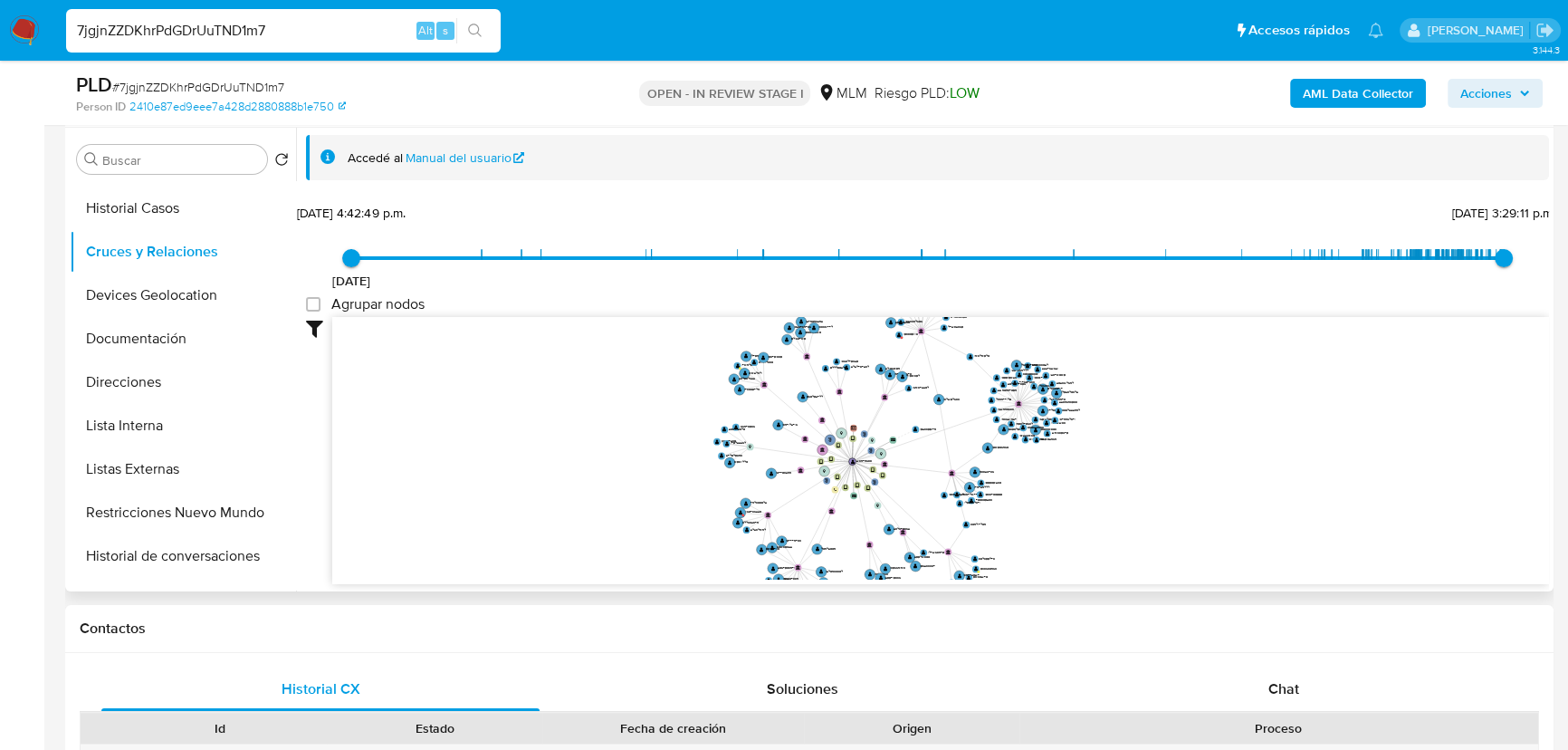 drag, startPoint x: 550, startPoint y: 481, endPoint x: 801, endPoint y: 442, distance: 254.01181 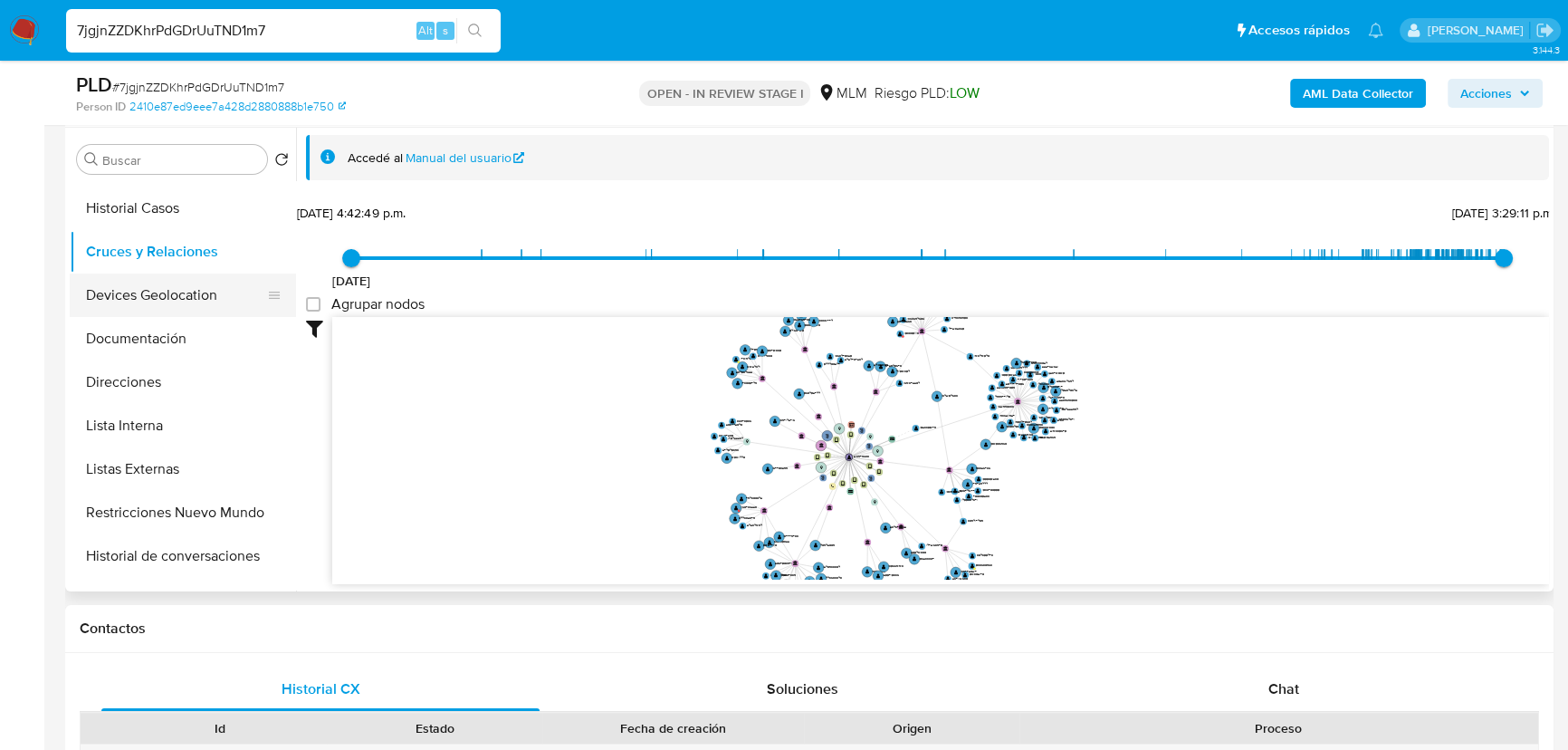 drag, startPoint x: 175, startPoint y: 302, endPoint x: 190, endPoint y: 298, distance: 15.524175 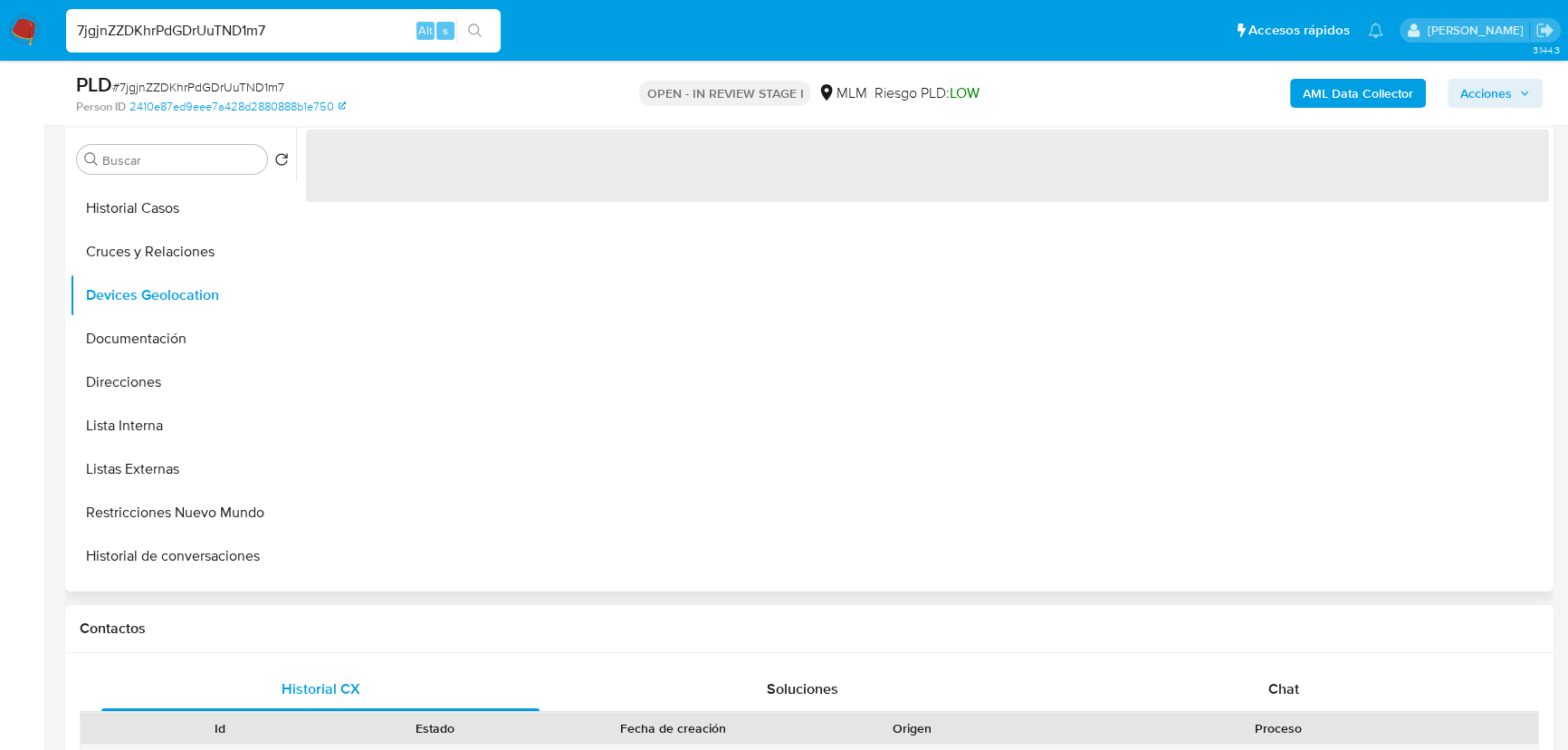 type 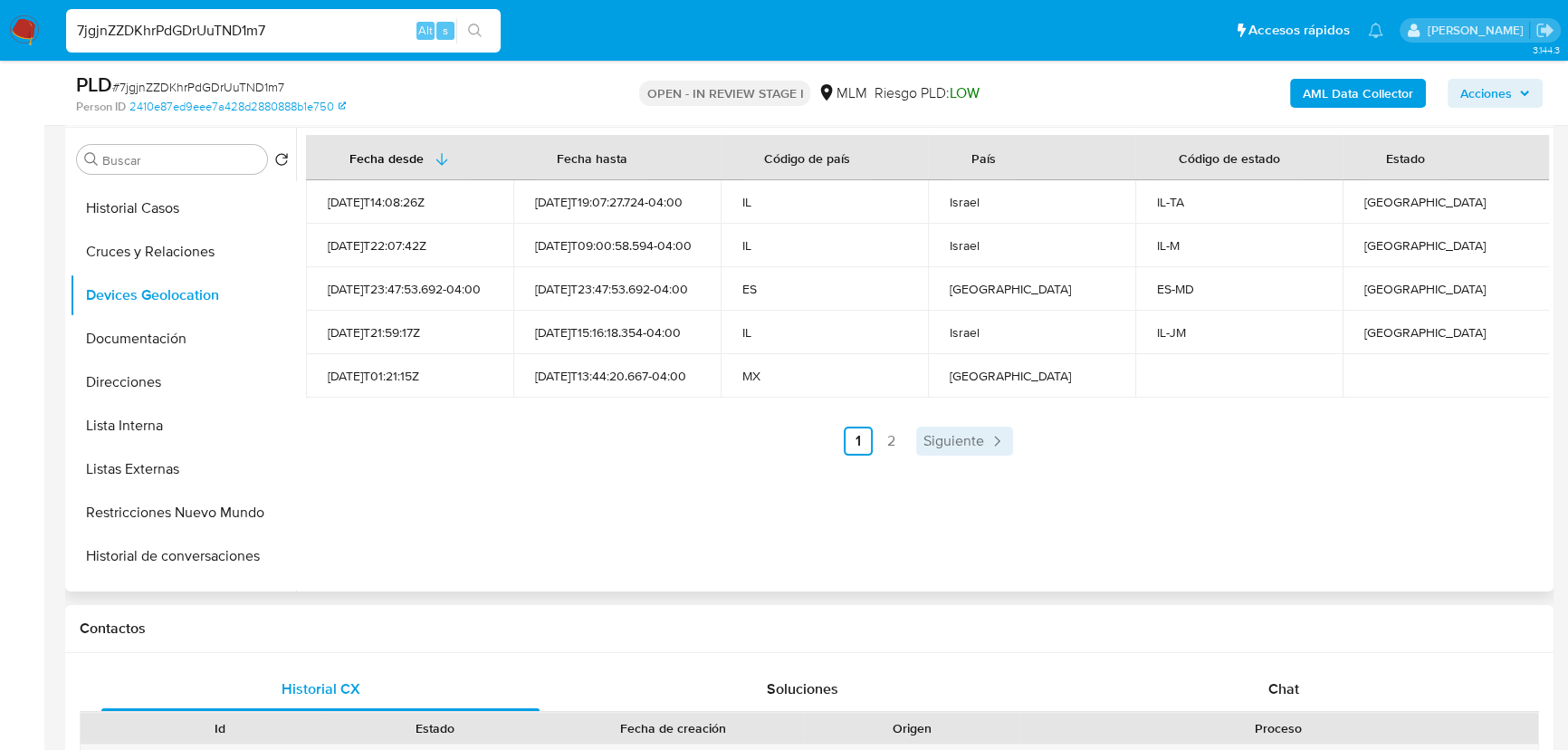 click on "Siguiente" at bounding box center [953, 441] 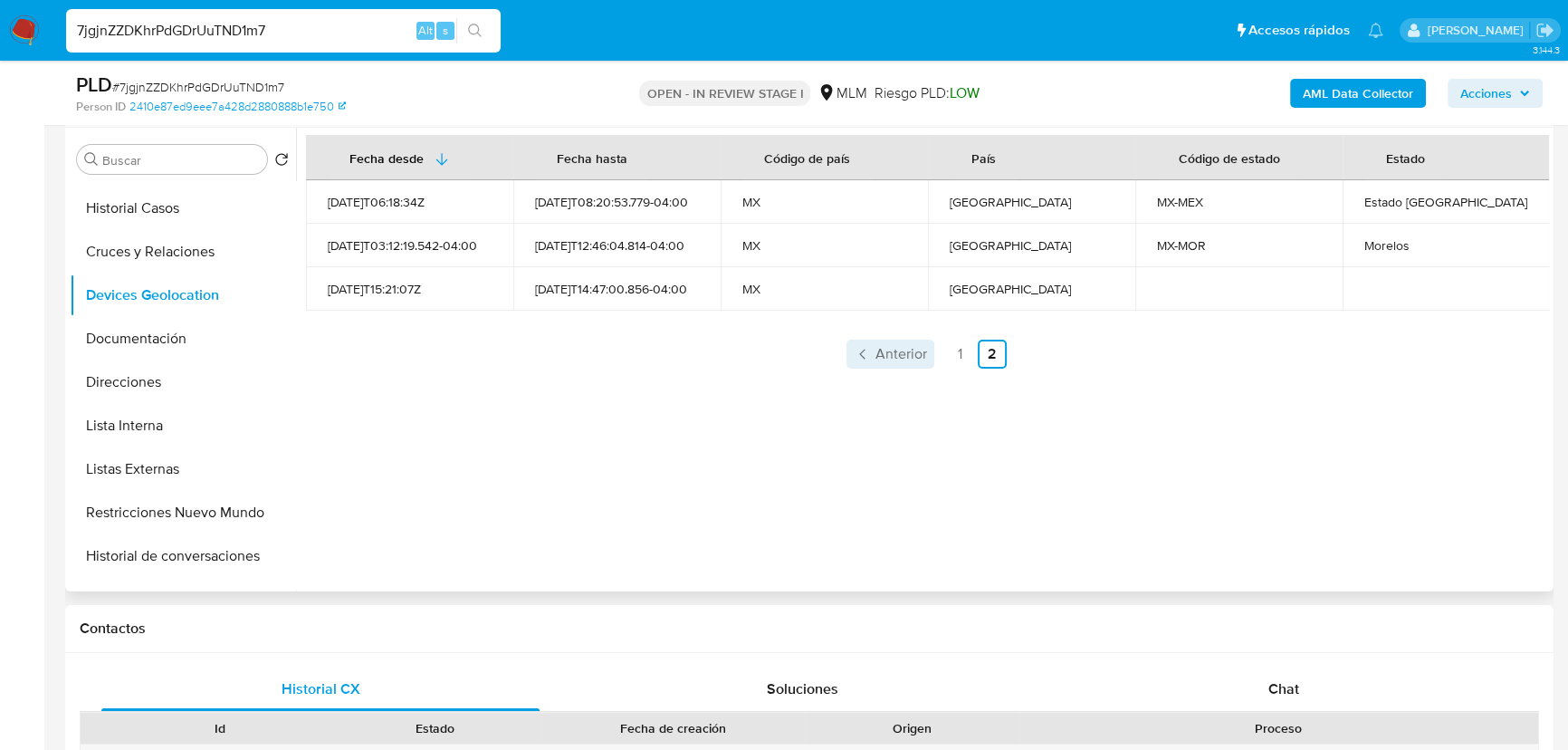 click on "Anterior" at bounding box center (901, 354) 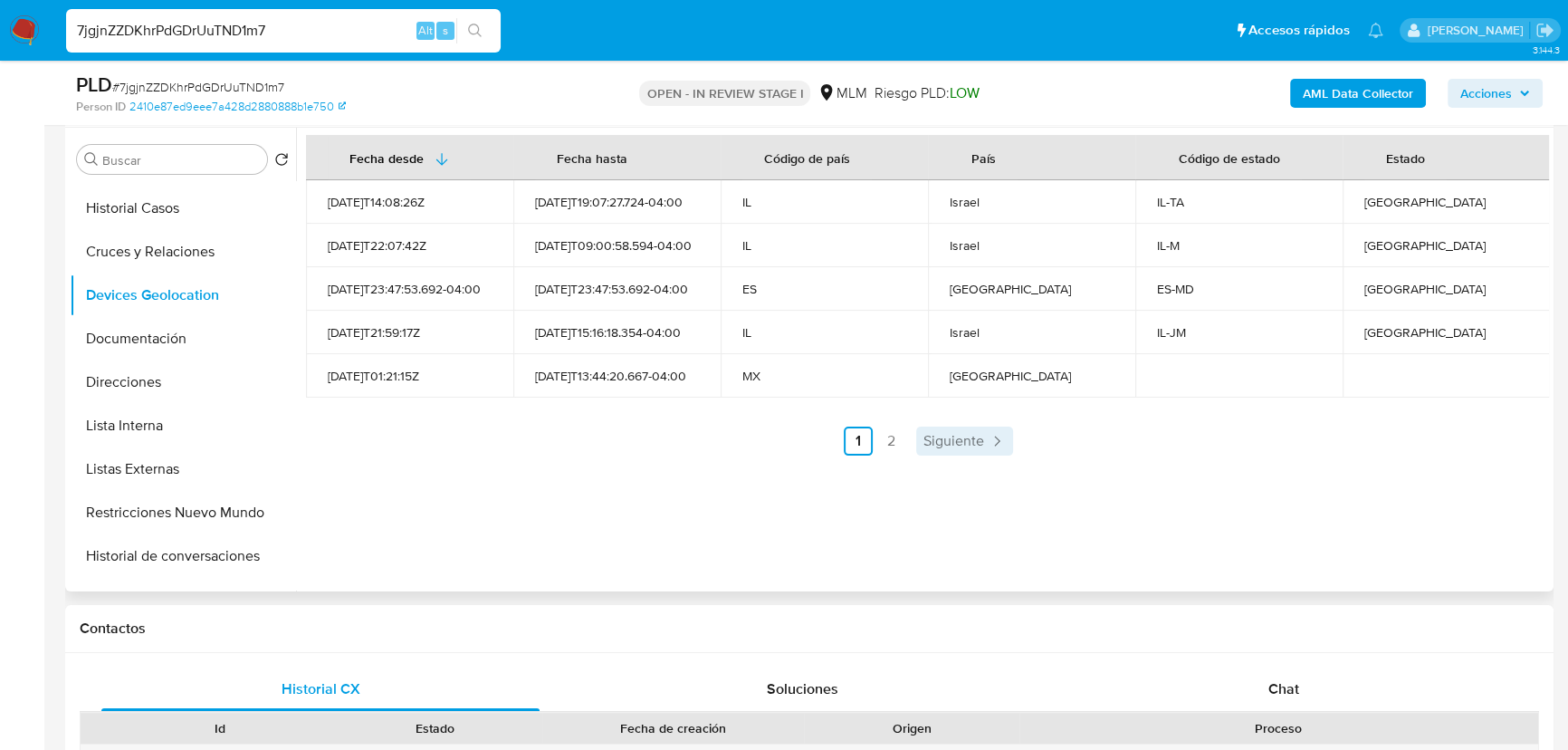 click on "Siguiente" at bounding box center (953, 441) 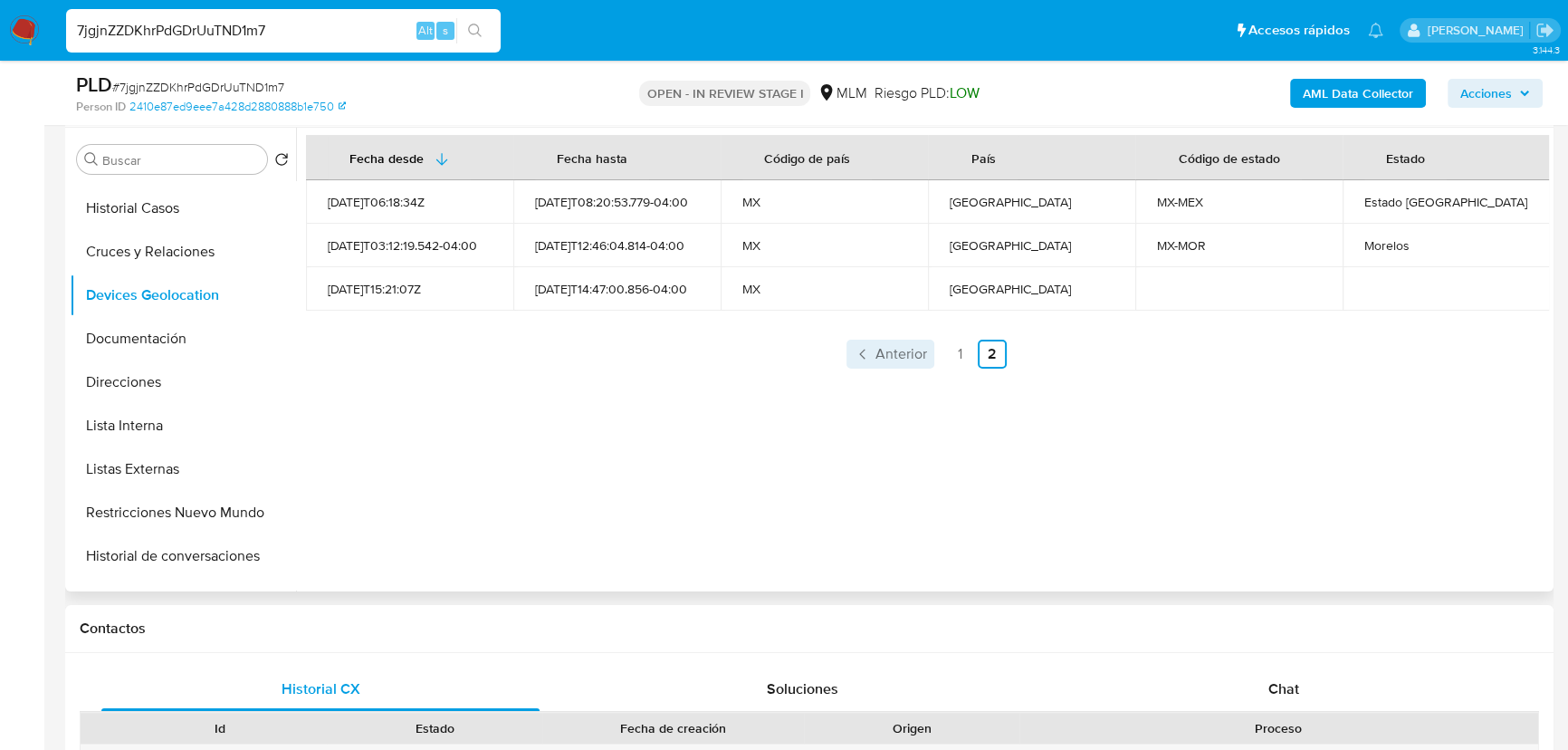 click on "Anterior" at bounding box center [901, 354] 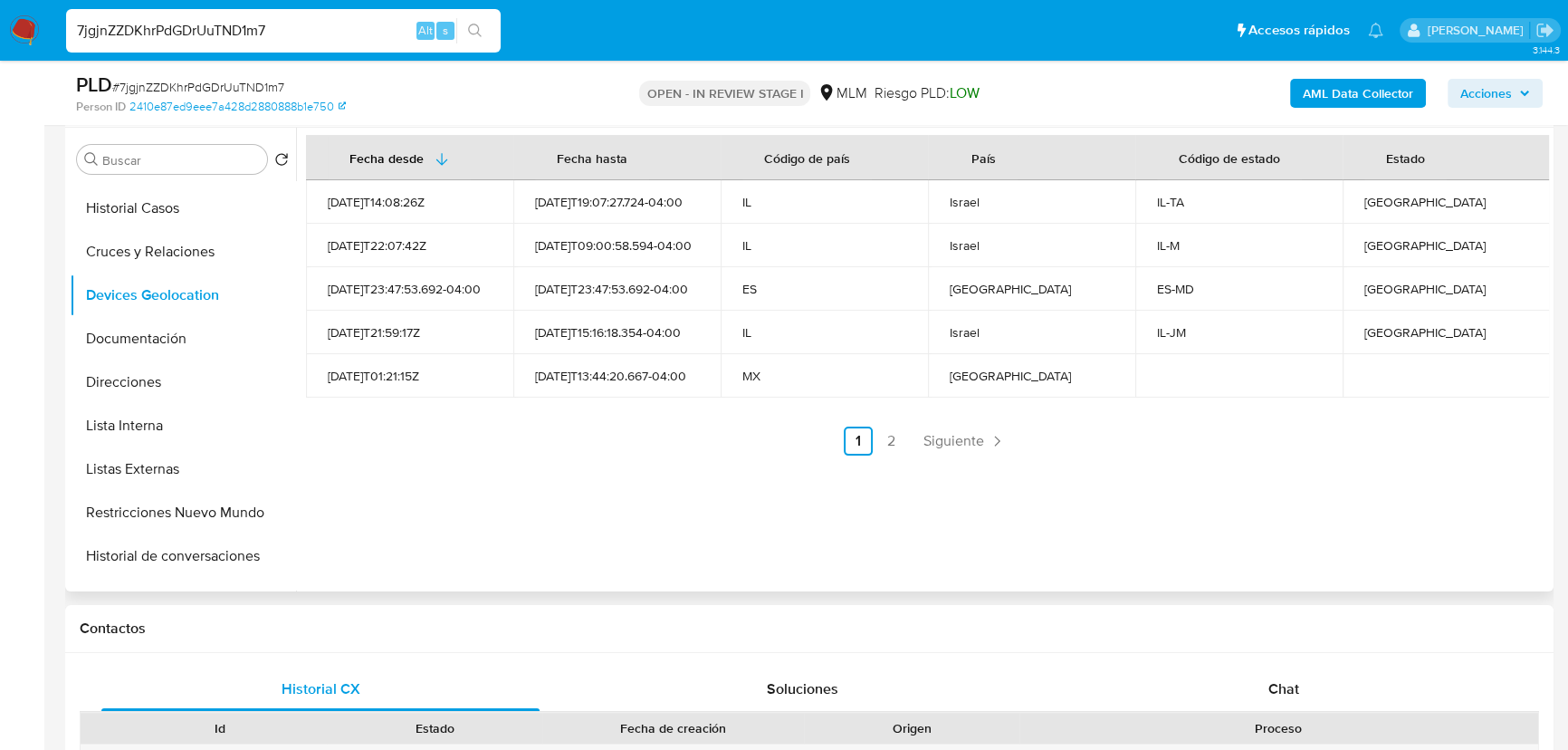 drag, startPoint x: 976, startPoint y: 438, endPoint x: 934, endPoint y: 444, distance: 42.426407 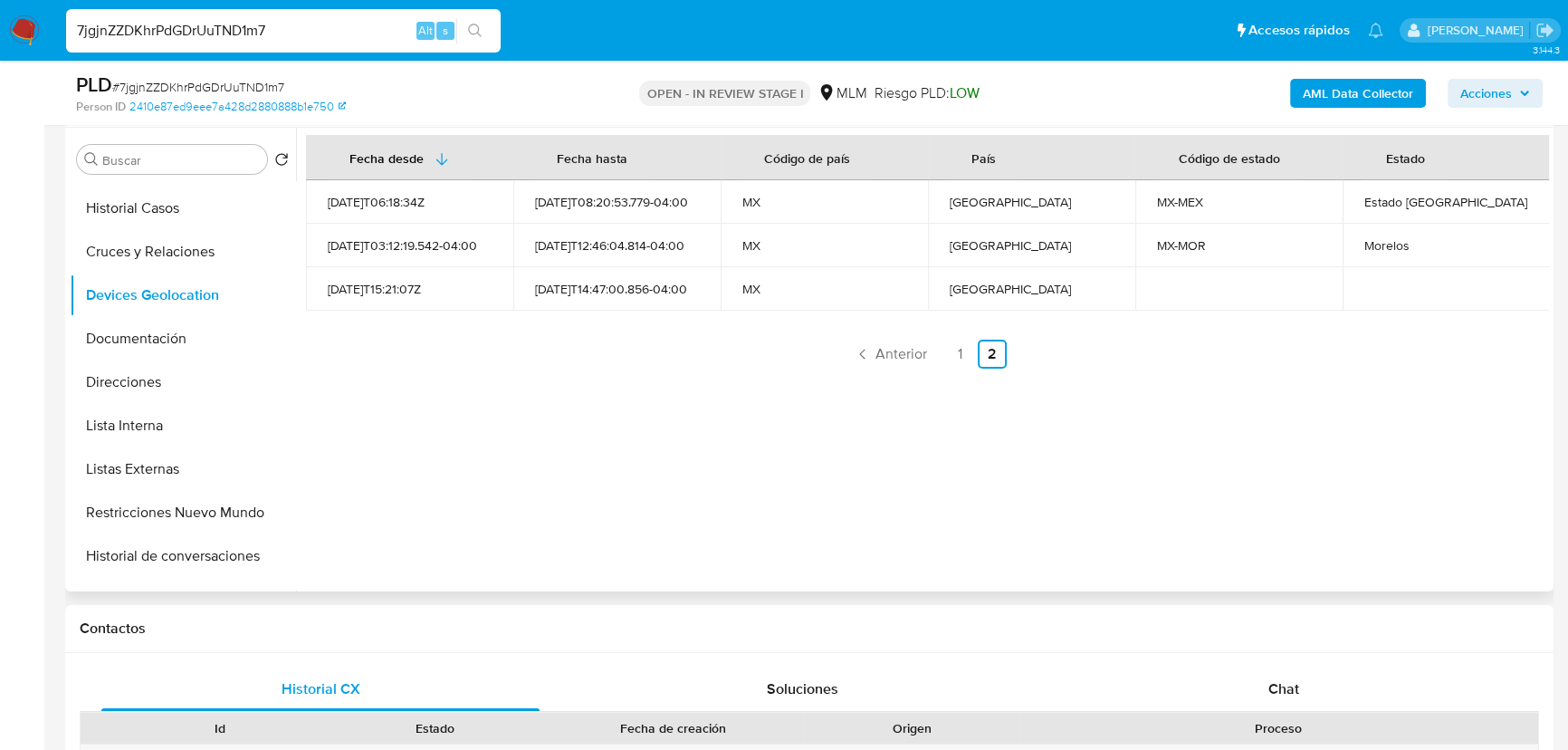drag, startPoint x: 873, startPoint y: 428, endPoint x: 884, endPoint y: 425, distance: 11.401754 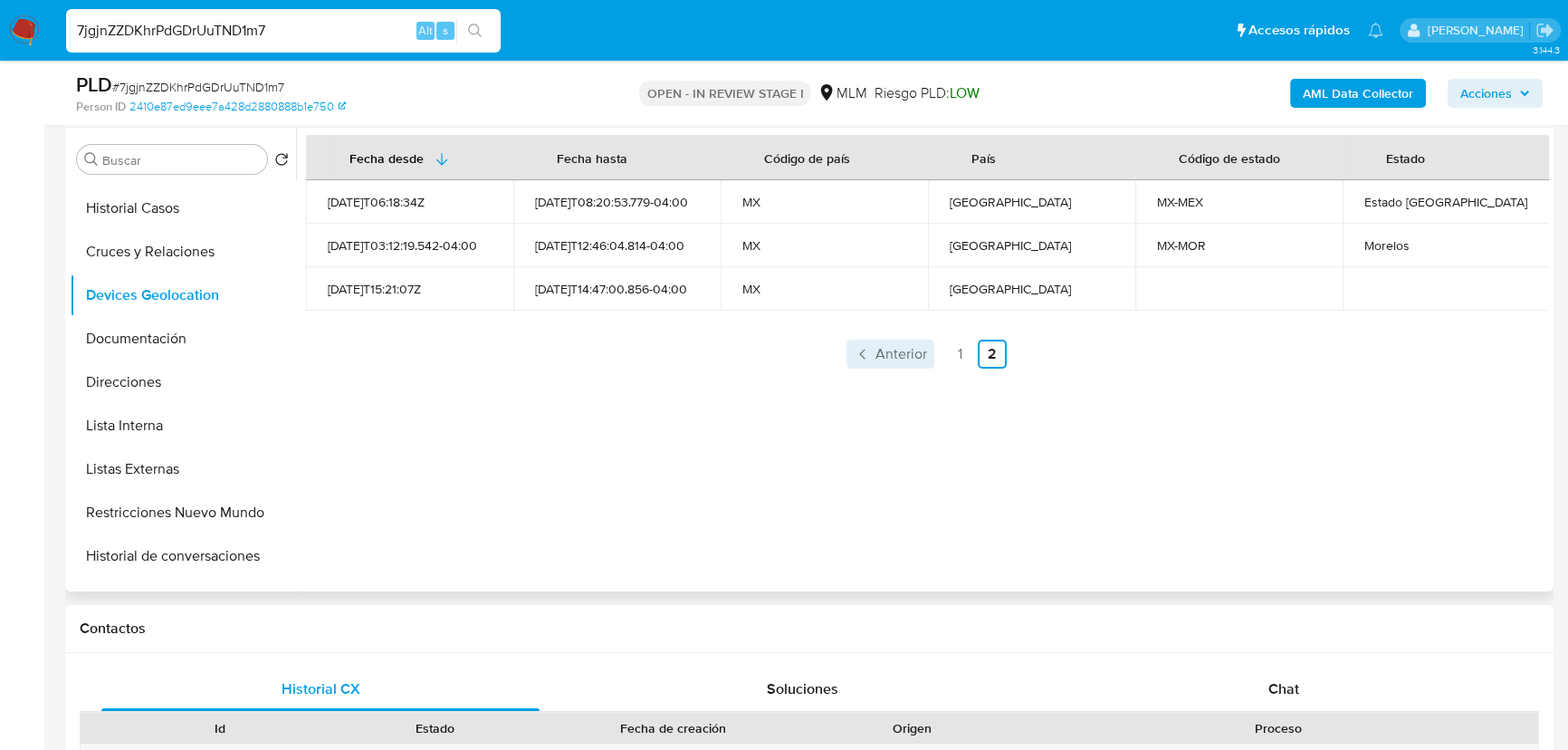 click on "Anterior" at bounding box center (901, 354) 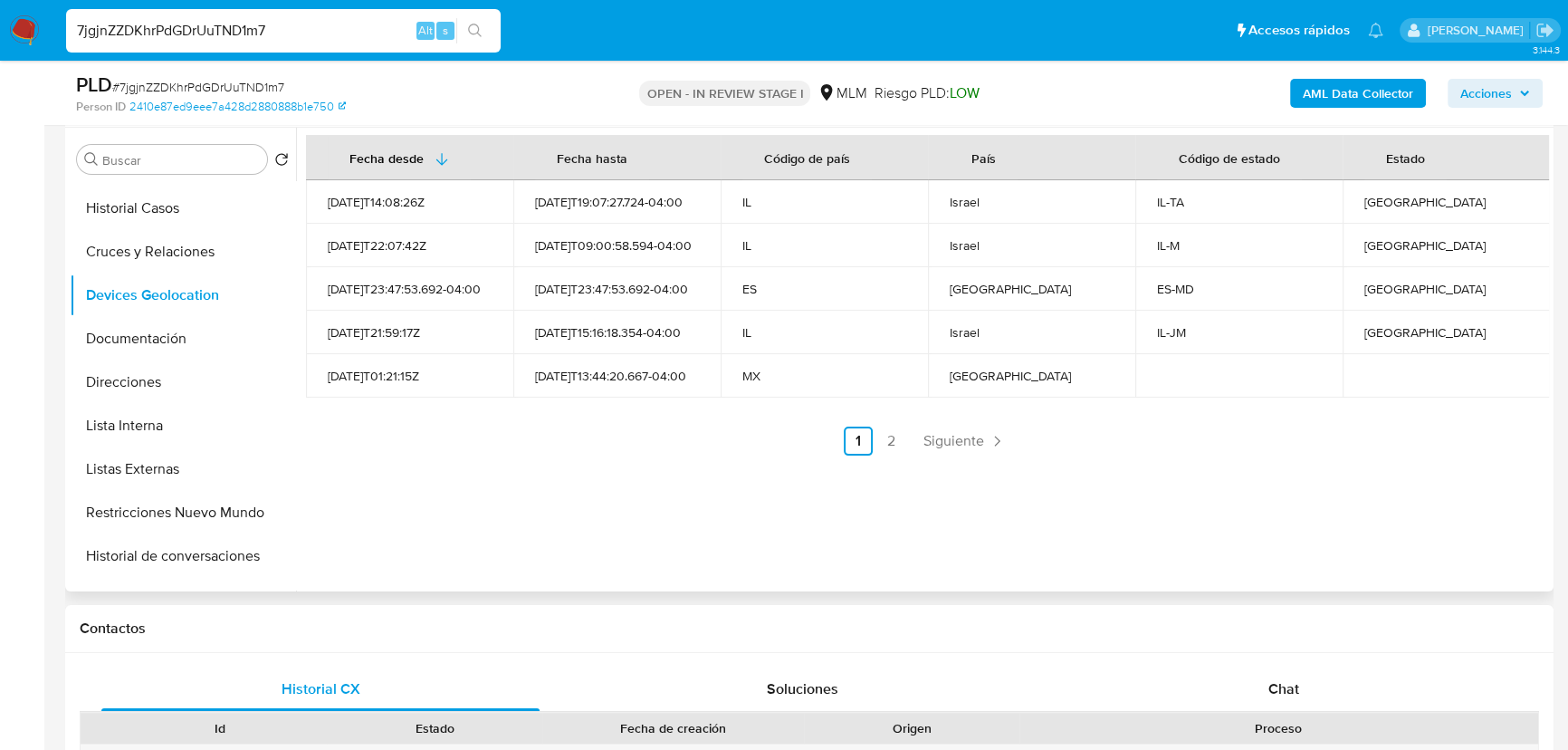 scroll, scrollTop: 178, scrollLeft: 0, axis: vertical 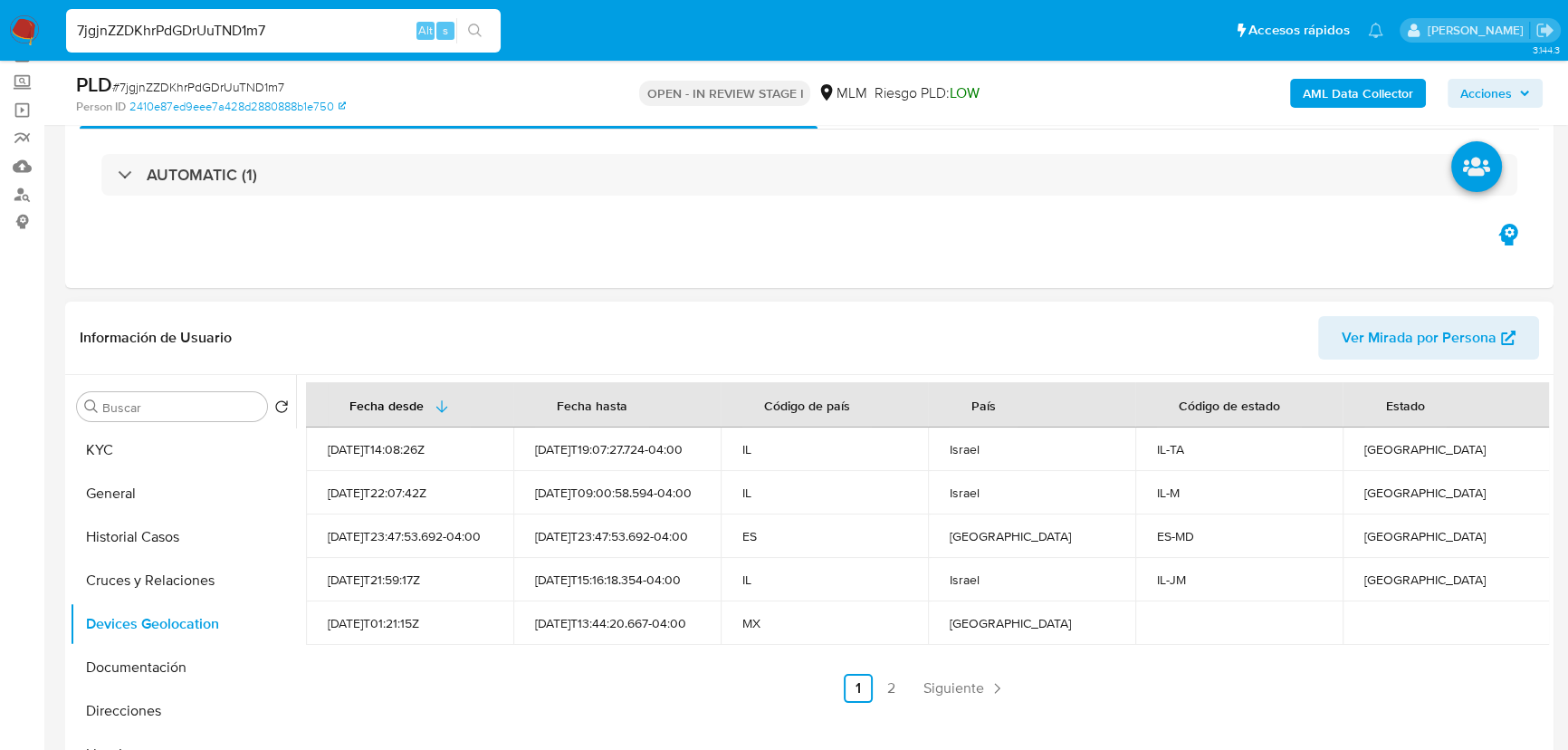 click on "Buscar   Volver al orden por defecto KYC General Historial Casos Cruces y Relaciones Devices Geolocation Documentación Direcciones Lista Interna Listas Externas Restricciones Nuevo Mundo Historial de conversaciones Archivos adjuntos Dispositivos Point Información de accesos Anticipos de dinero Créditos Cuentas Bancarias Datos Modificados Fecha Compliant Historial Riesgo PLD IV Challenges Insurtech Items Marcas AML Perfiles Tarjetas" at bounding box center (183, 608) 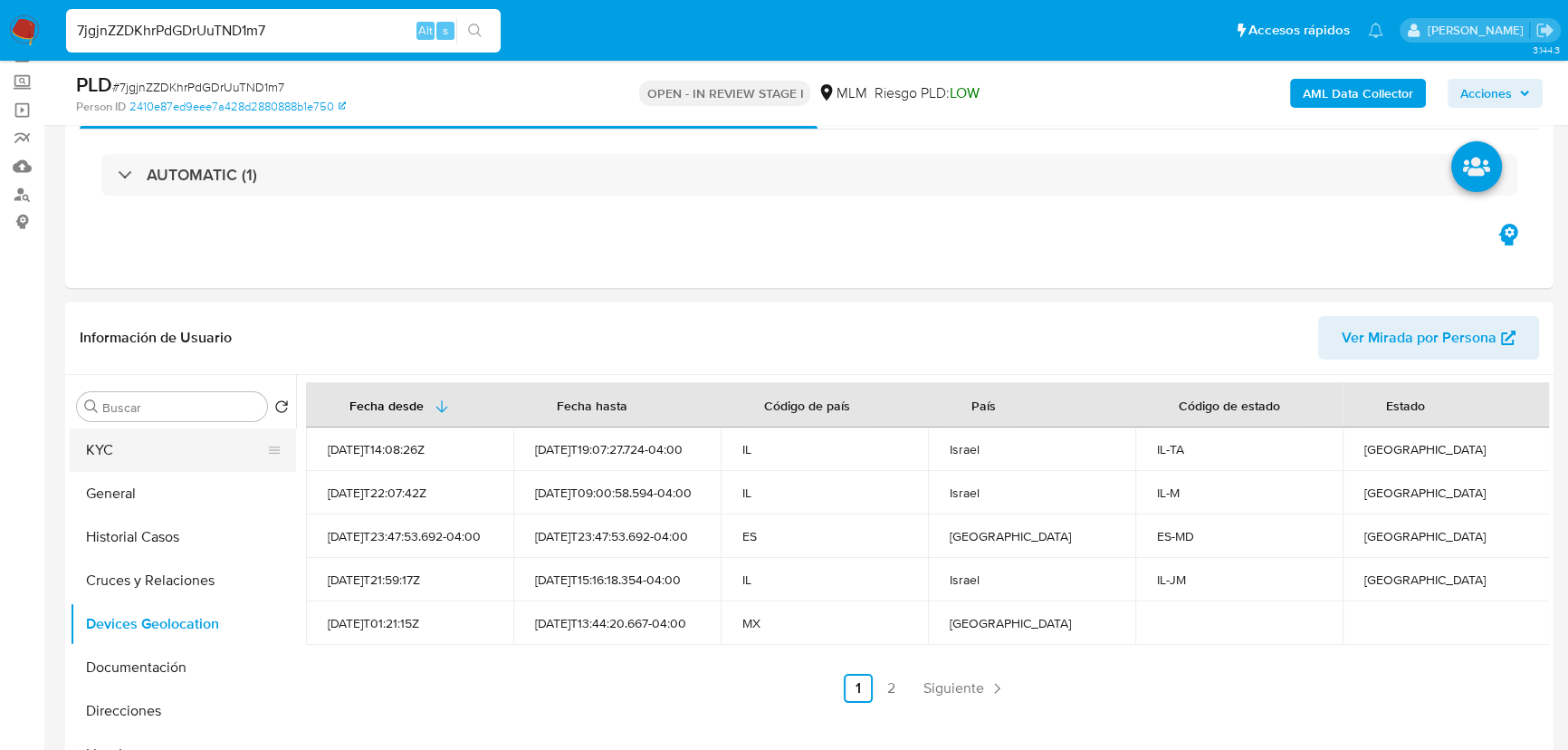 click on "KYC" at bounding box center [176, 450] 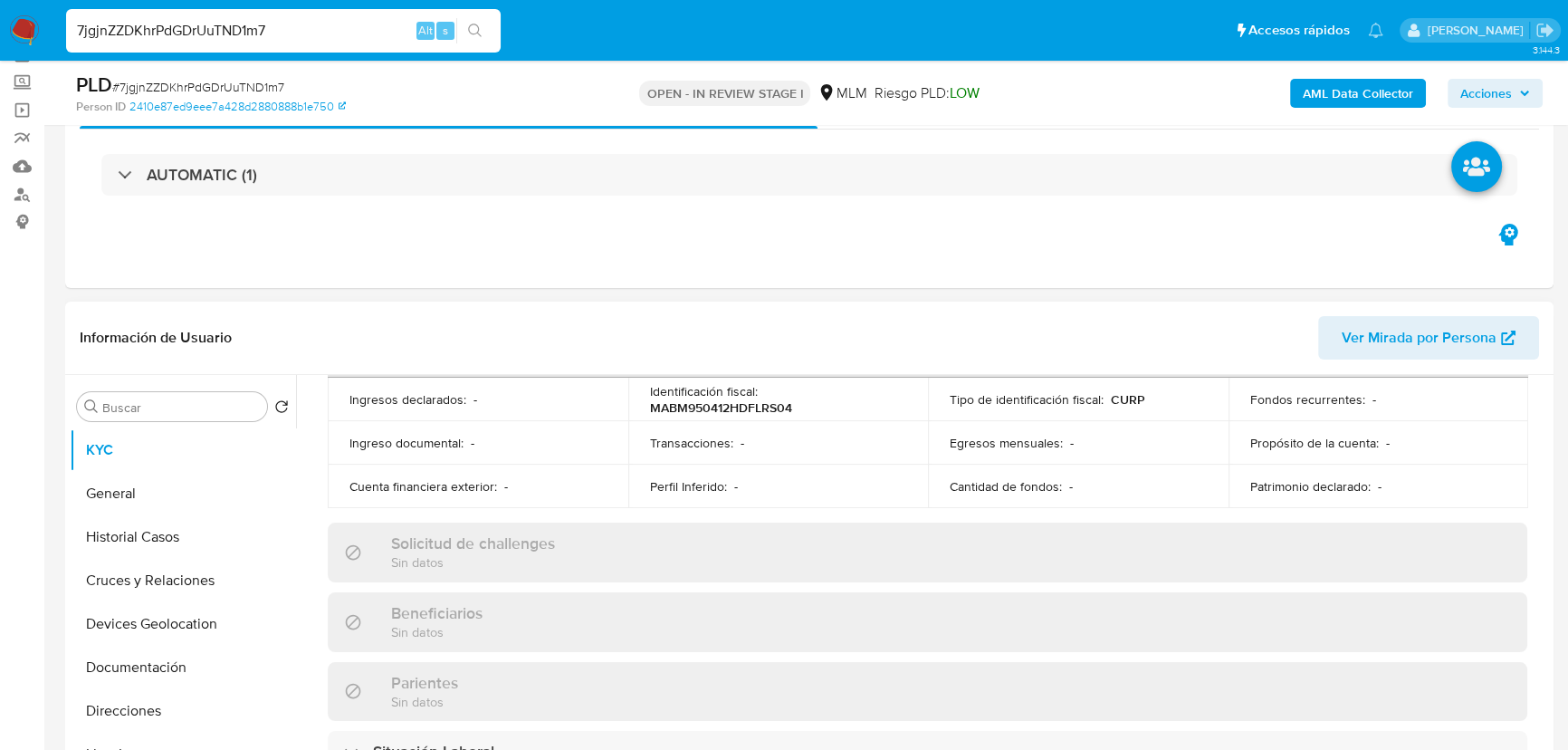 scroll, scrollTop: 741, scrollLeft: 0, axis: vertical 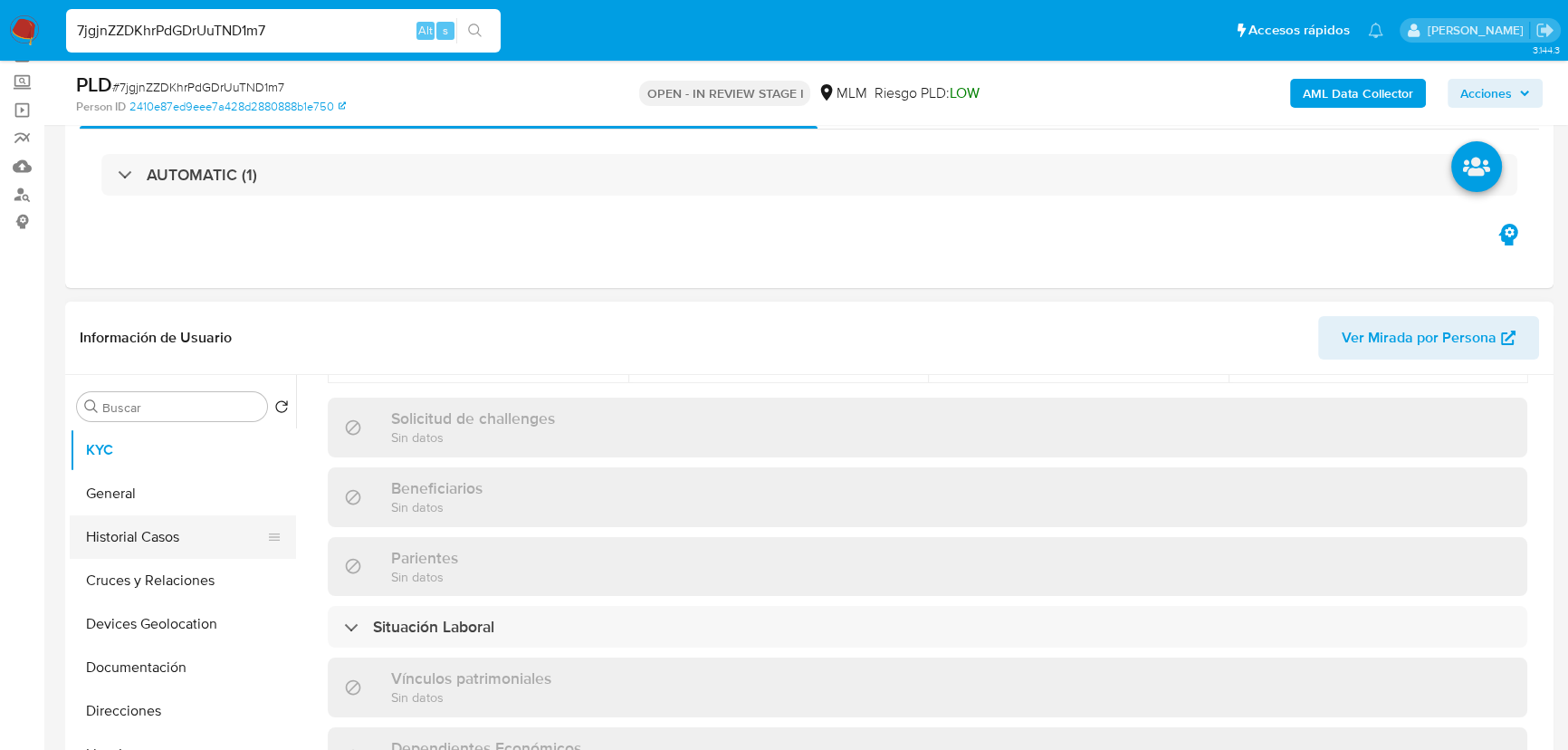 click on "Historial Casos" at bounding box center [176, 537] 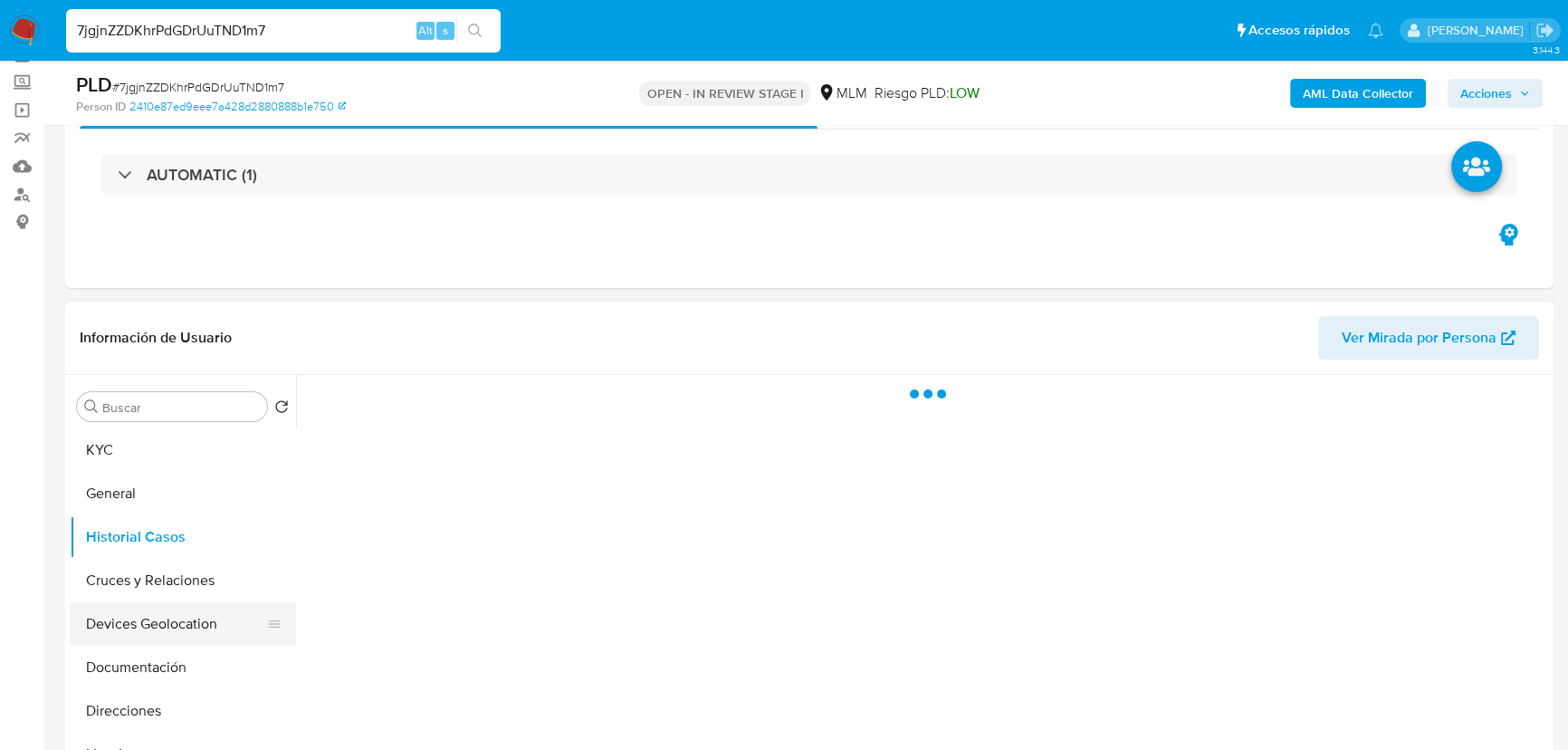 scroll, scrollTop: 0, scrollLeft: 0, axis: both 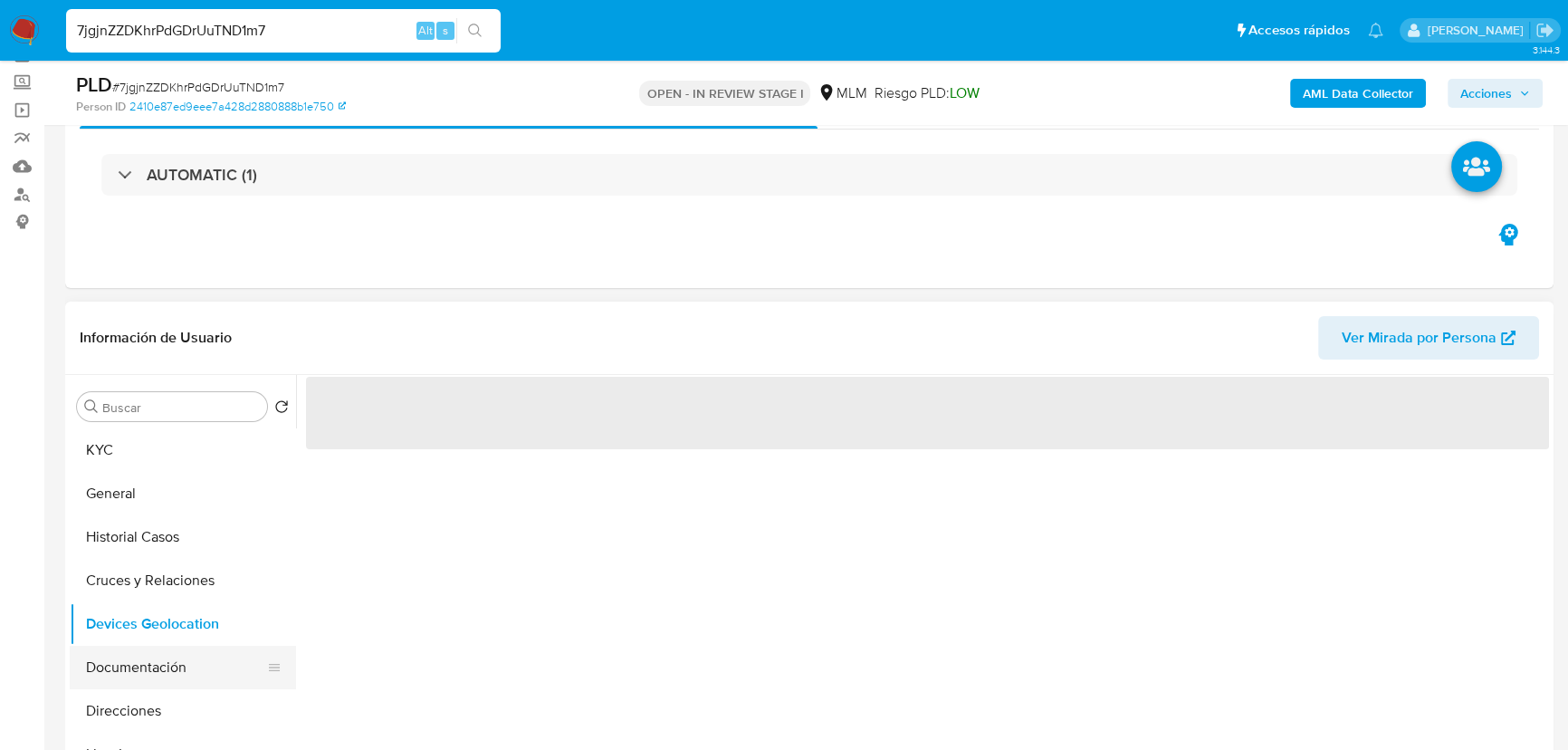 click on "Documentación" at bounding box center [176, 668] 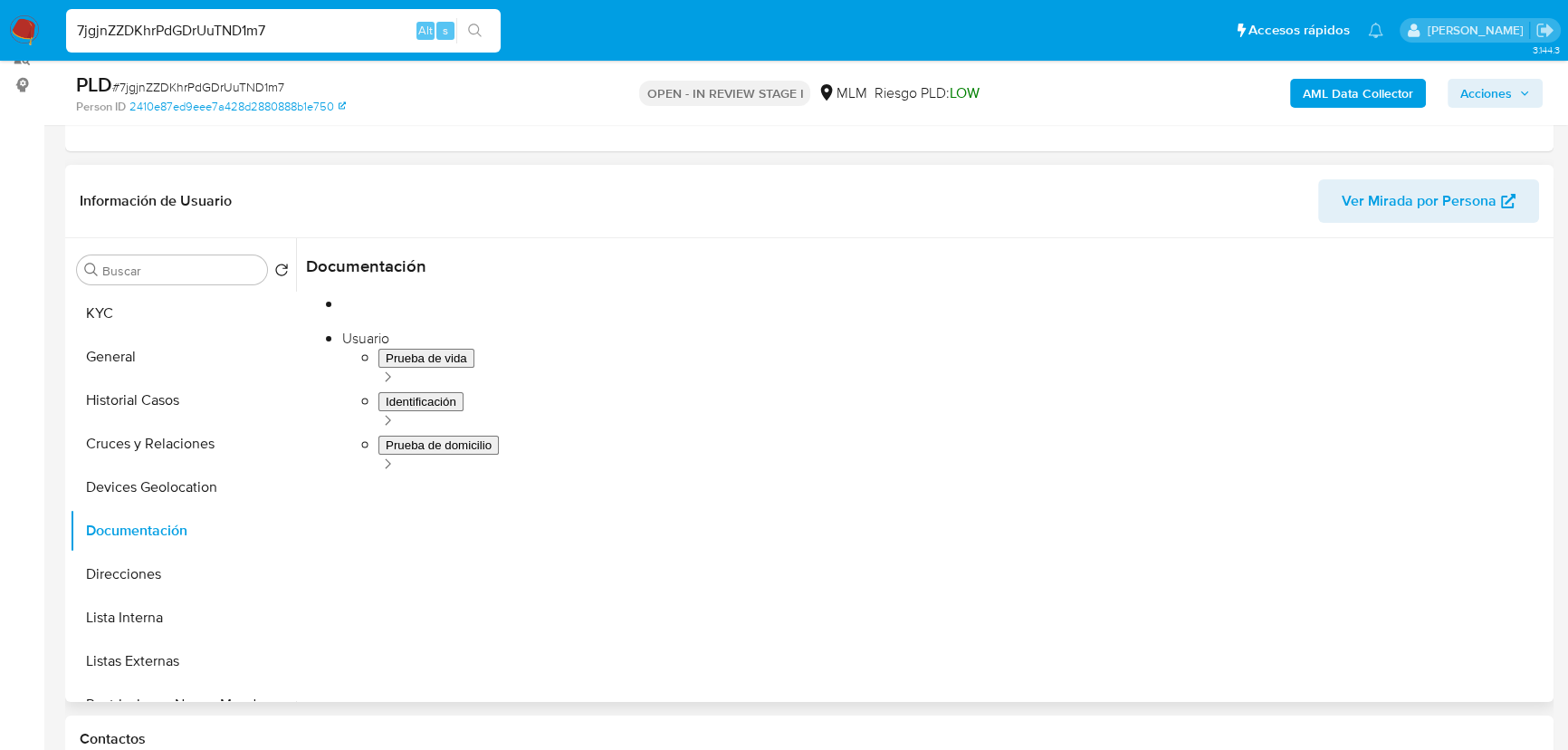 scroll, scrollTop: 260, scrollLeft: 0, axis: vertical 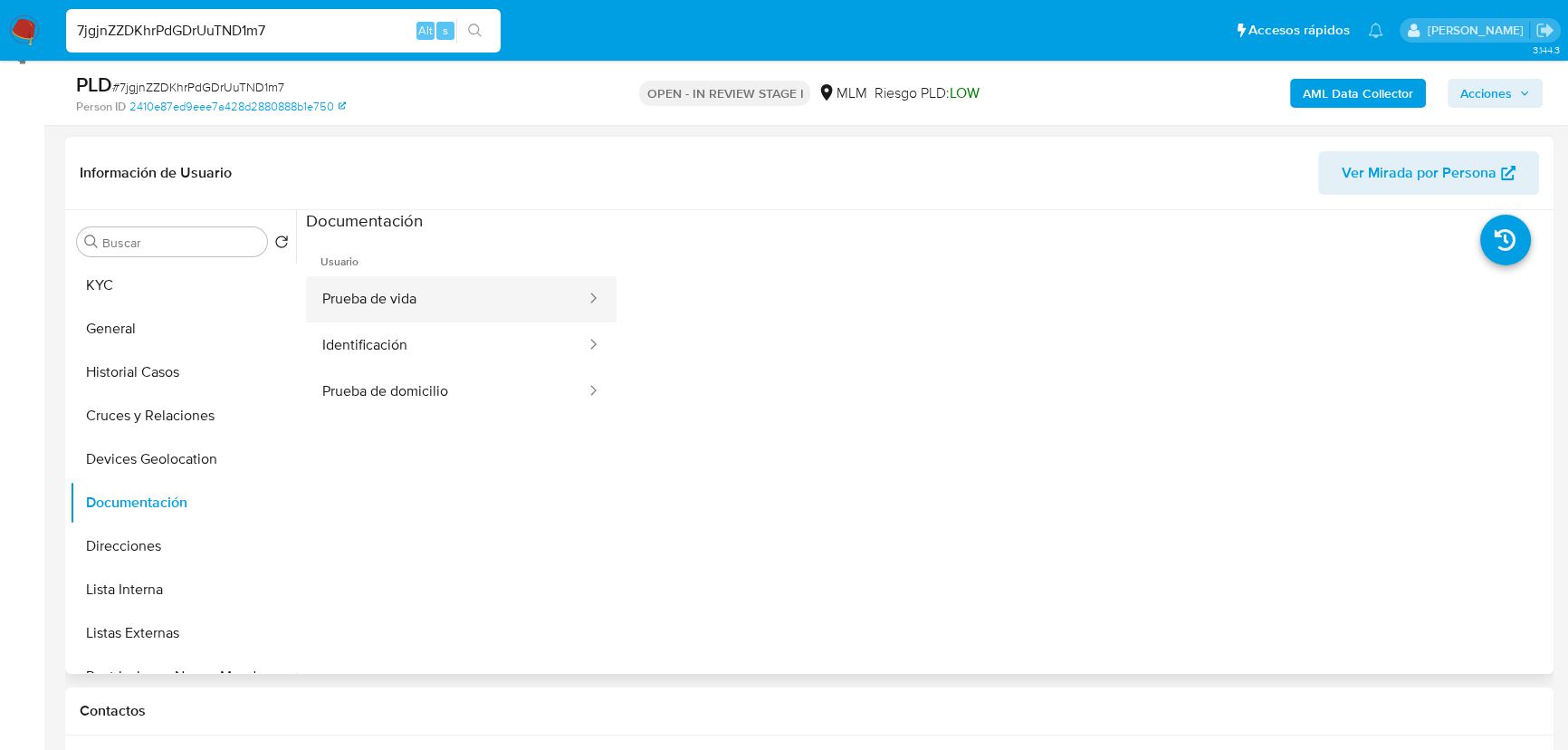 click on "Prueba de vida" at bounding box center [446, 299] 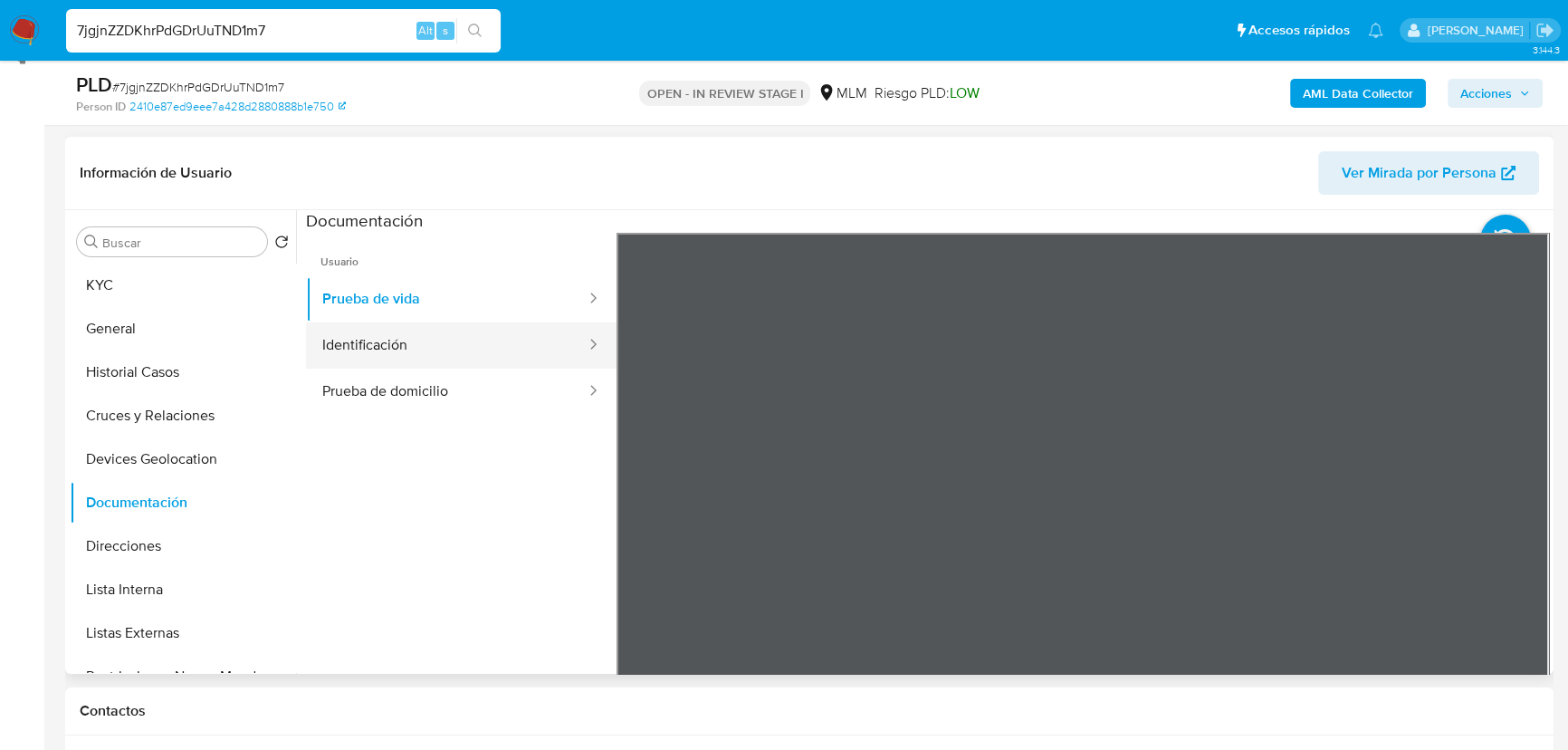 drag, startPoint x: 448, startPoint y: 332, endPoint x: 567, endPoint y: 342, distance: 119.41943 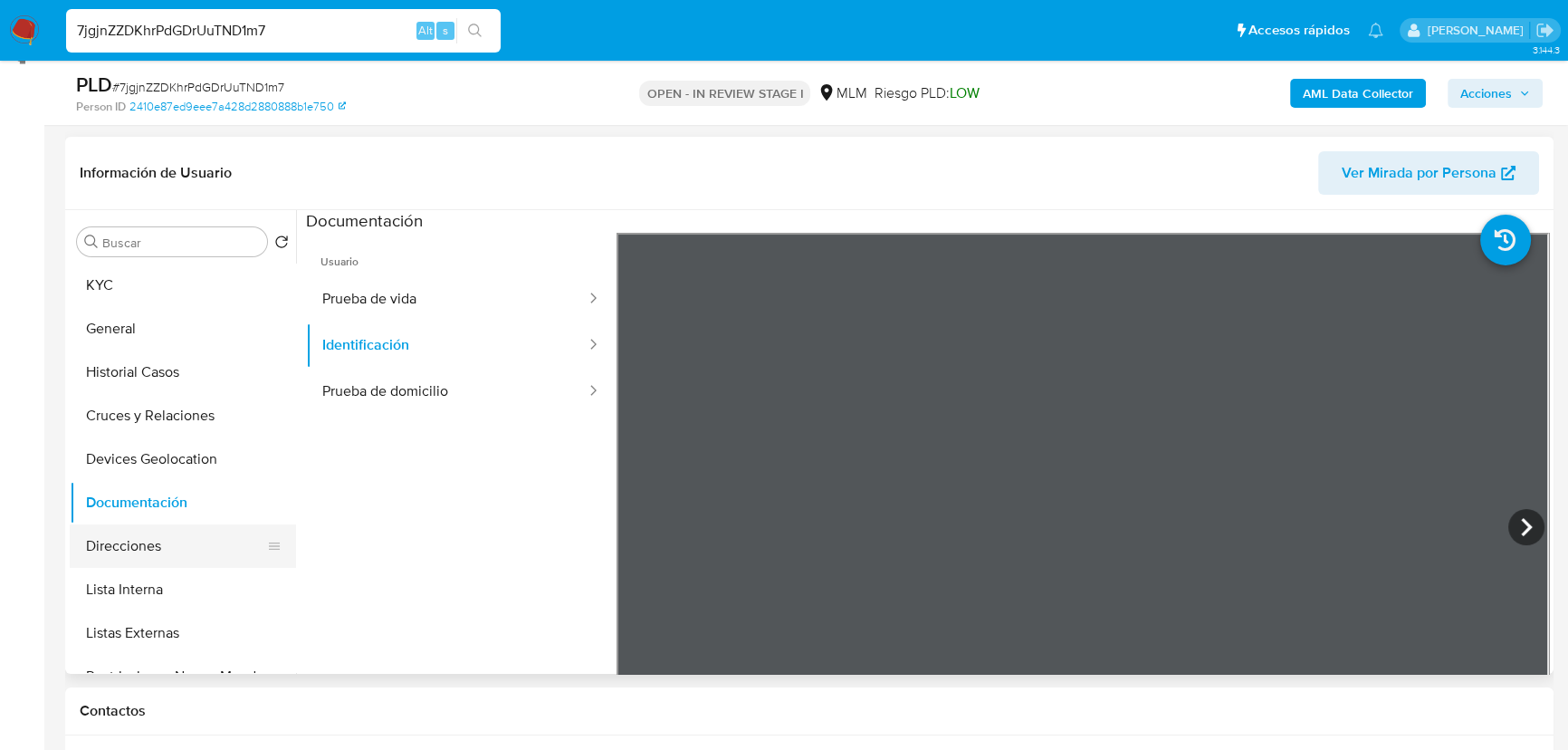 click on "Direcciones" at bounding box center [176, 546] 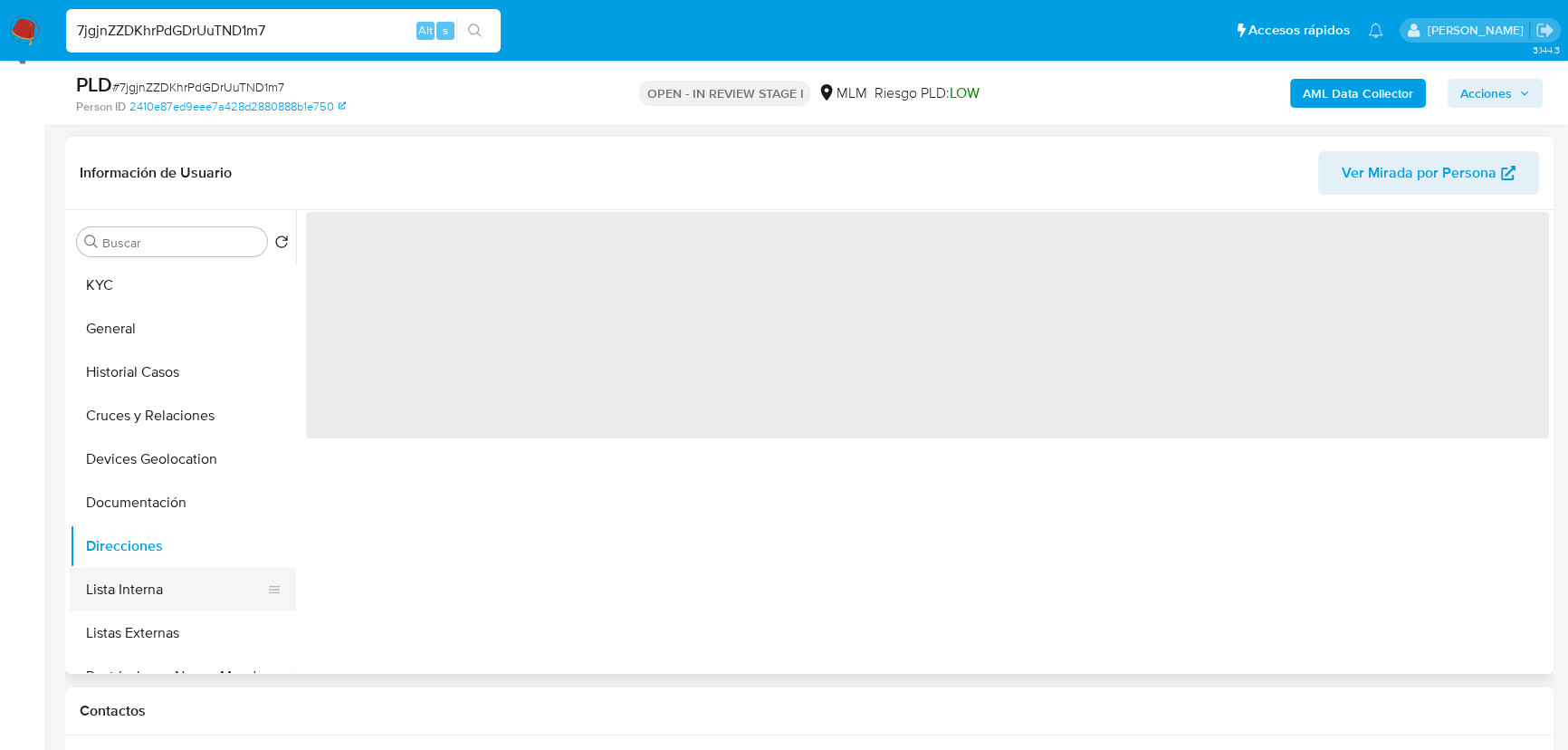 click on "Lista Interna" at bounding box center [176, 590] 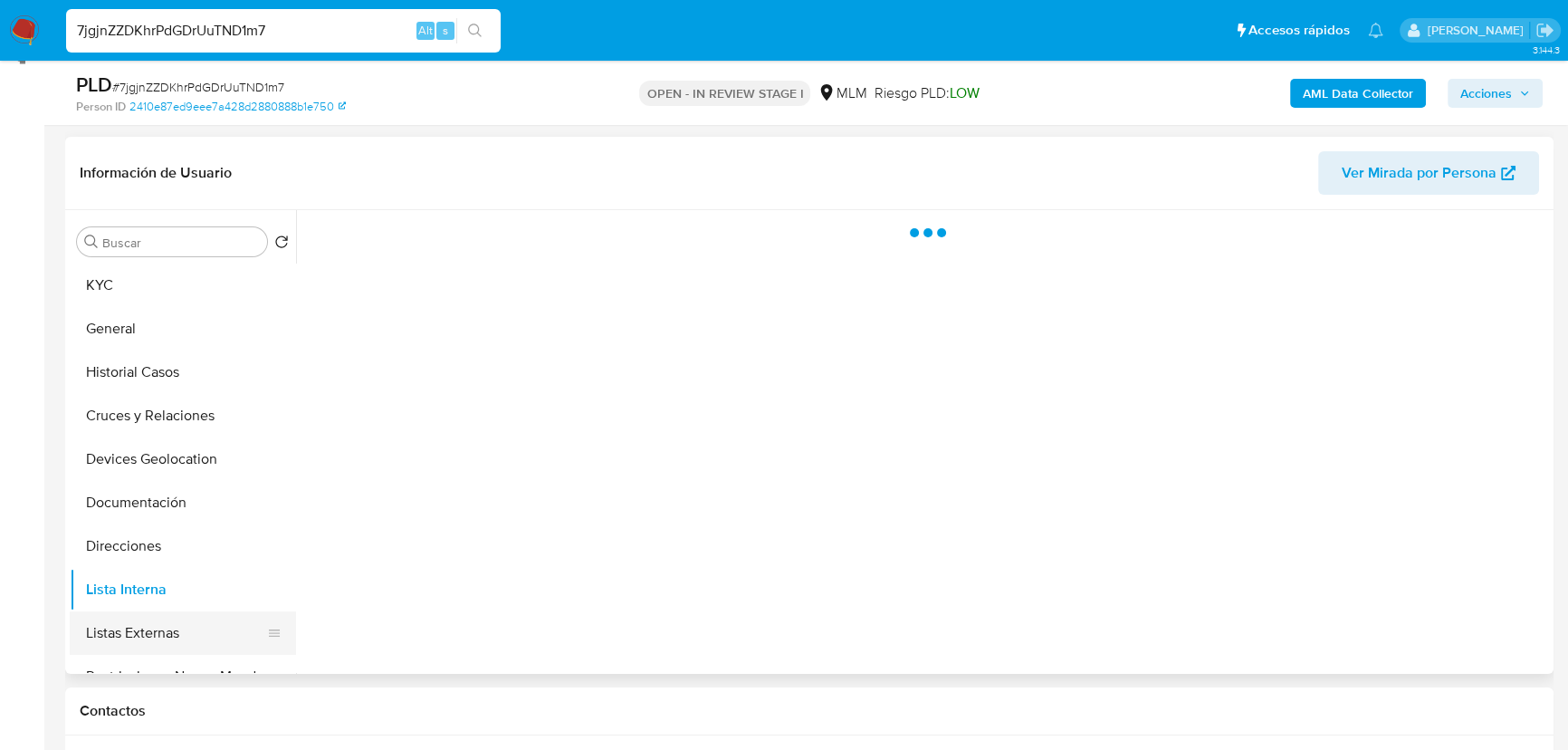 drag, startPoint x: 174, startPoint y: 622, endPoint x: 218, endPoint y: 621, distance: 44.011362 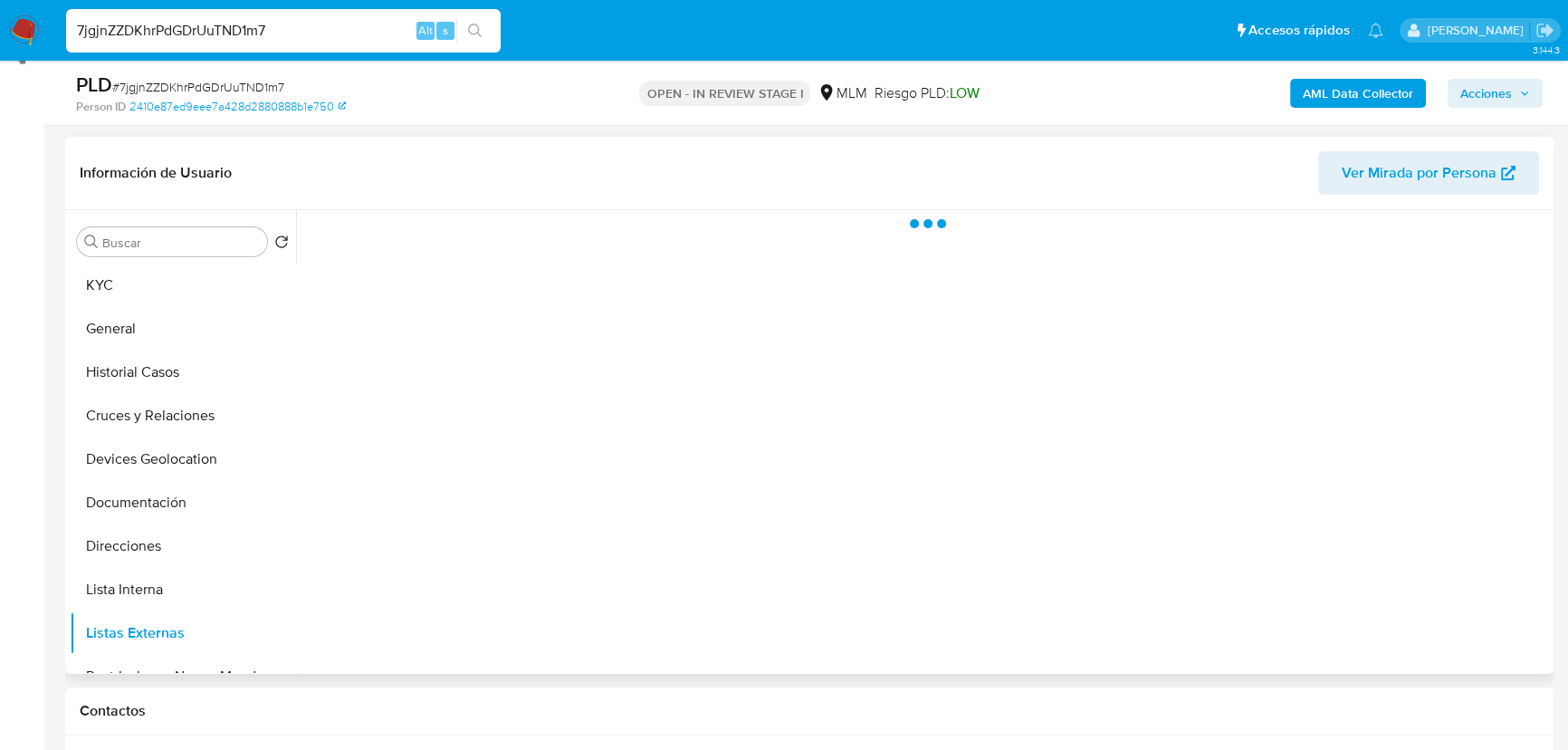 click at bounding box center (923, 442) 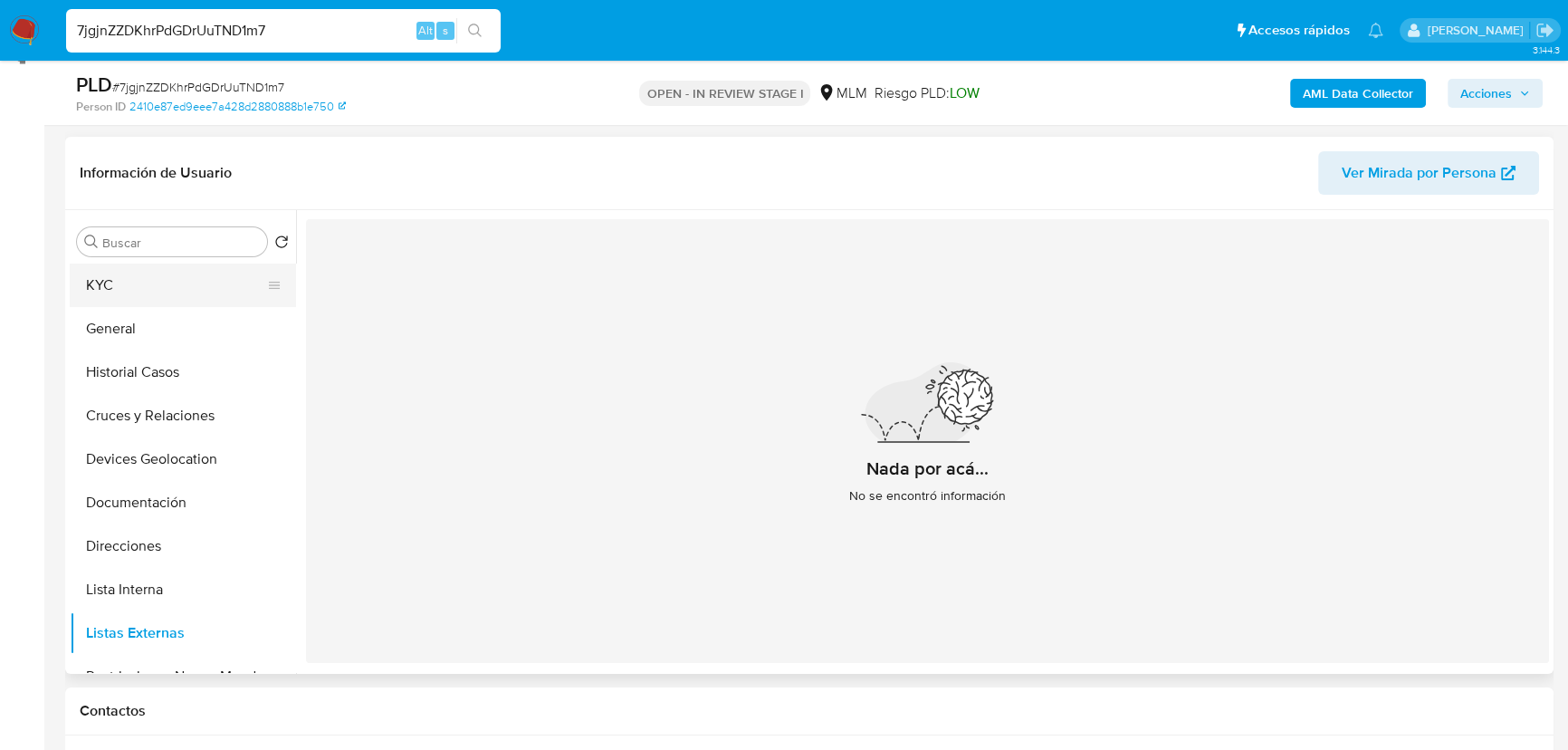 click on "KYC" at bounding box center [176, 285] 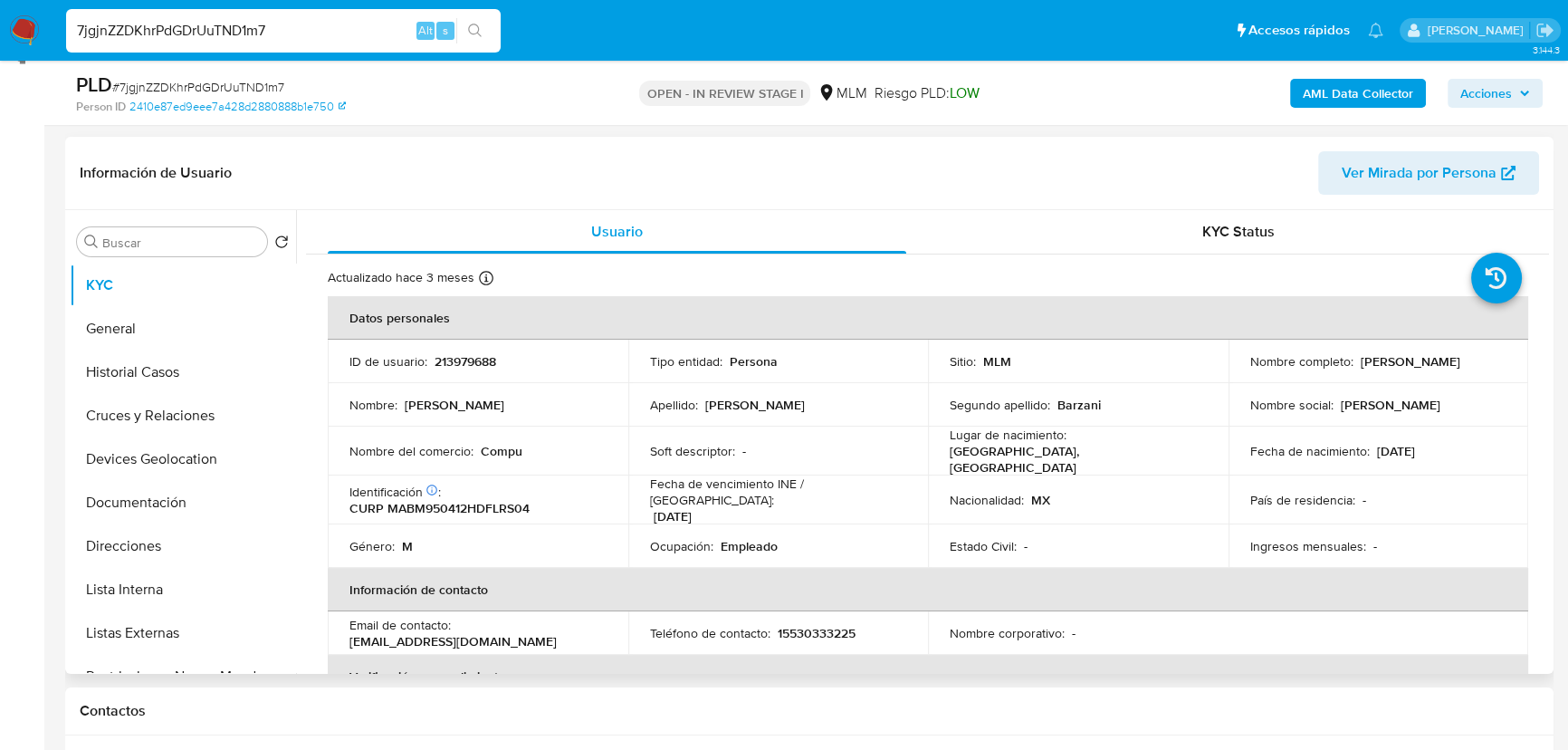 click on "Nombre :    Moshe" at bounding box center (478, 405) 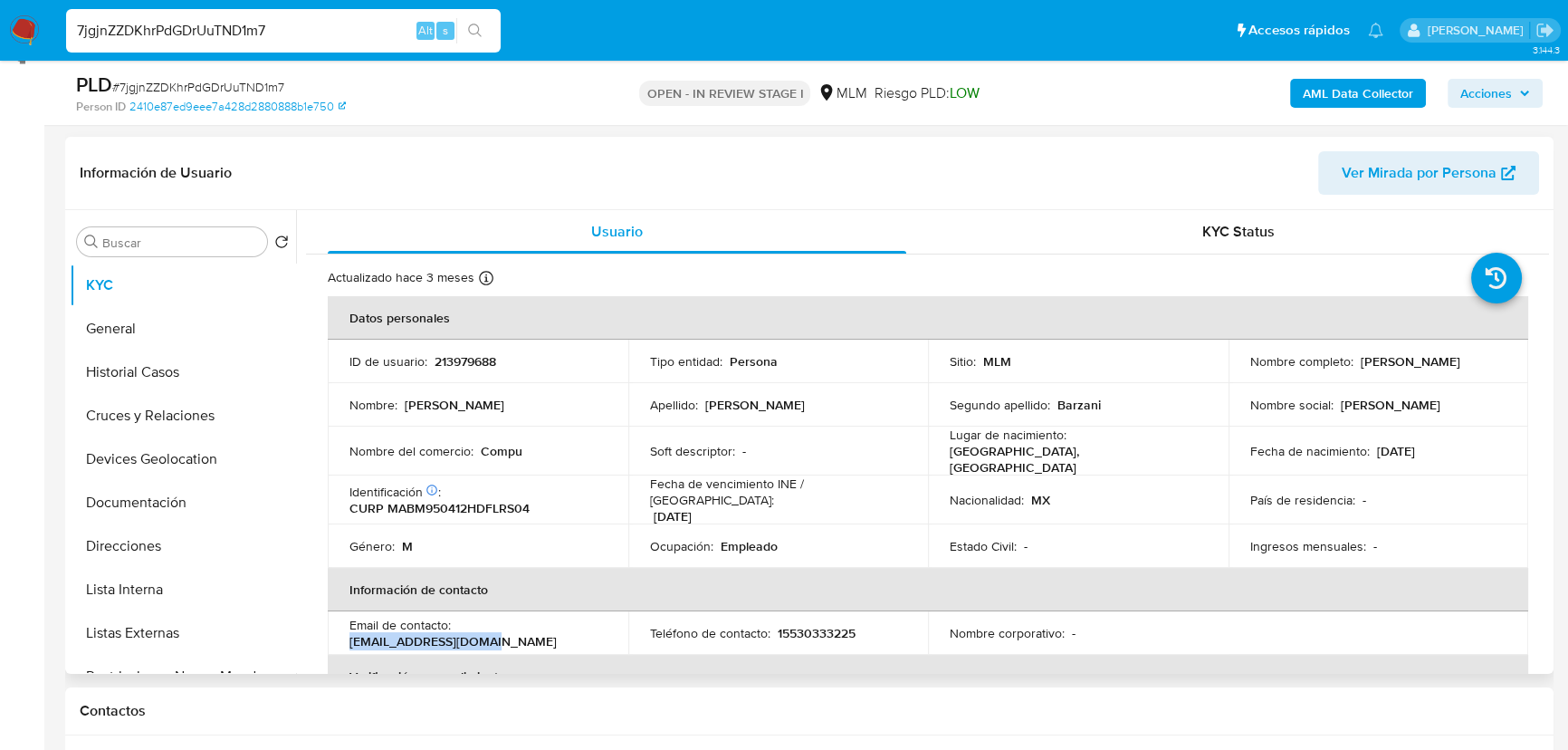drag, startPoint x: 483, startPoint y: 639, endPoint x: 348, endPoint y: 636, distance: 135.03 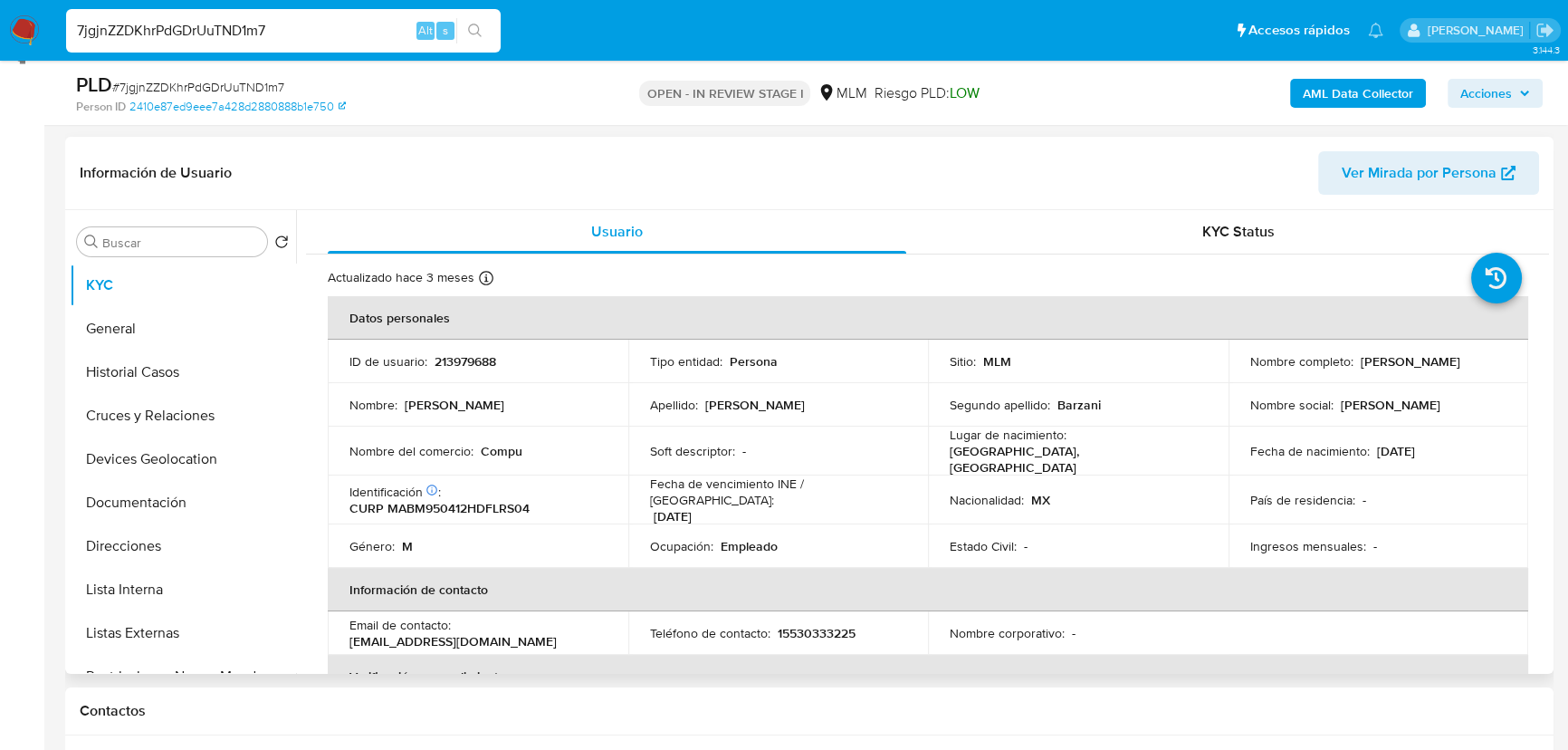 click on "15530333225" at bounding box center (817, 633) 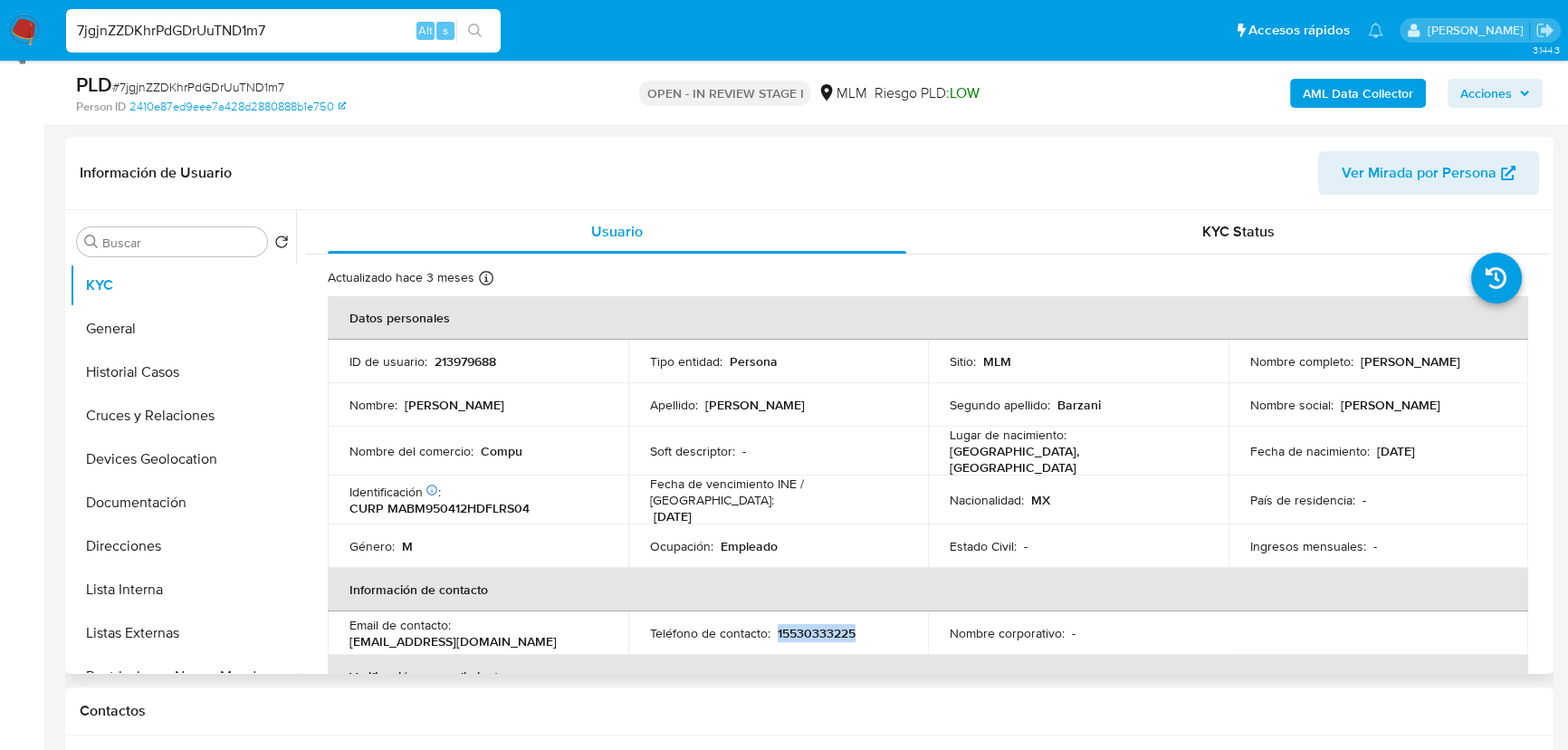 click on "15530333225" at bounding box center (817, 633) 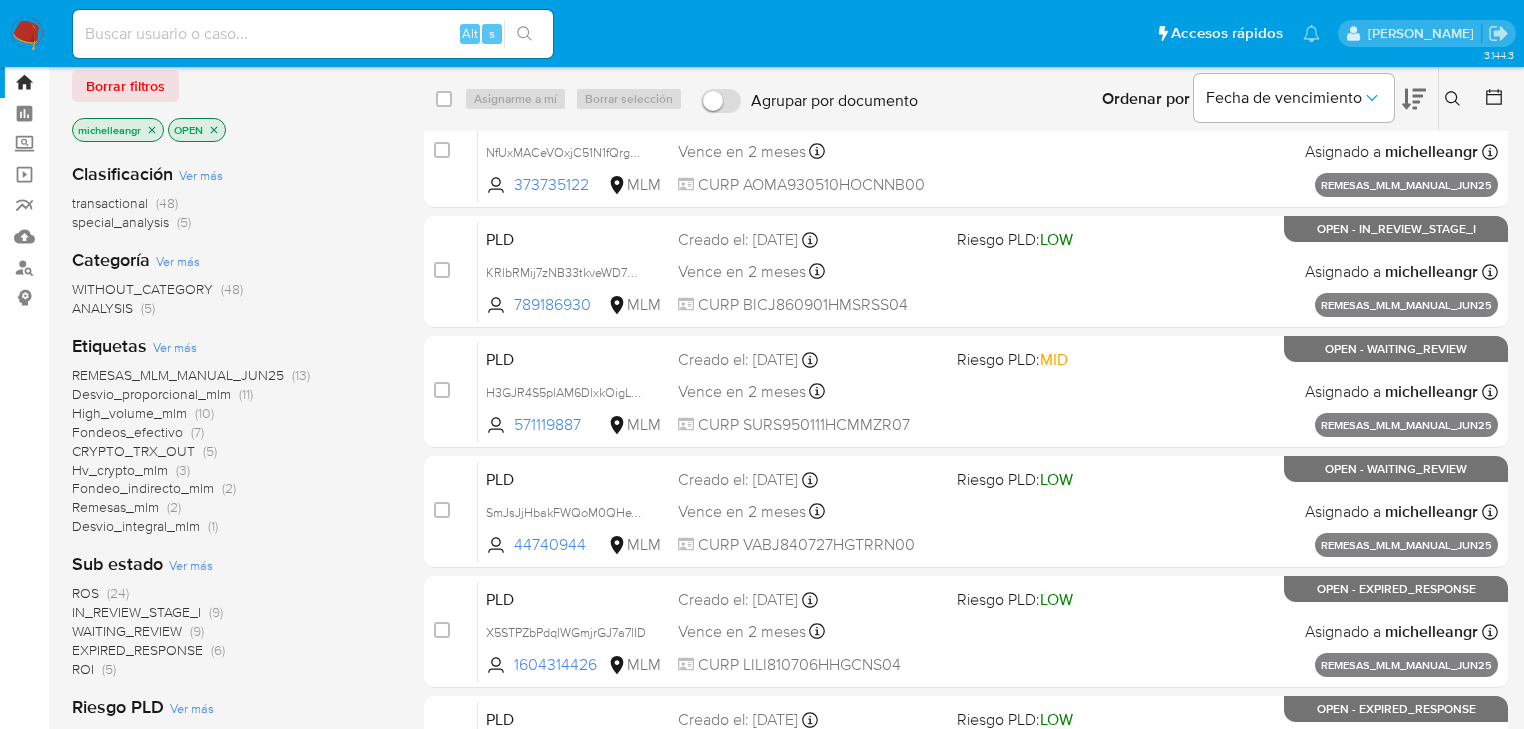 scroll, scrollTop: 80, scrollLeft: 0, axis: vertical 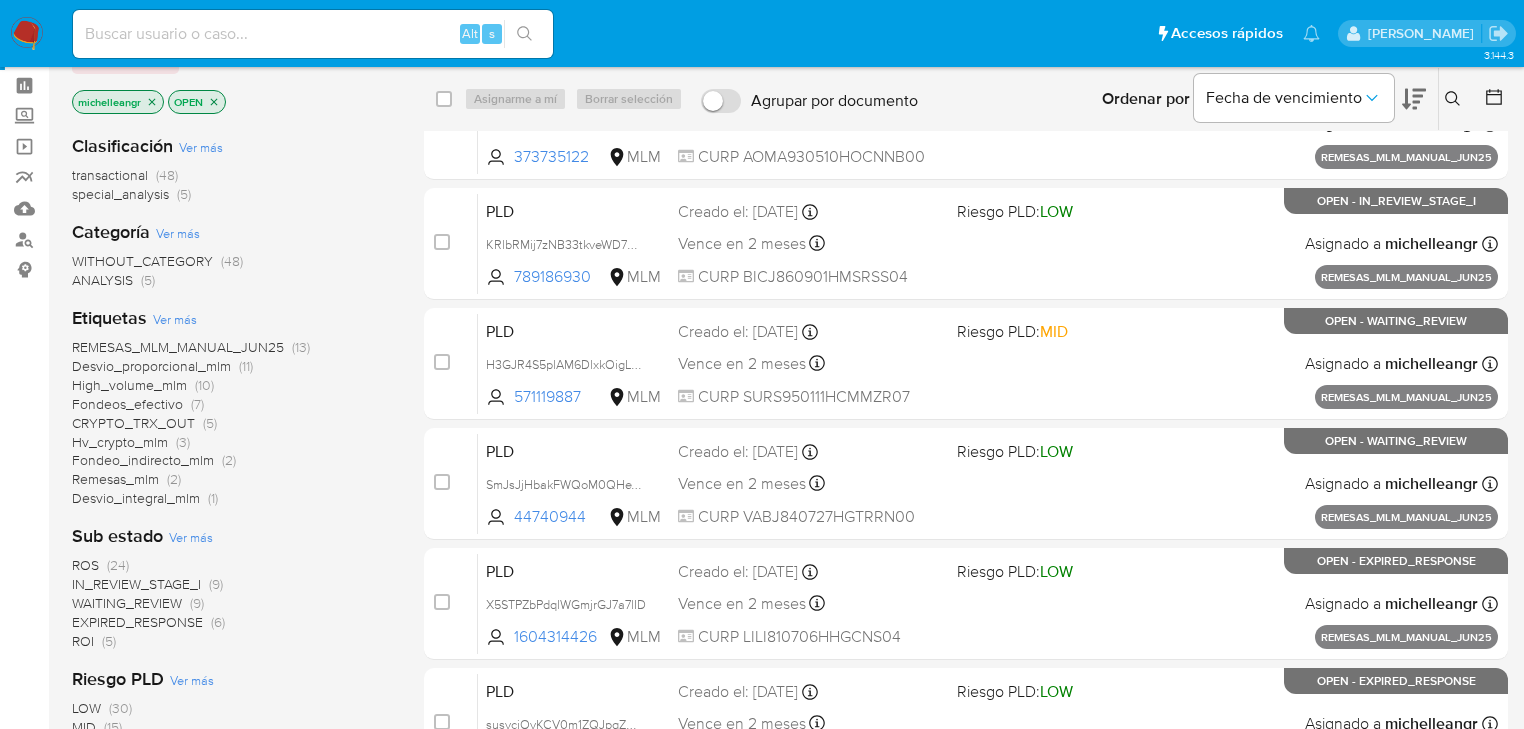 click at bounding box center (313, 34) 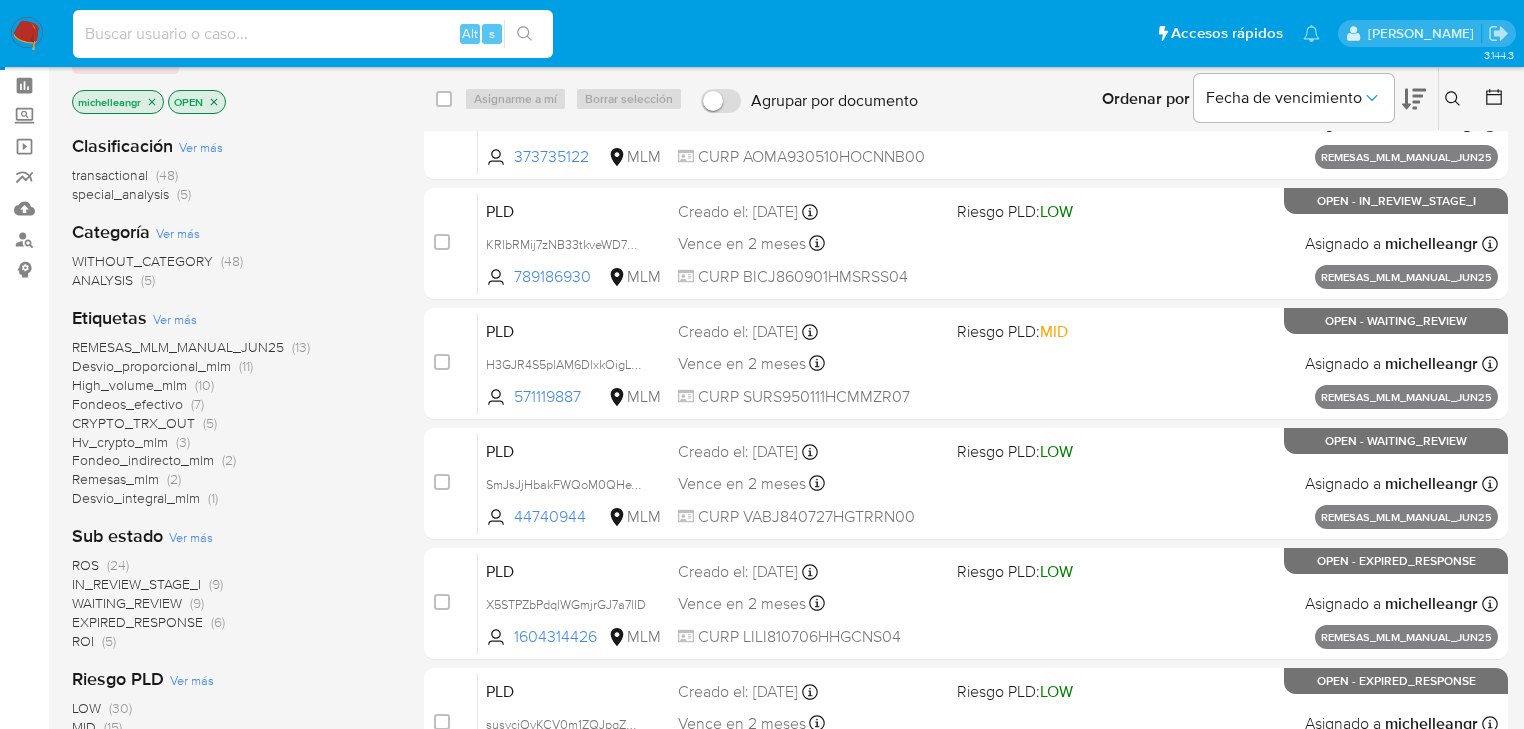 paste on "CLIENTE MOSHE MALEH BARZANI, NUMERO DE CLIENTE 213979688 Y NUMERO CUENTA 722969010263224100, CURP MABM950412HDFLRS04 DE" 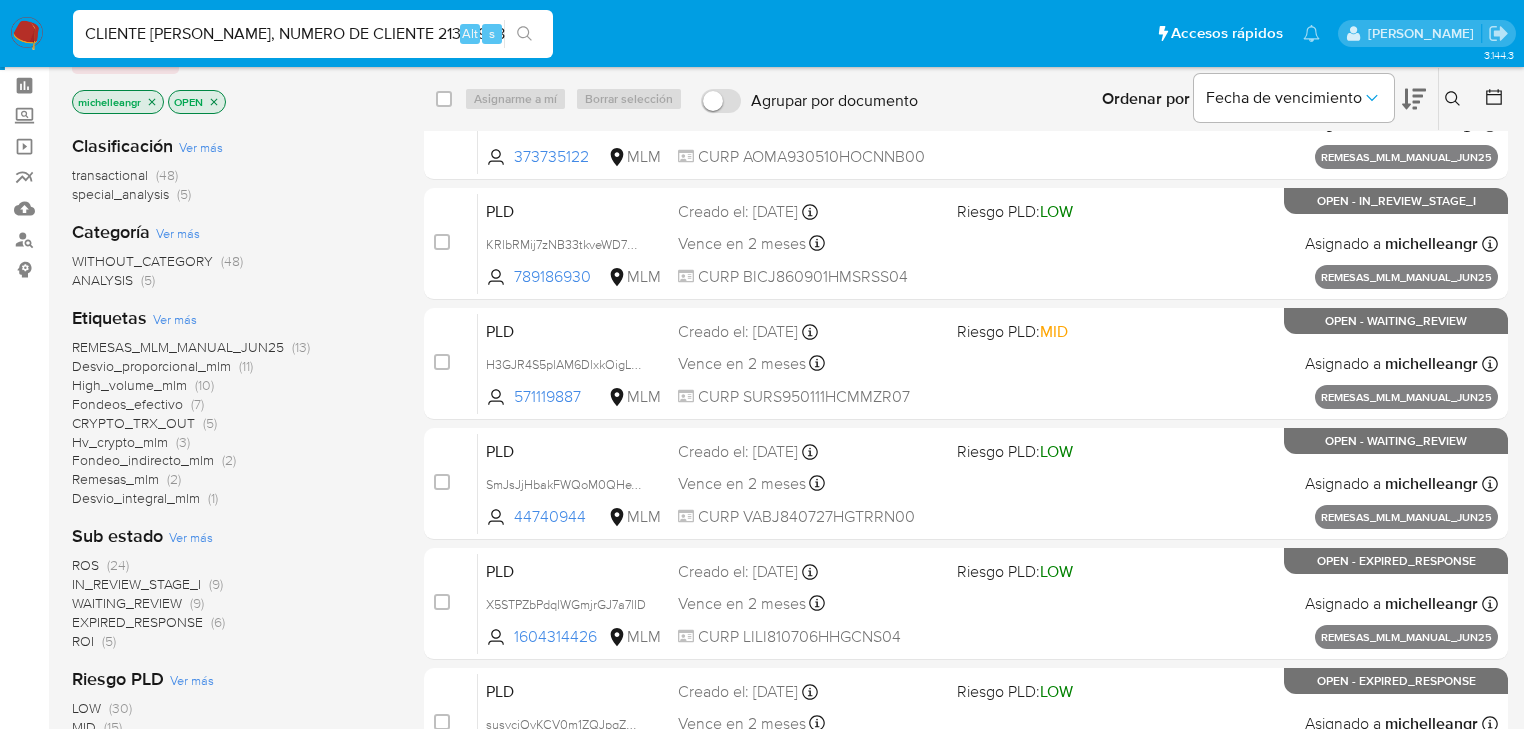 scroll, scrollTop: 0, scrollLeft: 646, axis: horizontal 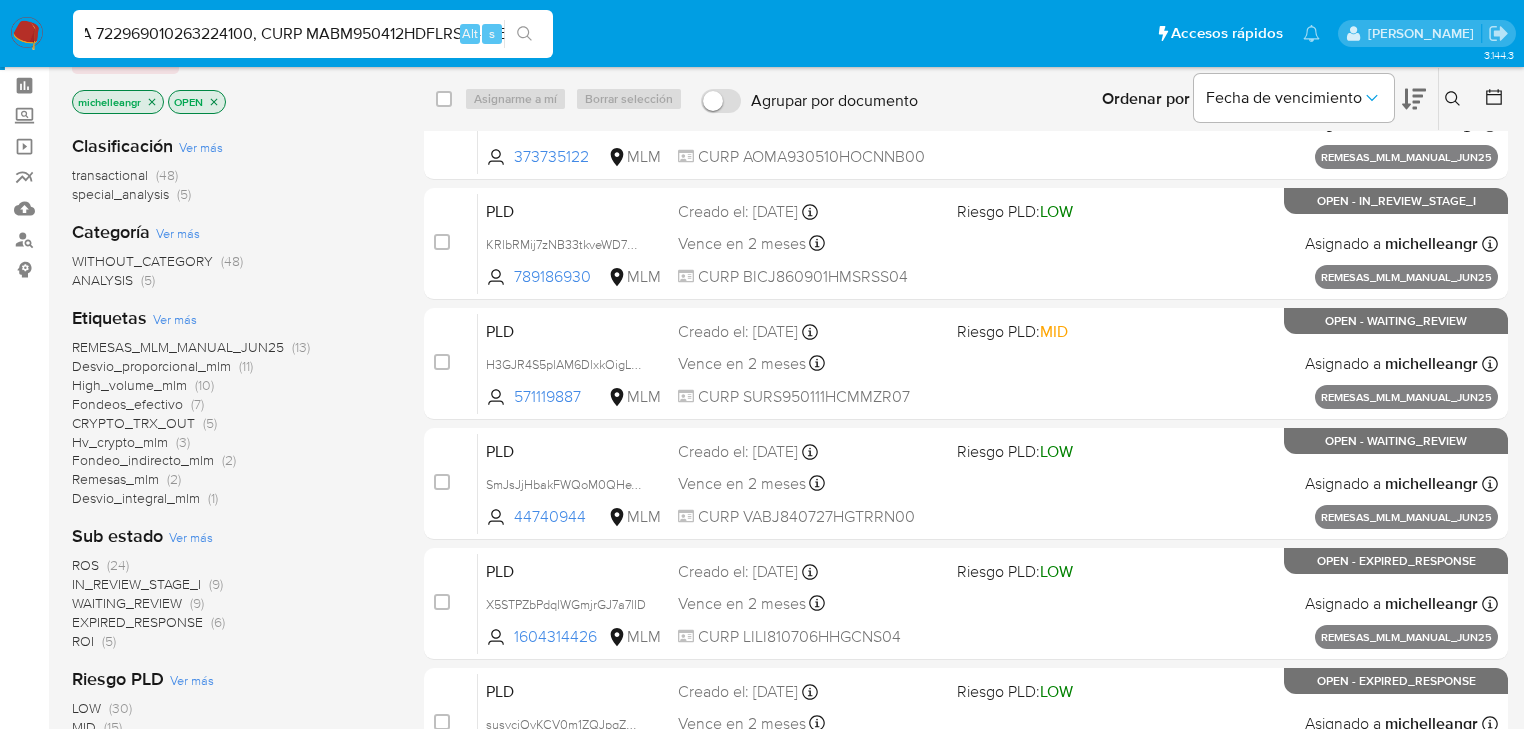 type 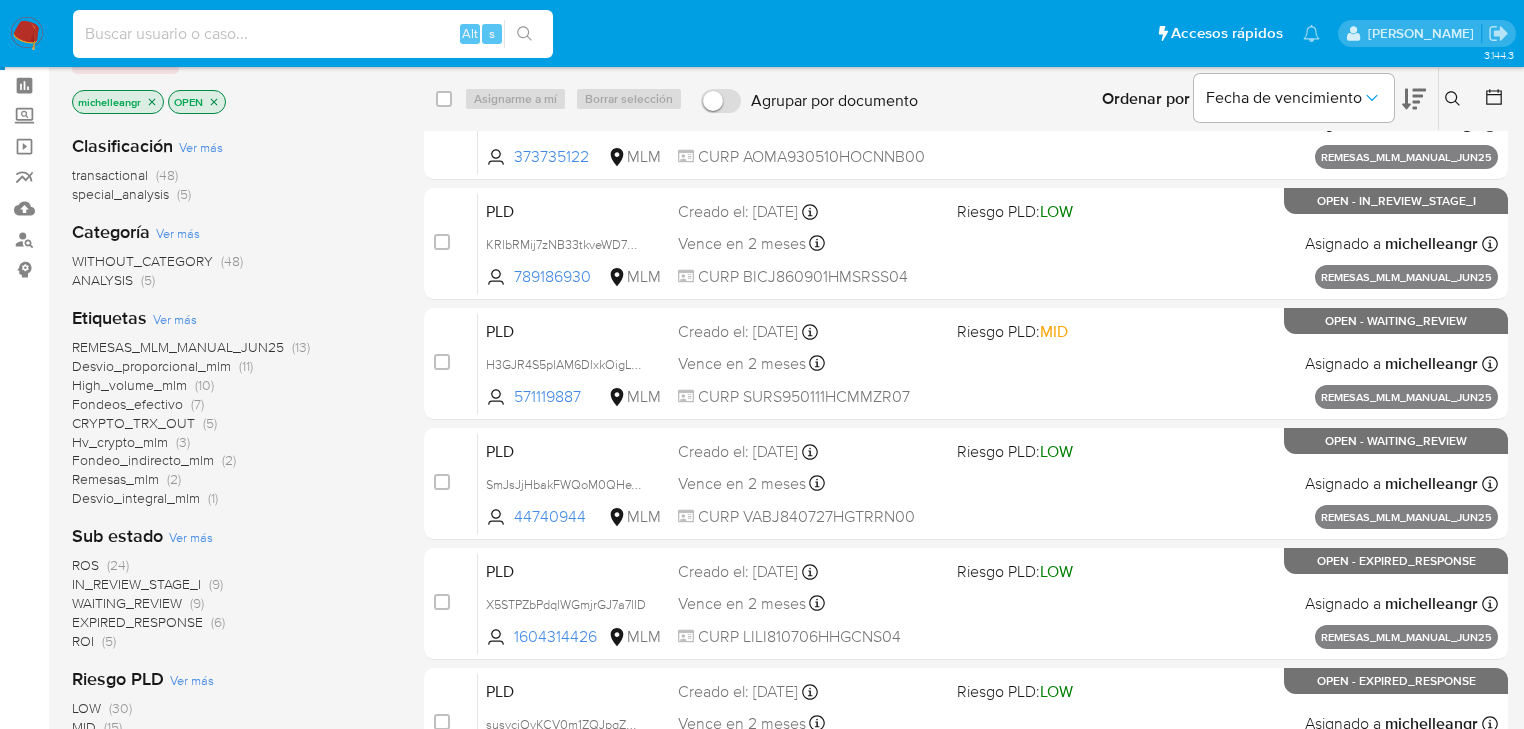 scroll, scrollTop: 0, scrollLeft: 0, axis: both 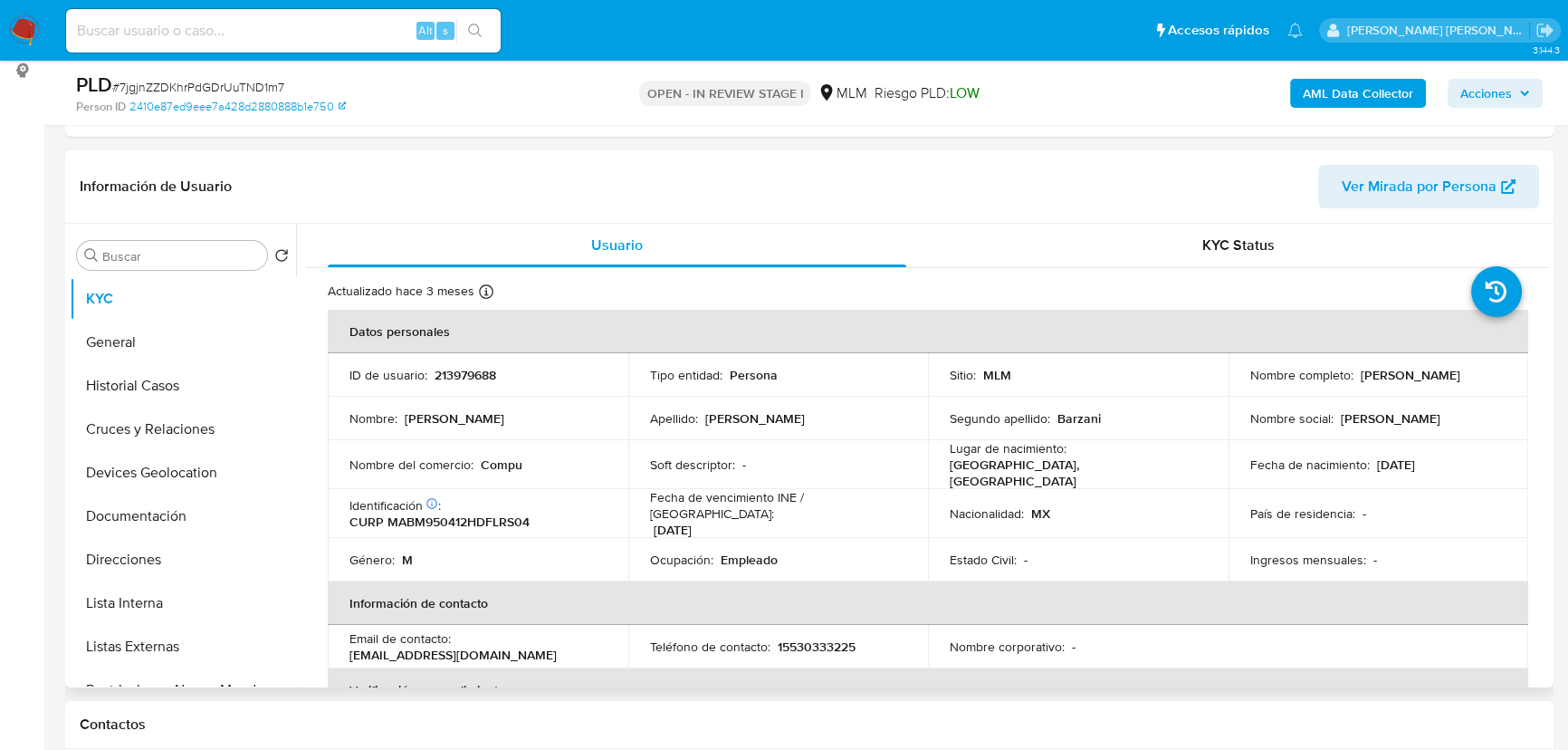 select on "10" 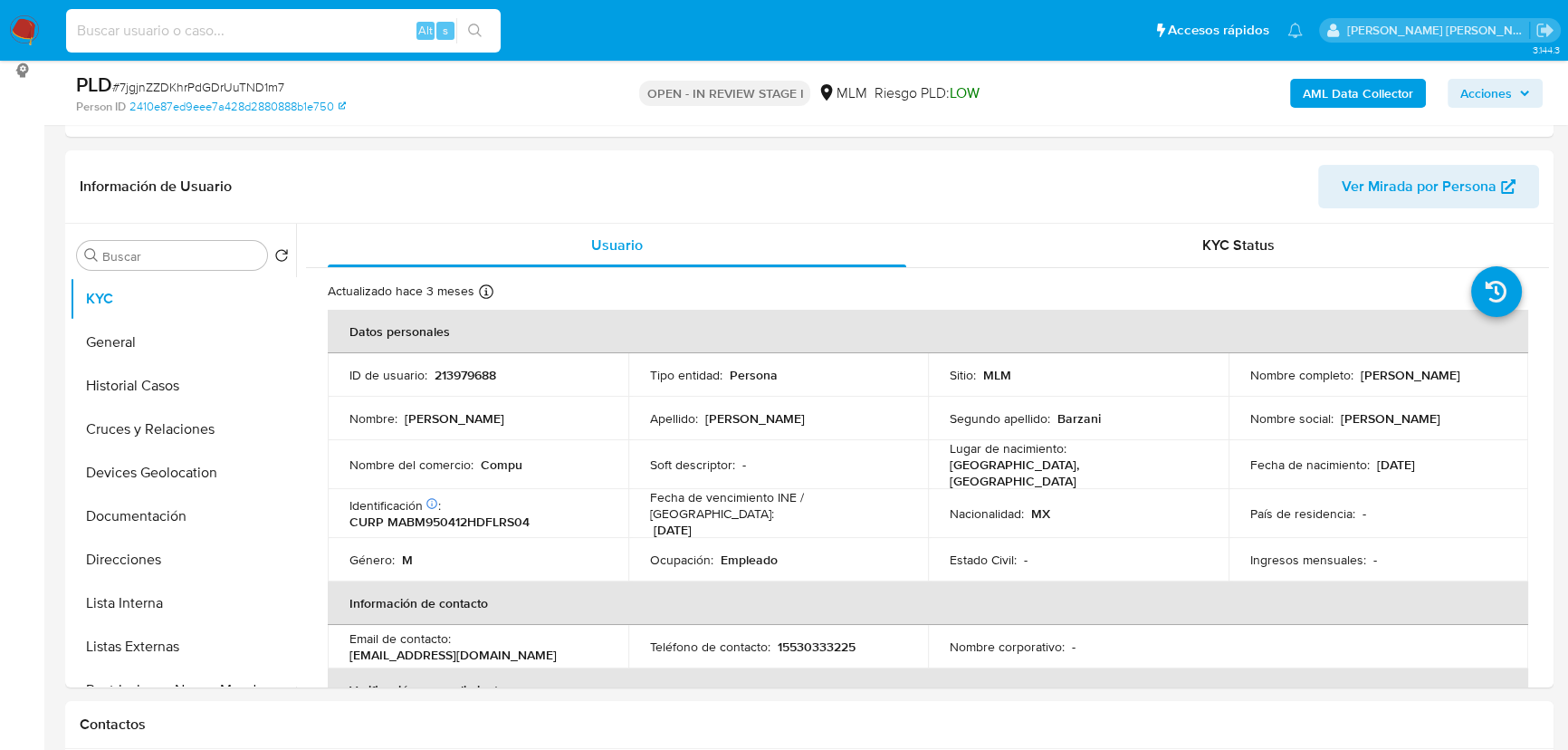 click at bounding box center [283, 31] 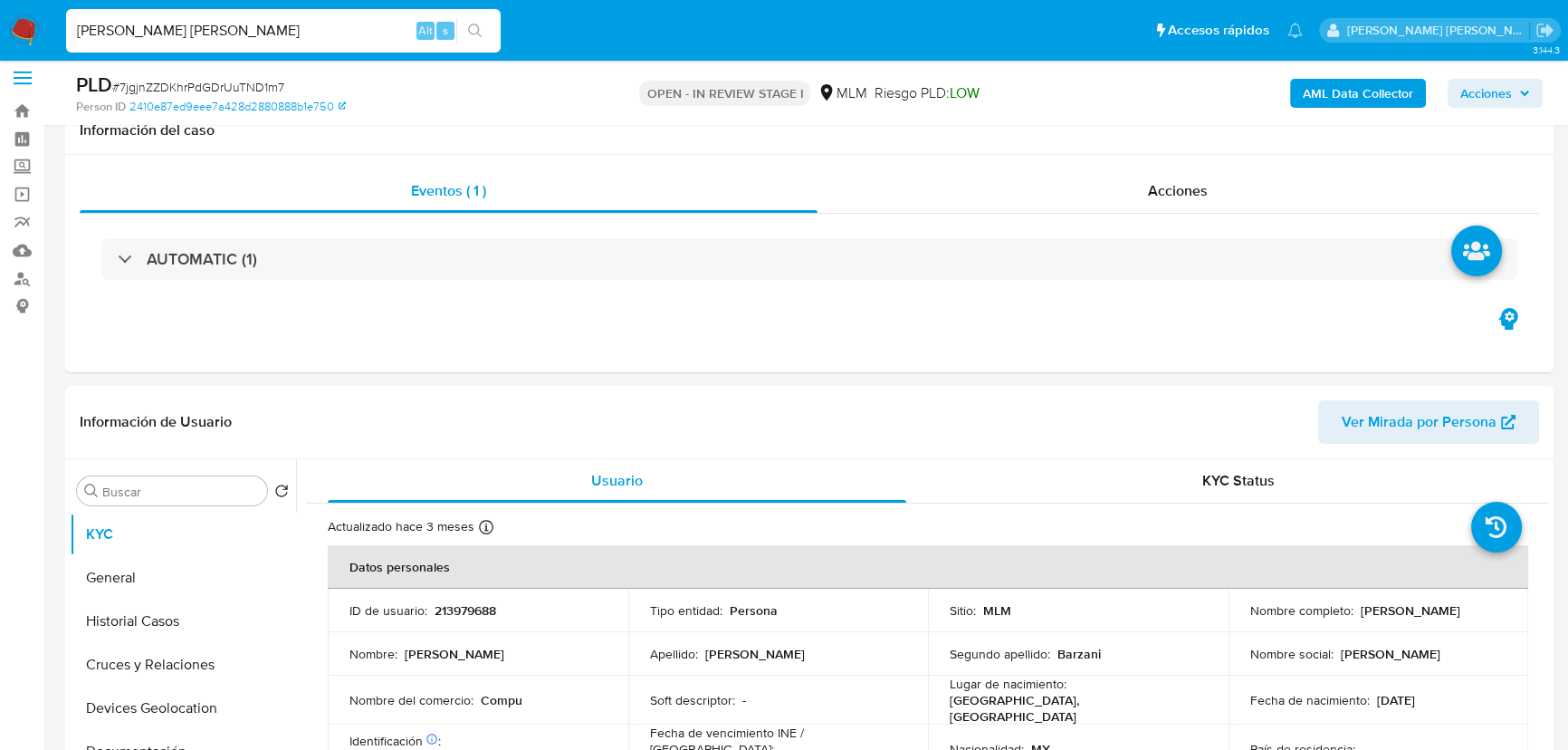 scroll, scrollTop: 0, scrollLeft: 0, axis: both 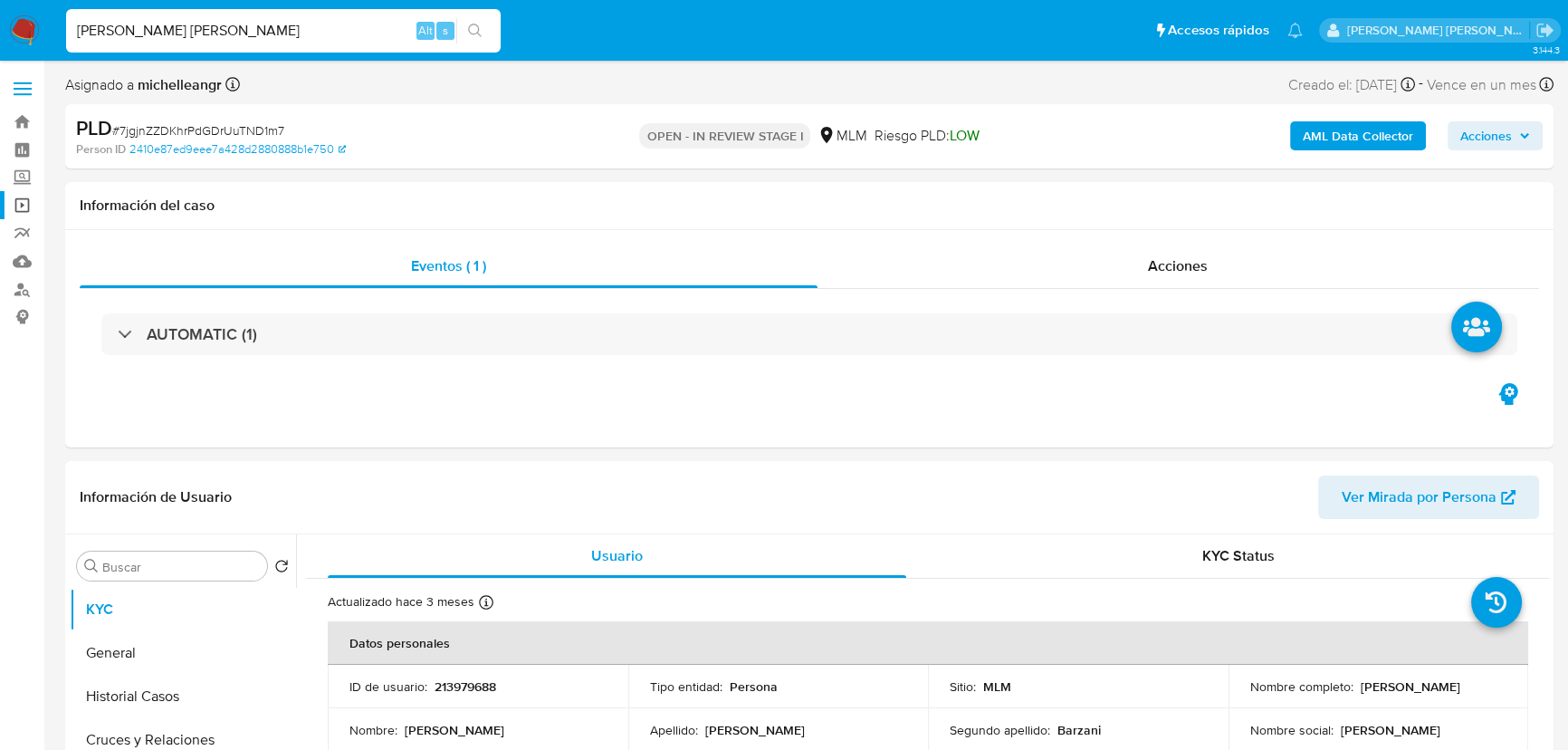 type on "DAVID ZEITOUNE TASHE" 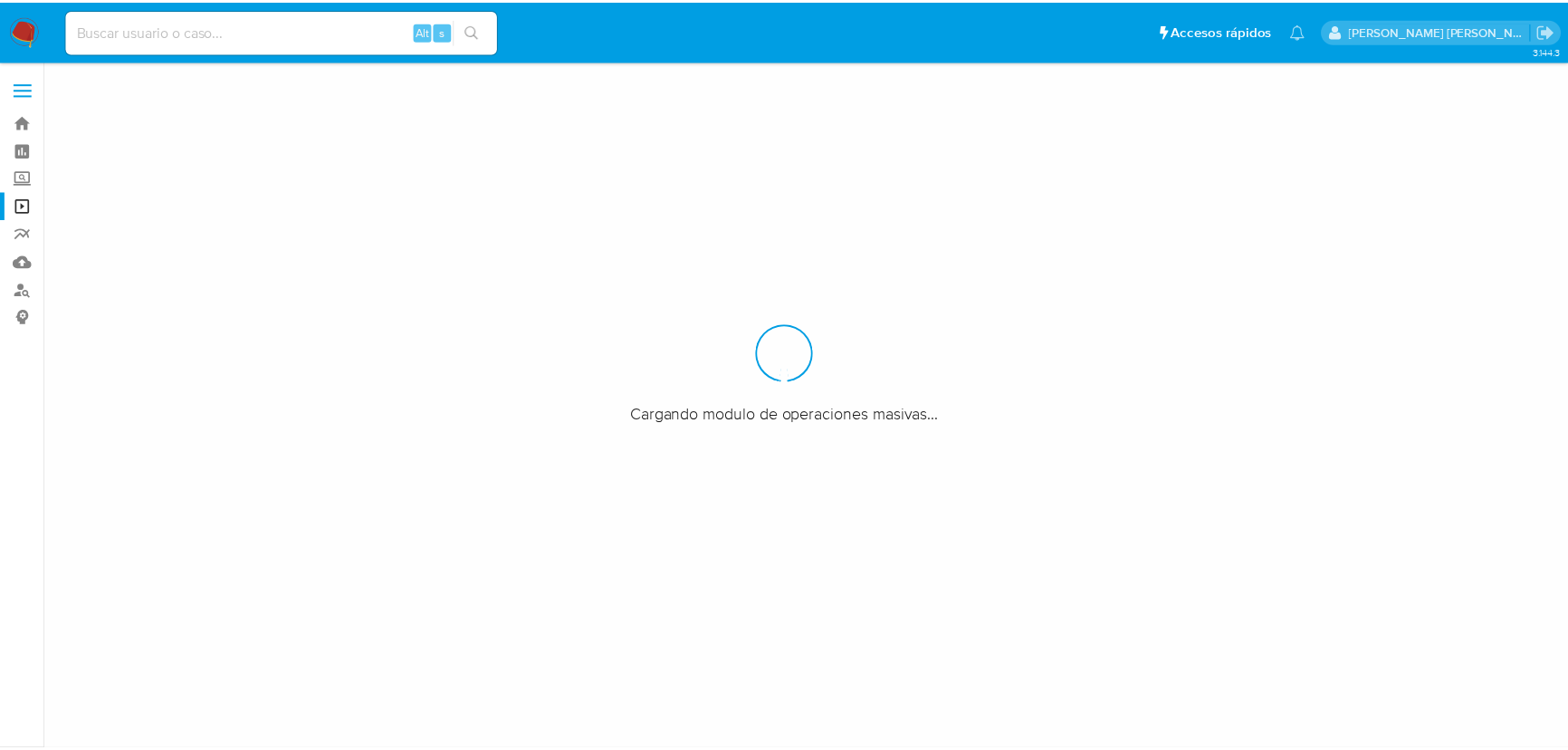 scroll, scrollTop: 0, scrollLeft: 0, axis: both 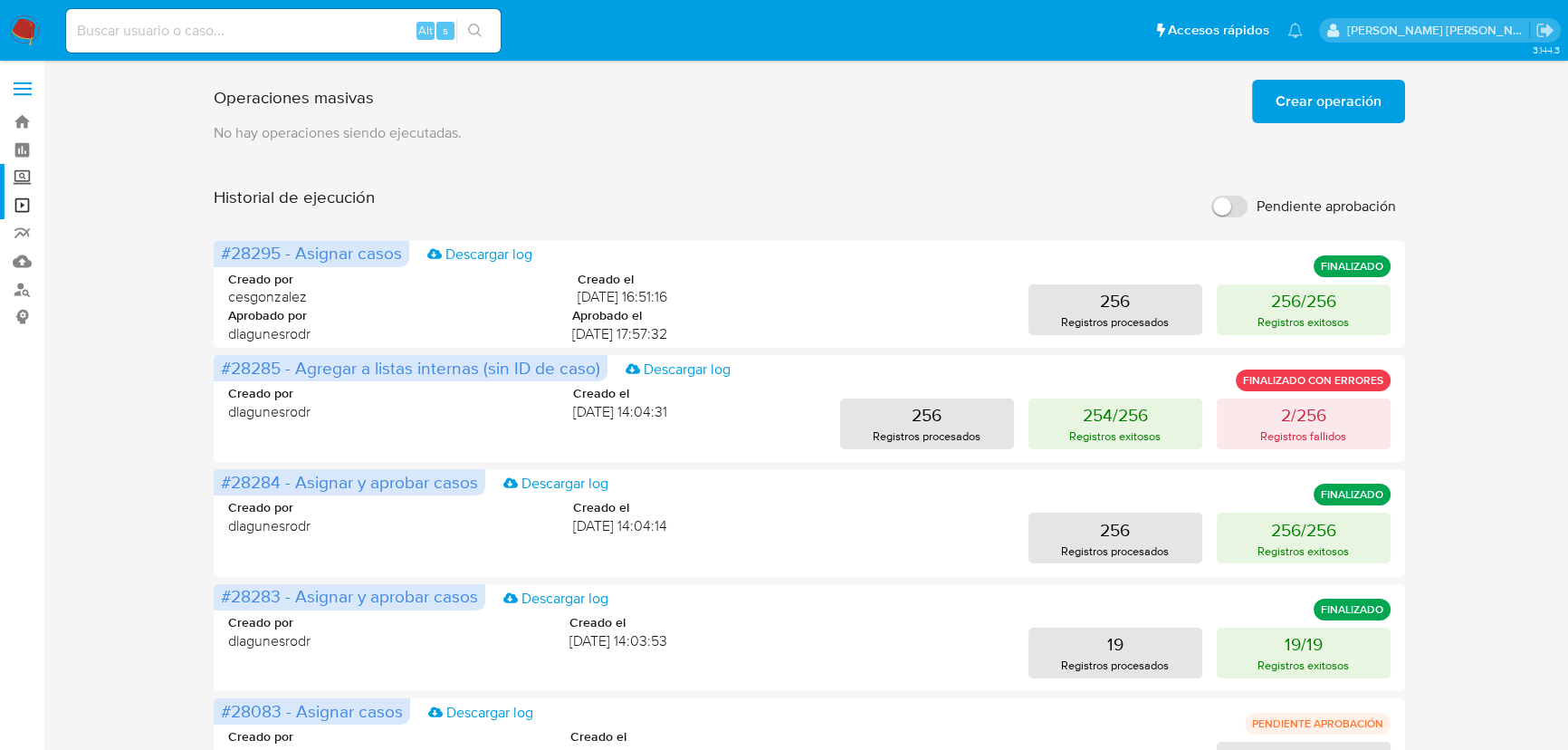 click on "Screening" at bounding box center [108, 178] 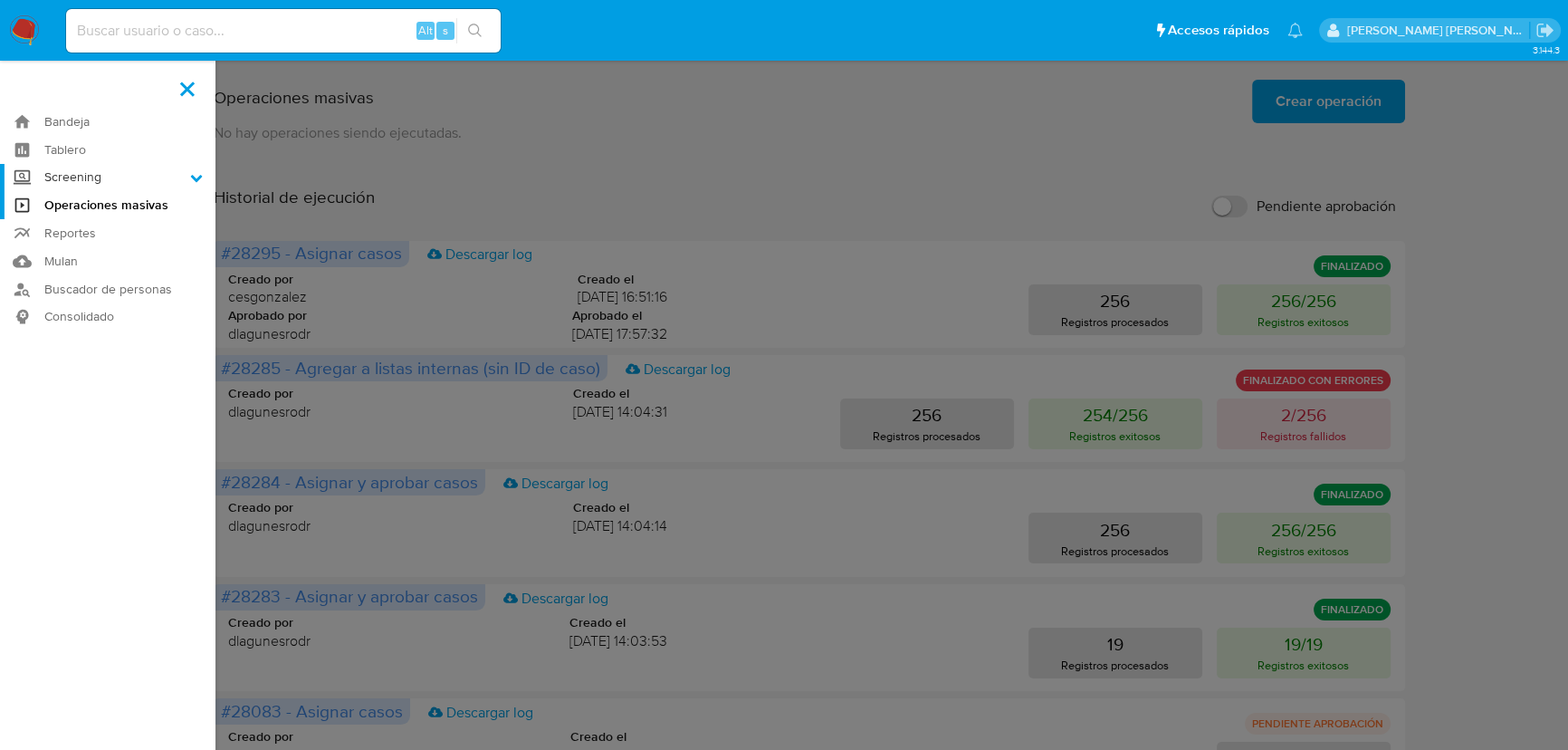click on "Screening" at bounding box center (0, 0) 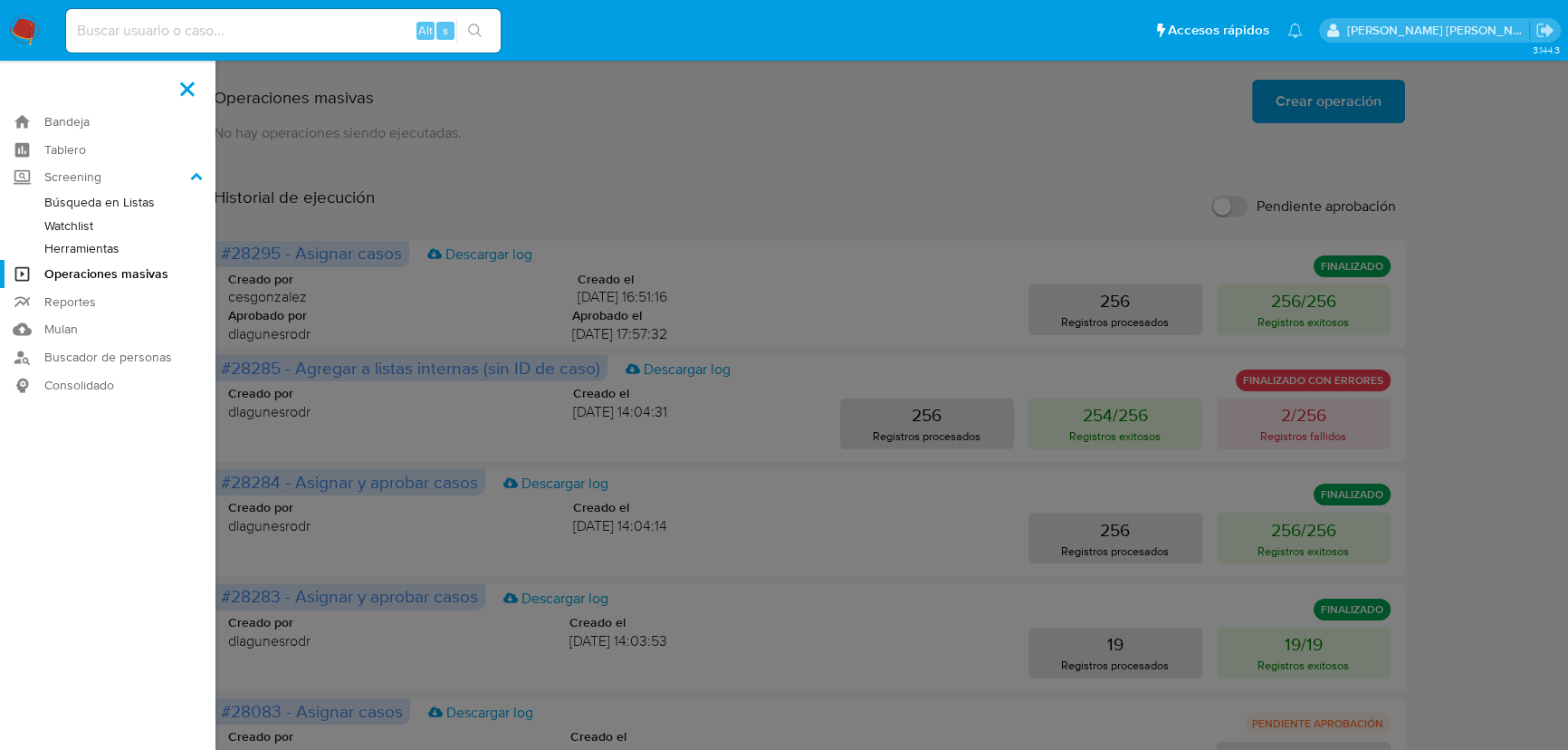 click 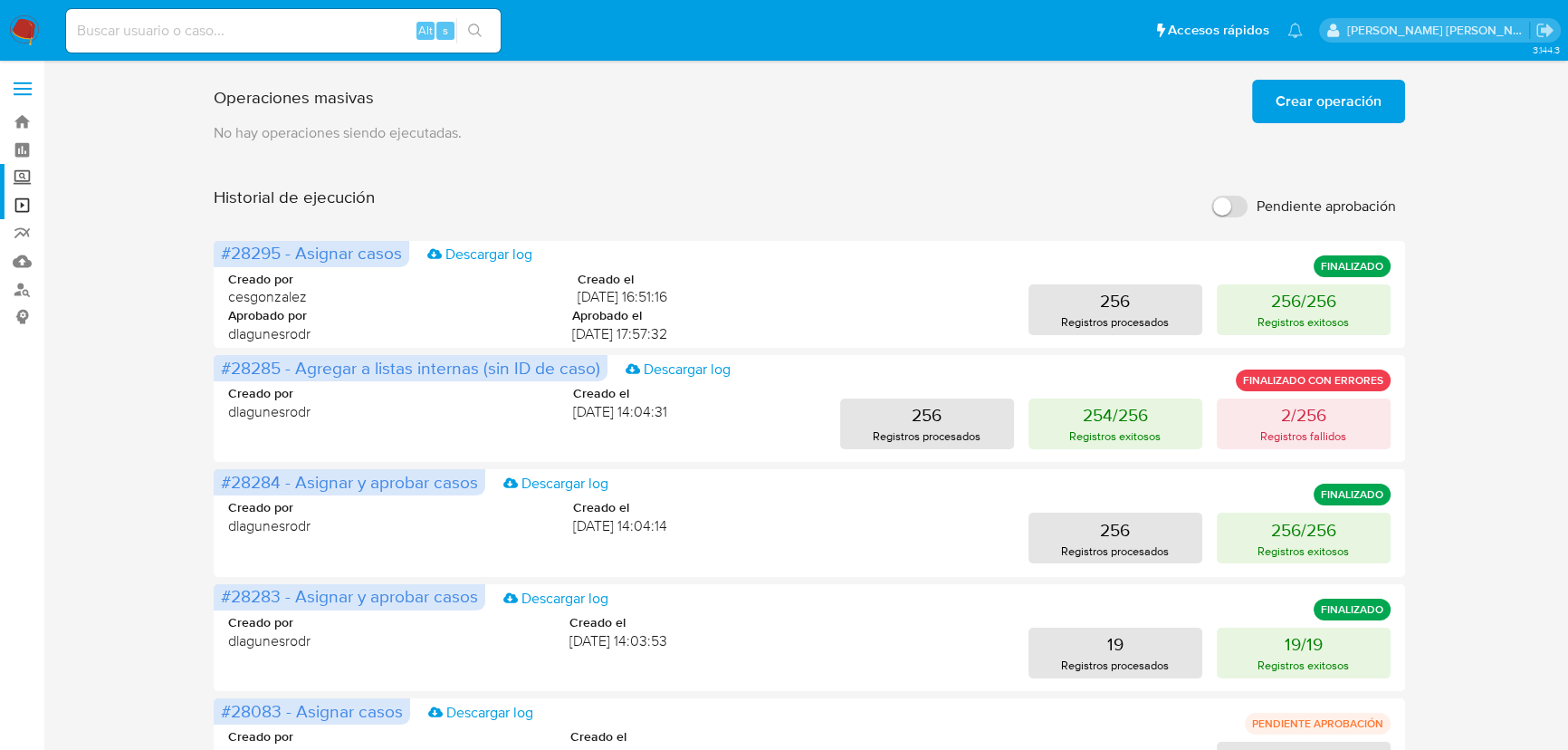 click on "Screening" 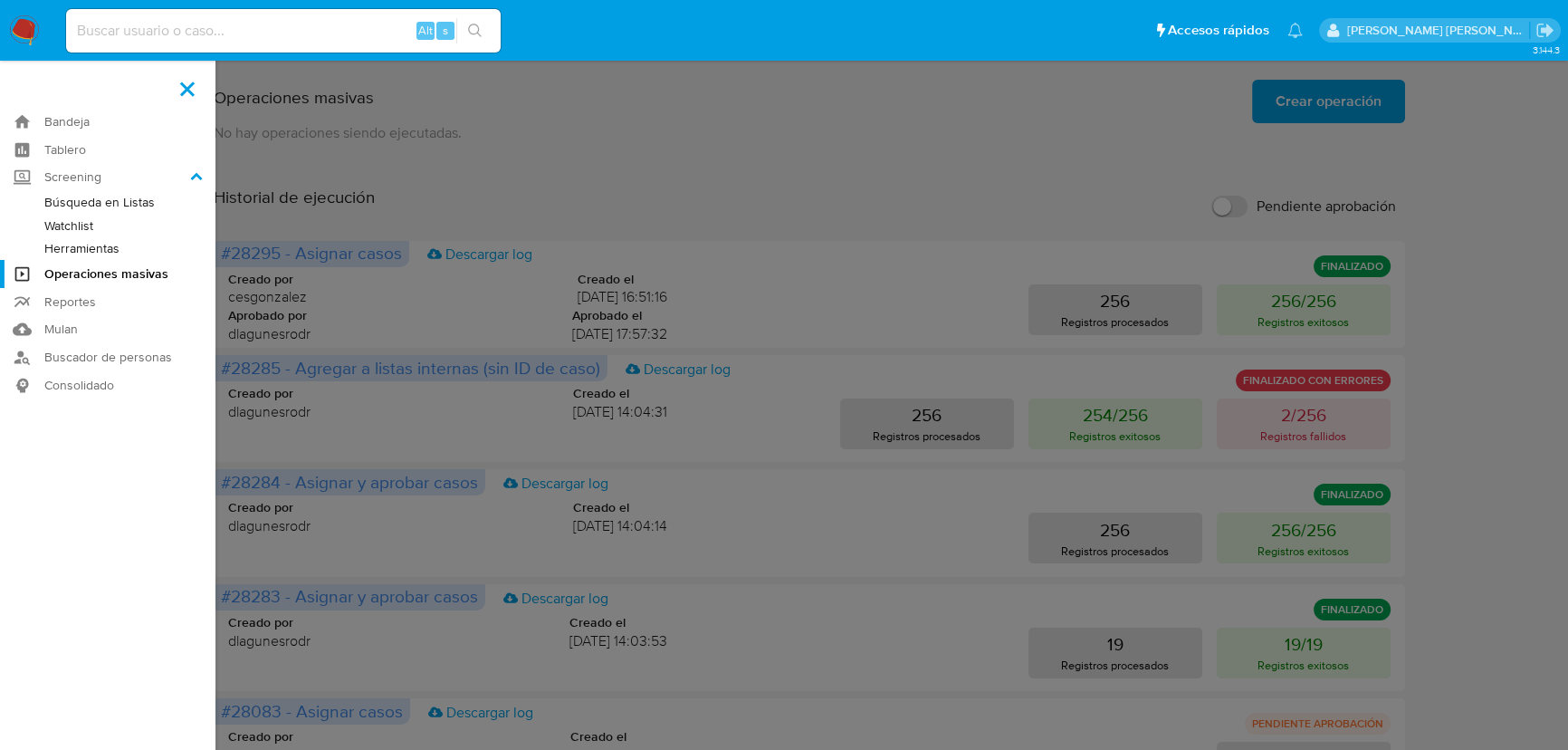 click on "Herramientas" 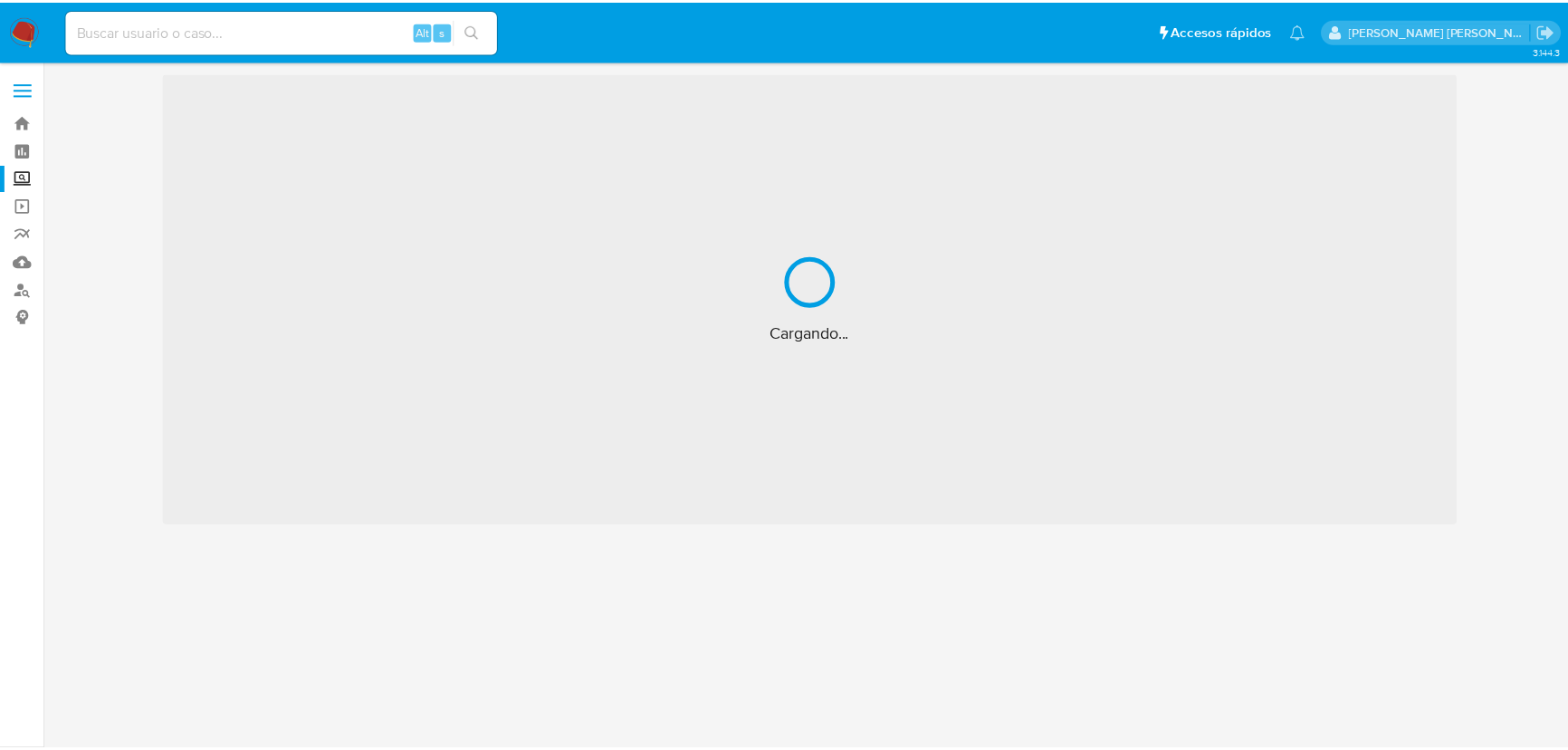 scroll, scrollTop: 0, scrollLeft: 0, axis: both 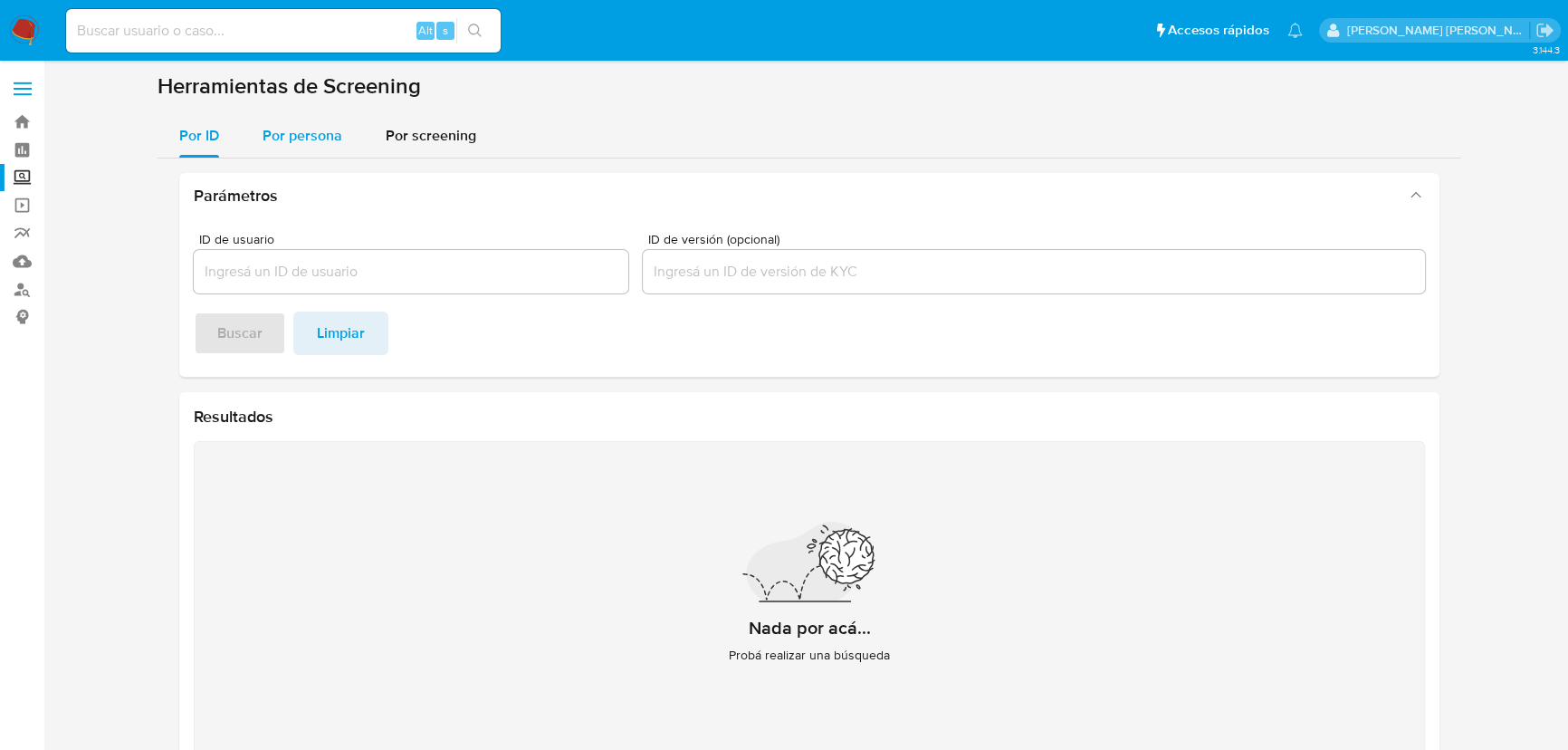 click on "Por persona" at bounding box center [302, 135] 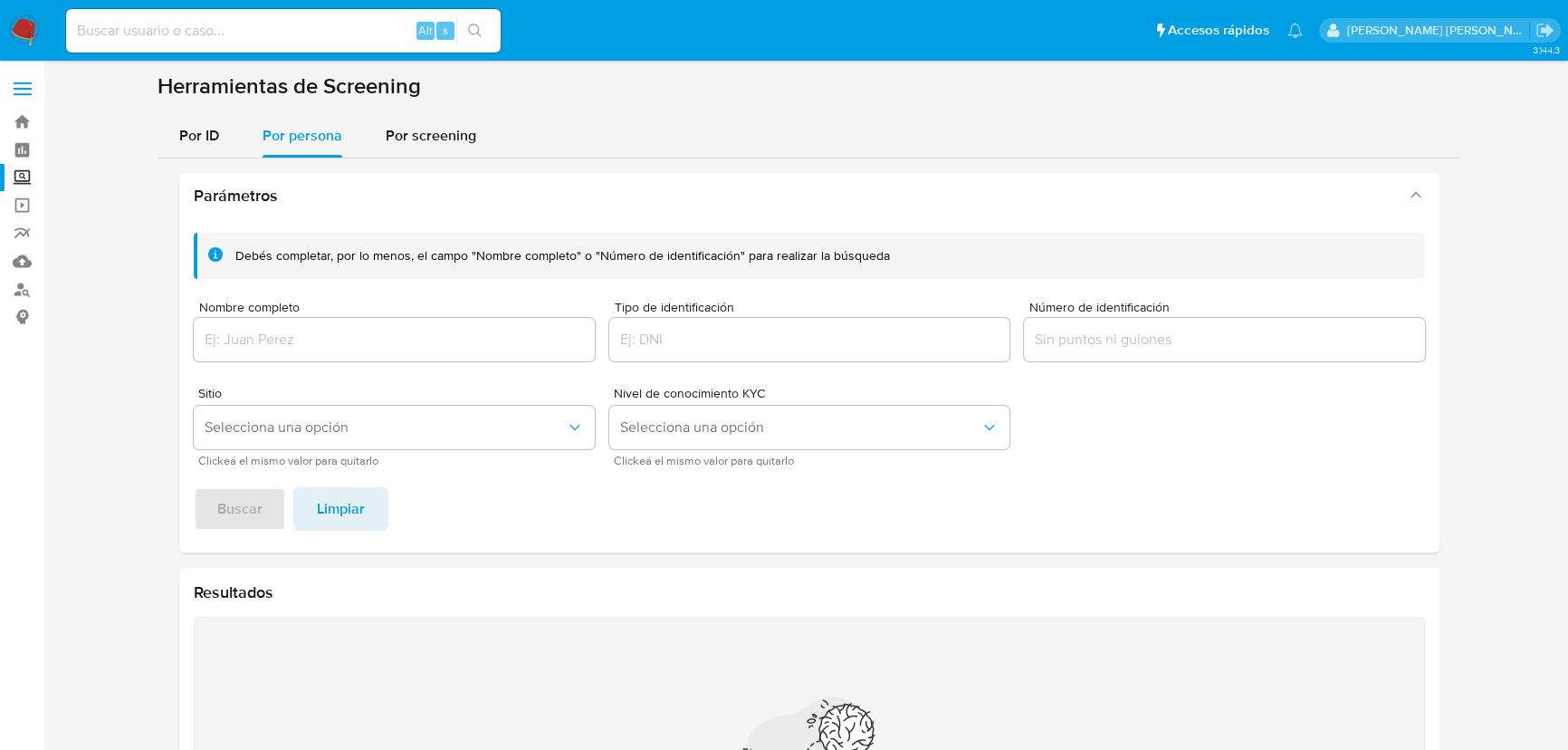 drag, startPoint x: 237, startPoint y: 356, endPoint x: 248, endPoint y: 319, distance: 38.60052 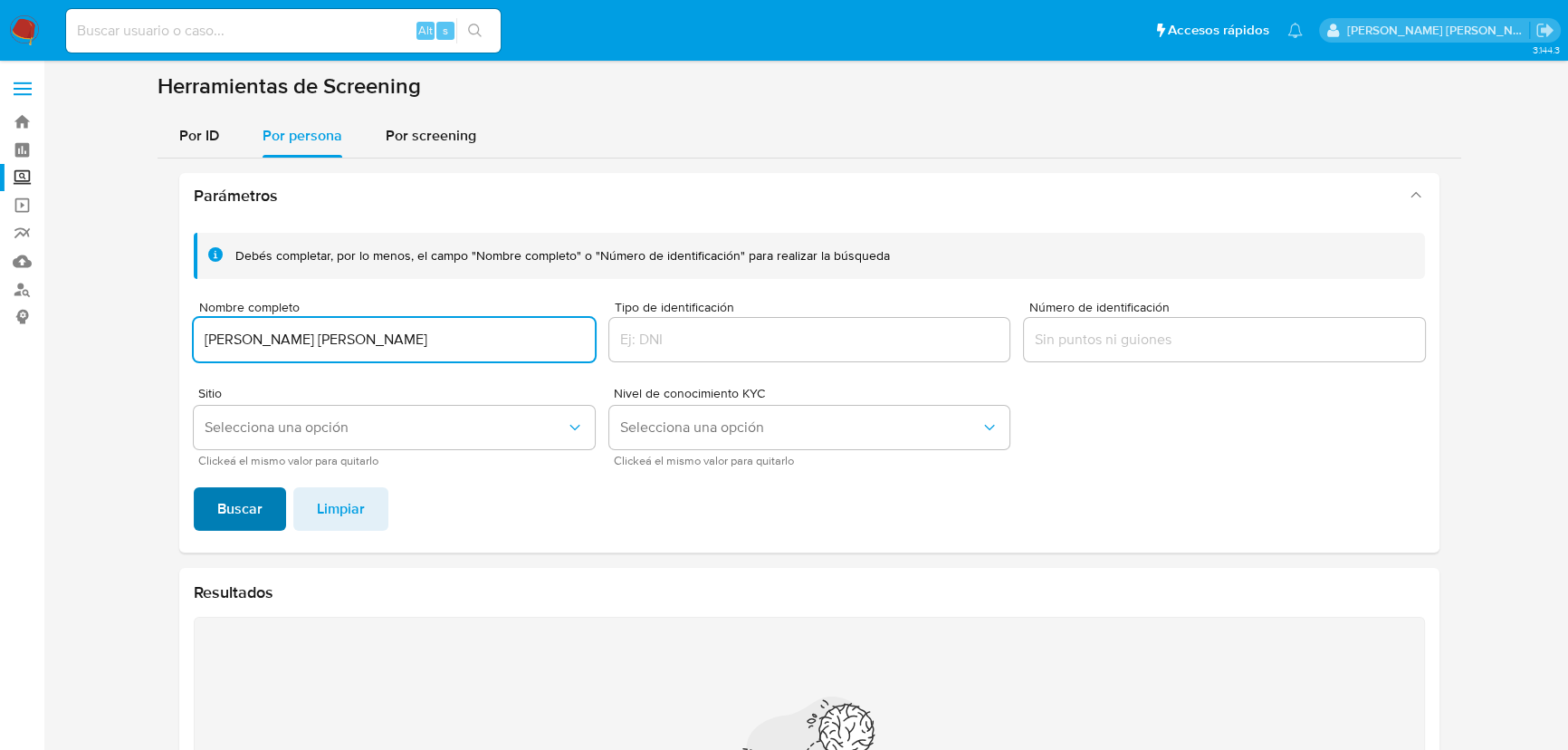 type on "DAVID ZEITOUNE TASHE" 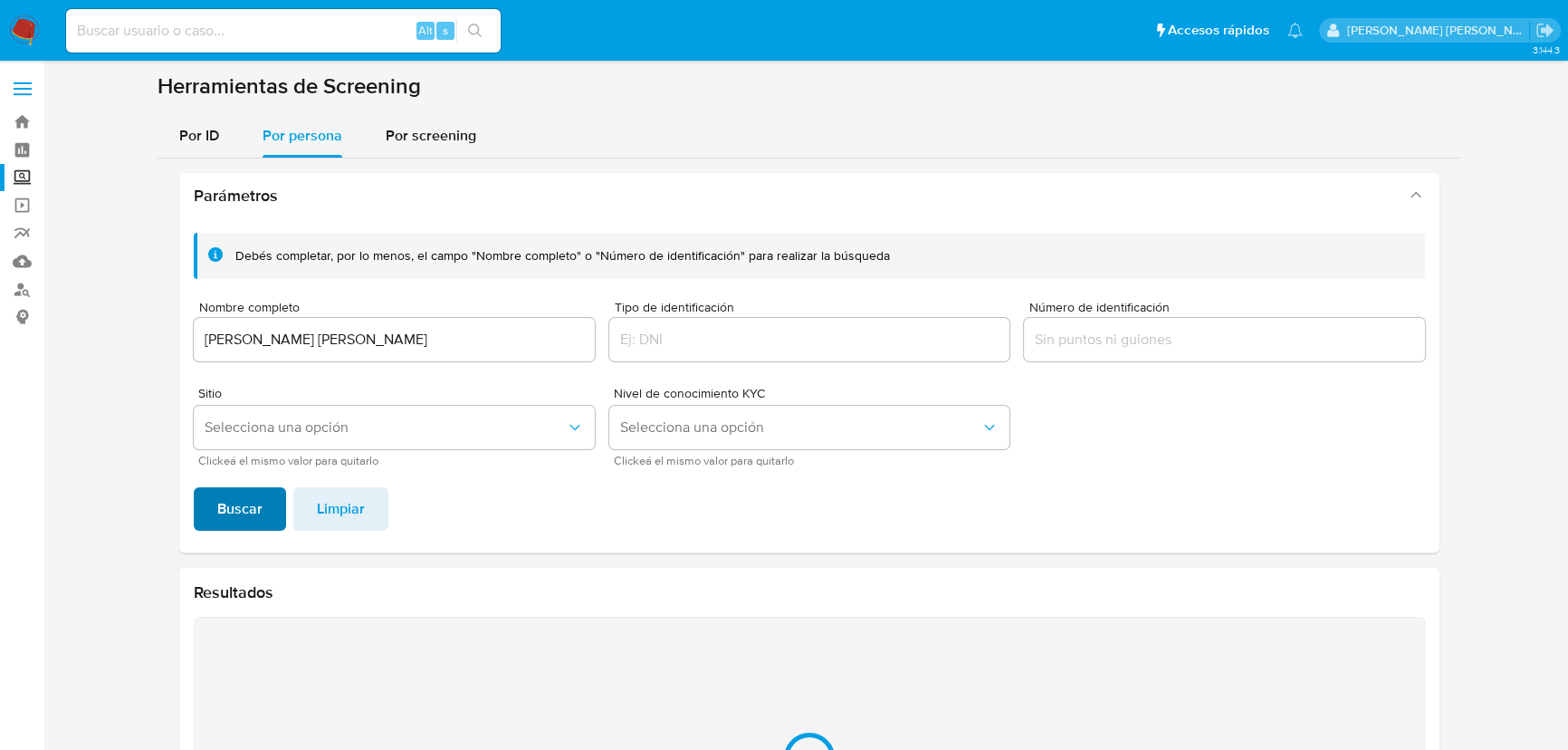 scroll, scrollTop: 224, scrollLeft: 0, axis: vertical 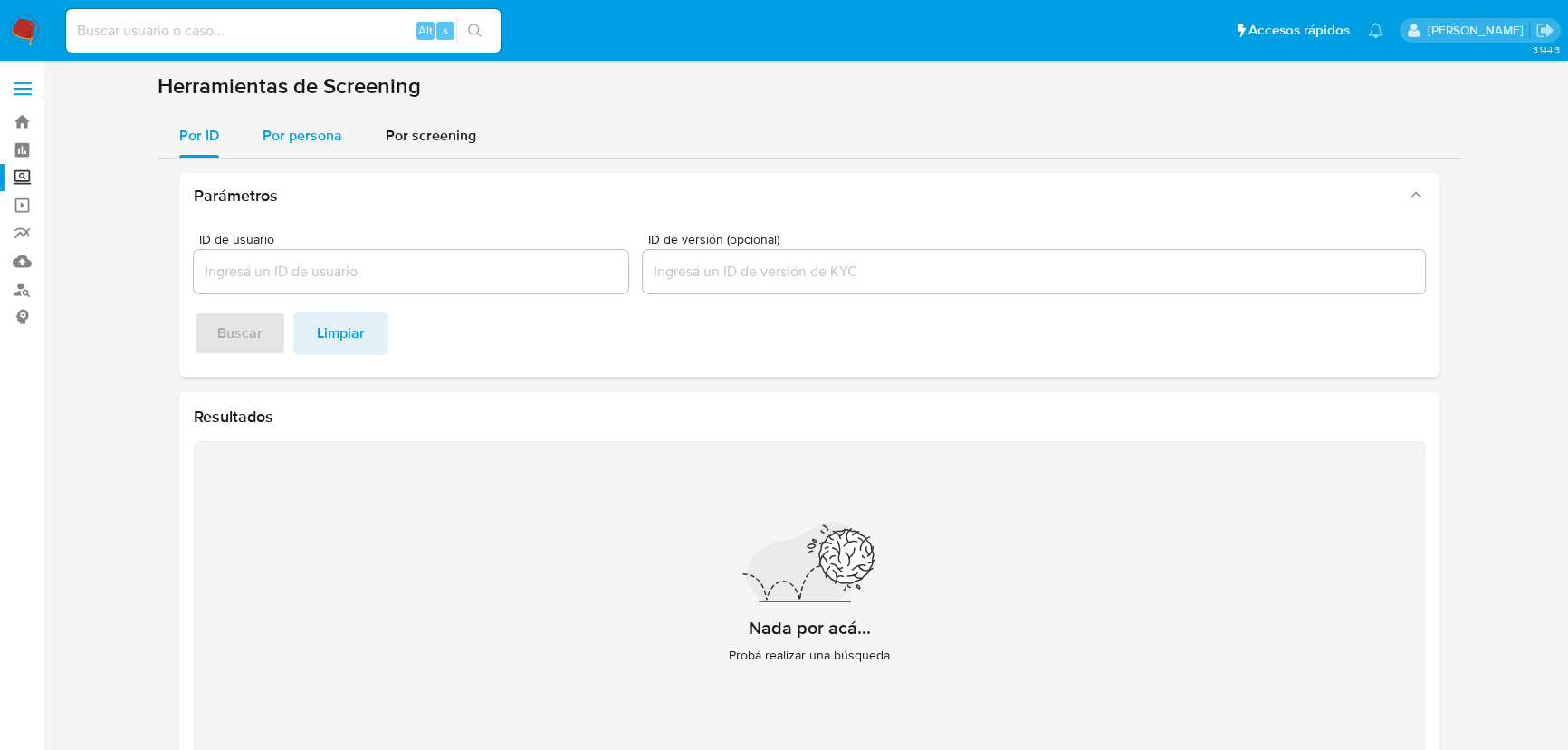 drag, startPoint x: 309, startPoint y: 140, endPoint x: 308, endPoint y: 130, distance: 10.049876 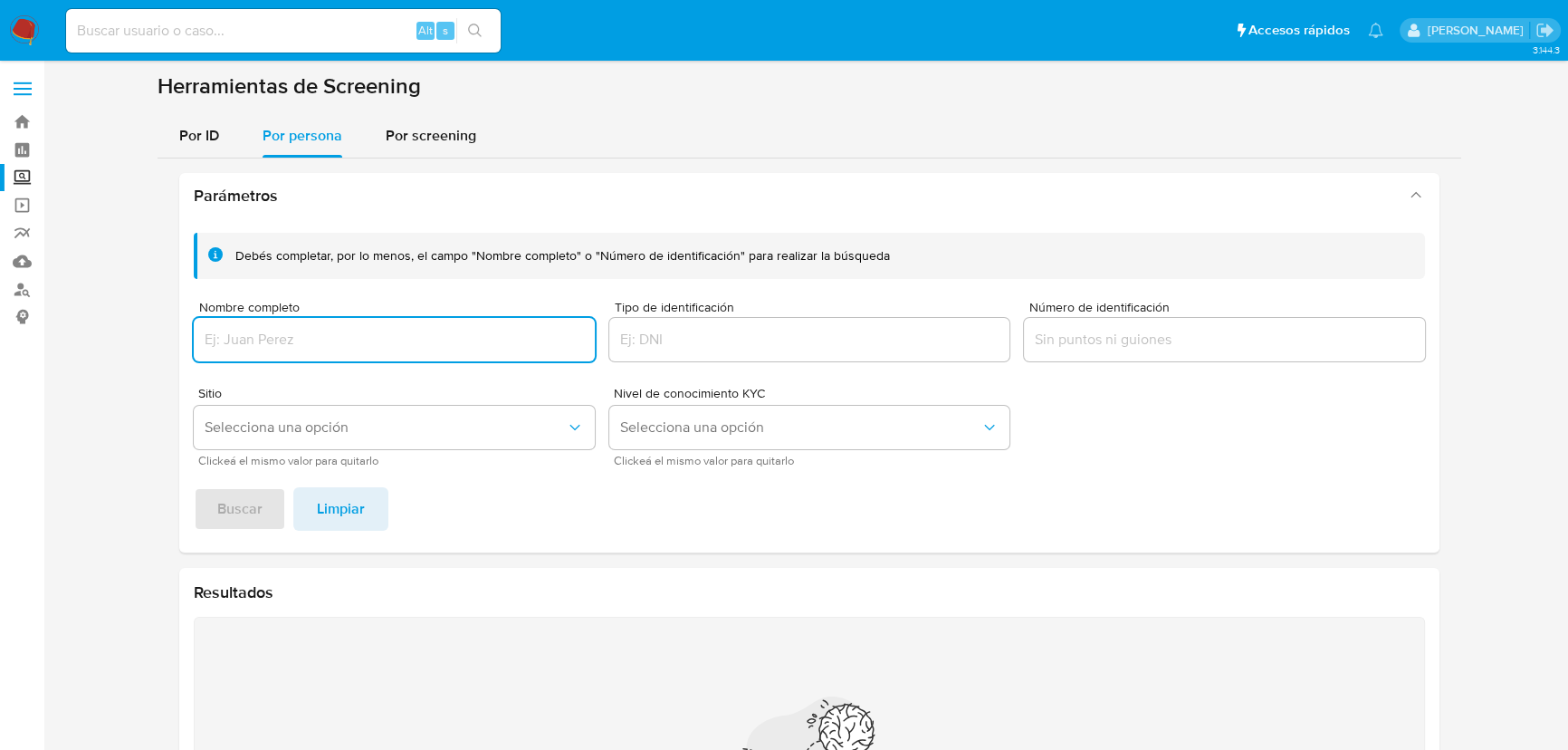 click at bounding box center (394, 340) 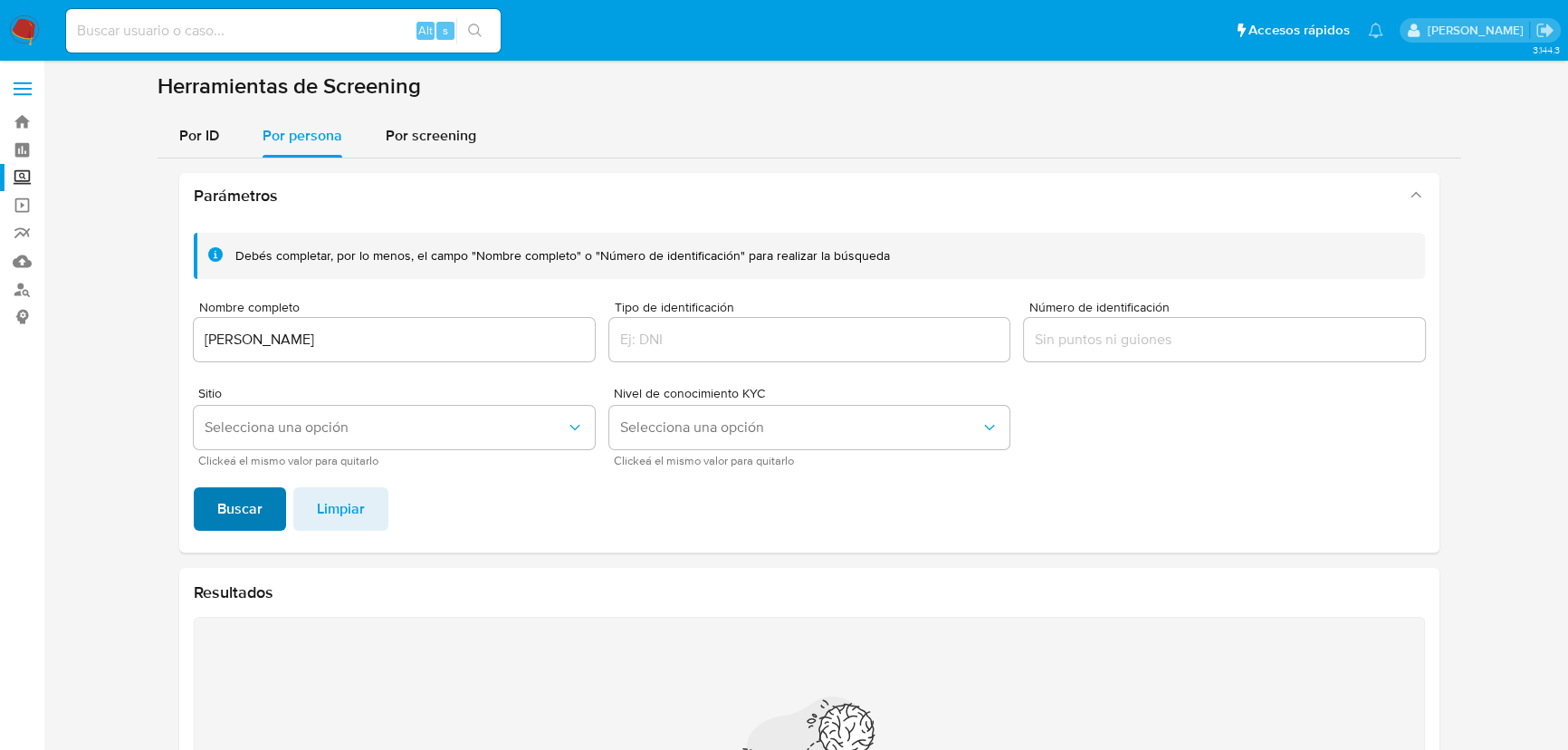 click on "Buscar" at bounding box center [240, 509] 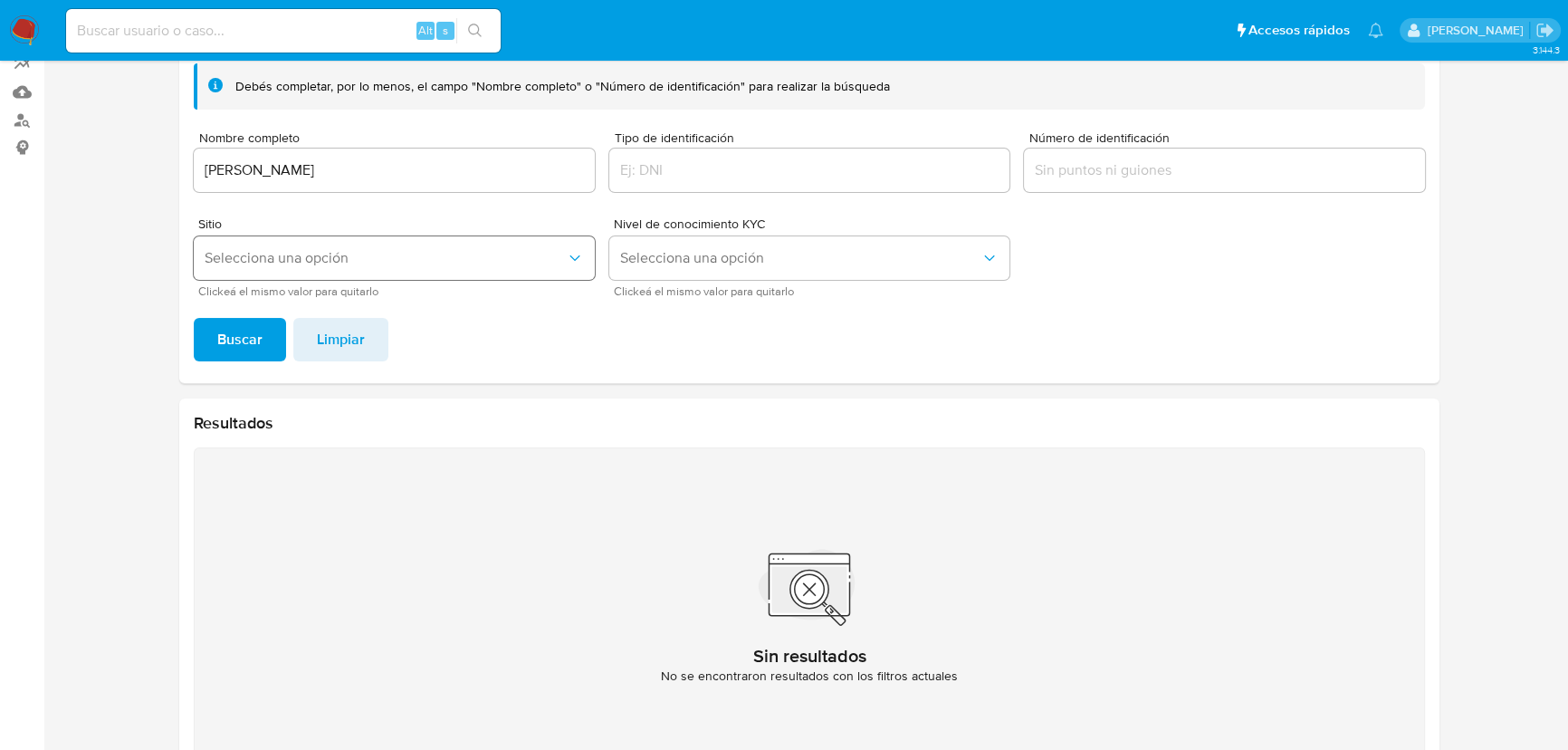 scroll, scrollTop: 59, scrollLeft: 0, axis: vertical 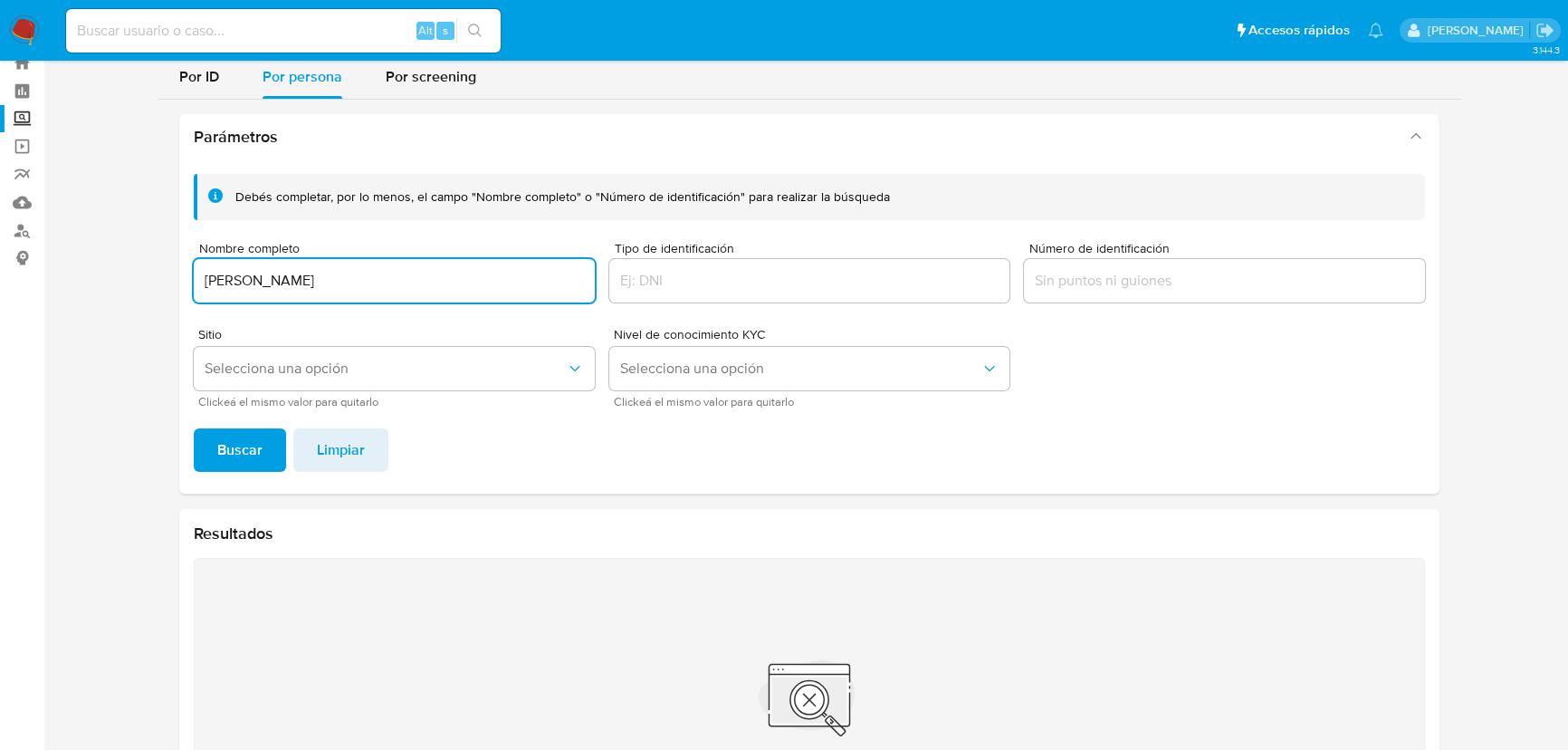 click on "LEA NACACH CHAYO" at bounding box center [394, 281] 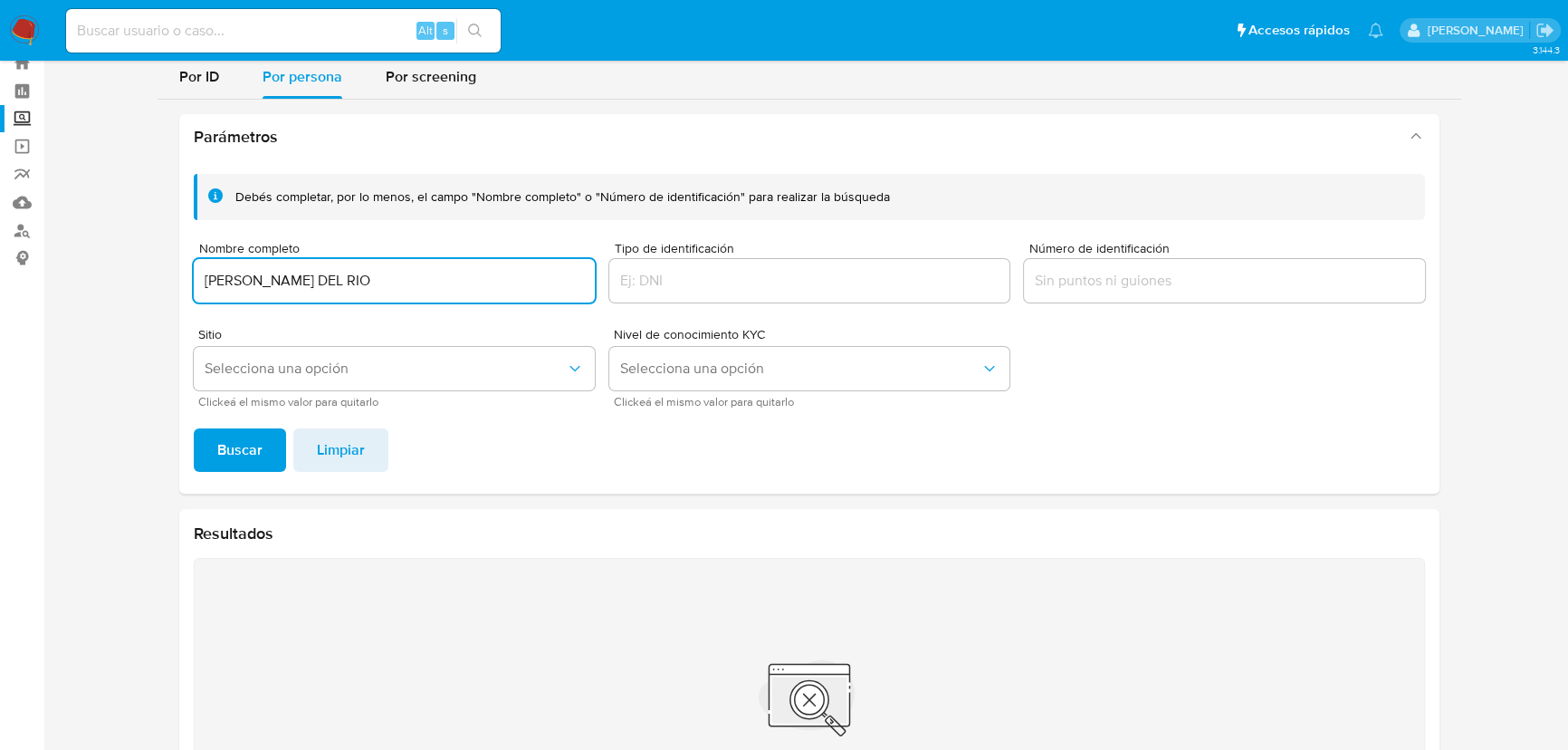 type on "JONATHAN FURSZYFER DEL RIO" 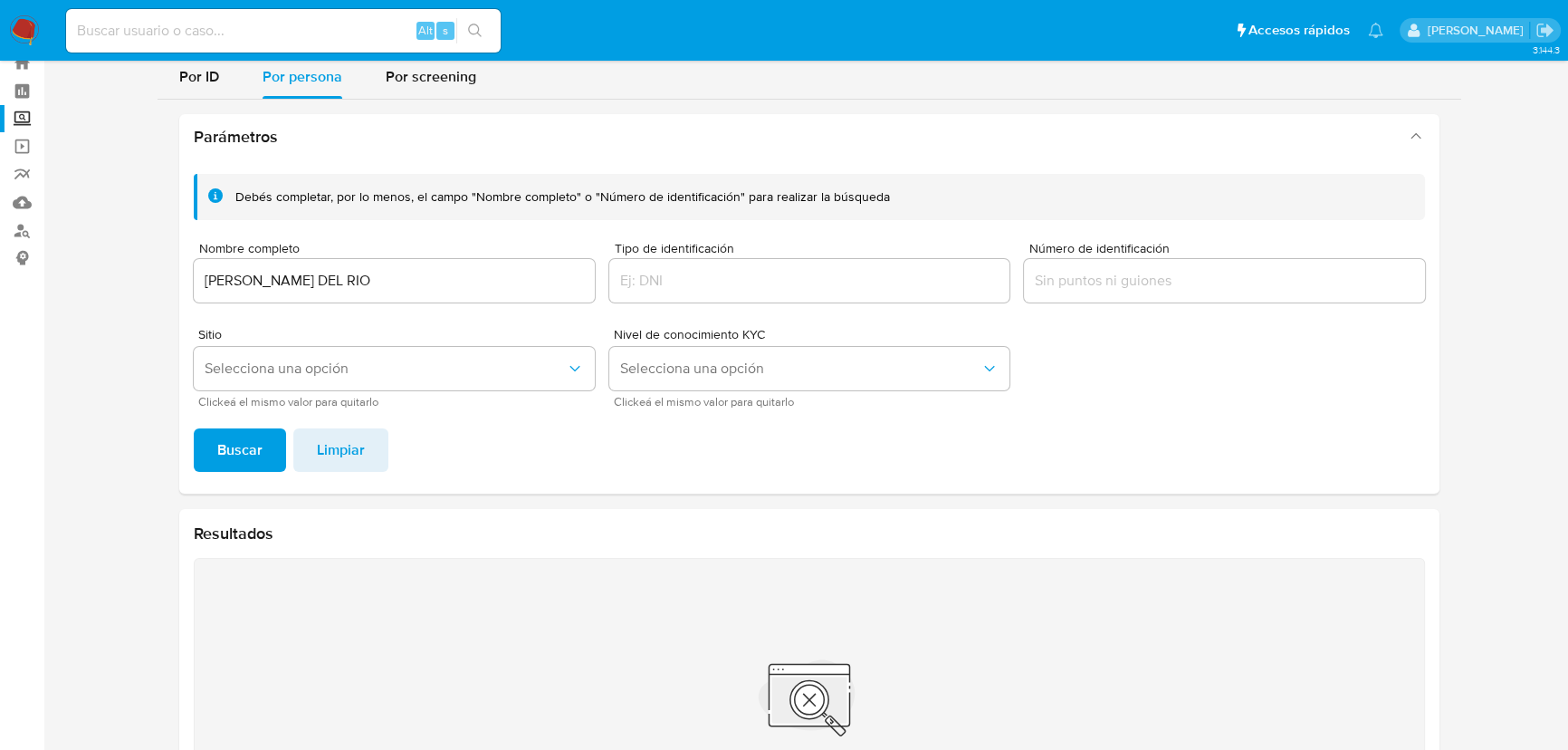 click on "Buscar" at bounding box center [240, 450] 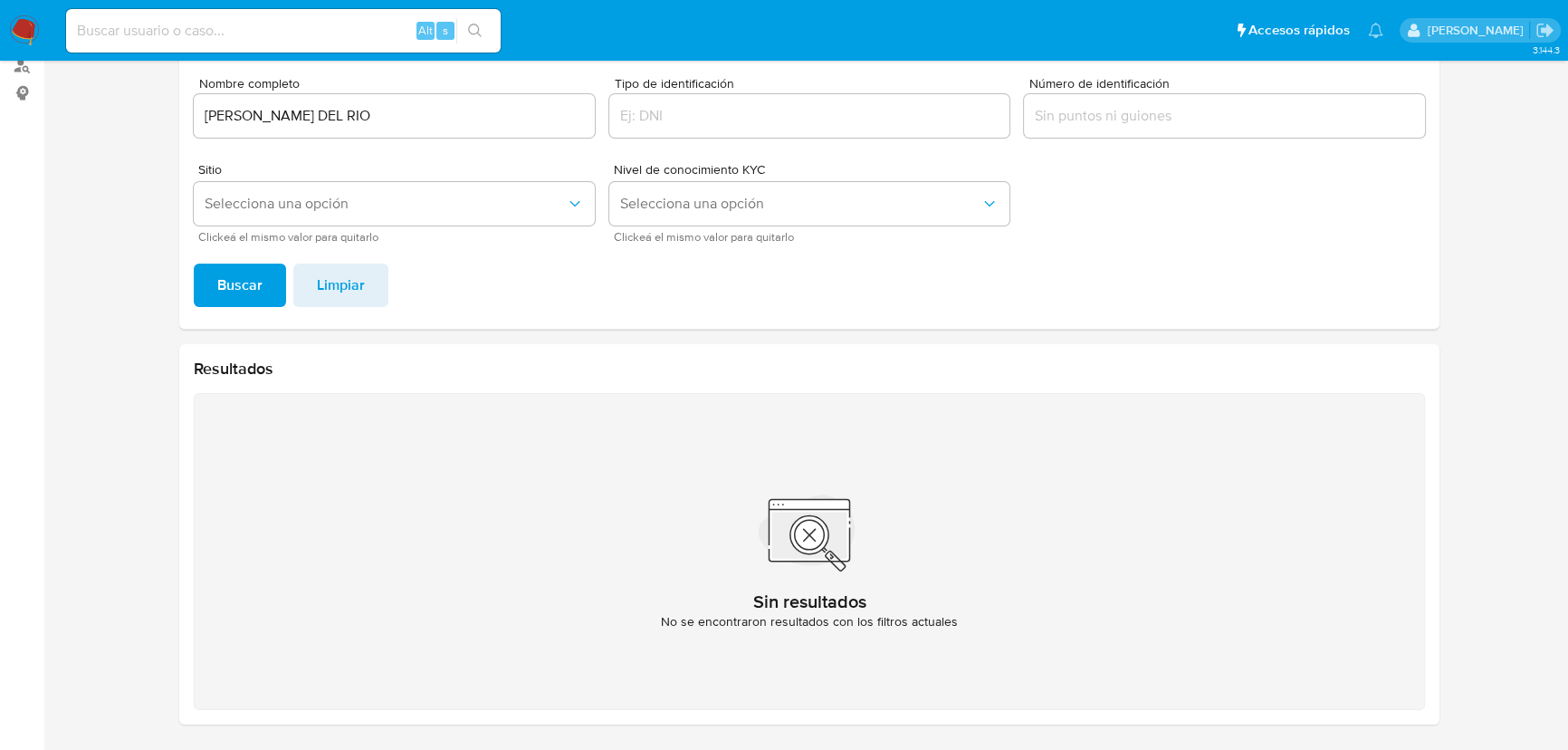 click at bounding box center (283, 31) 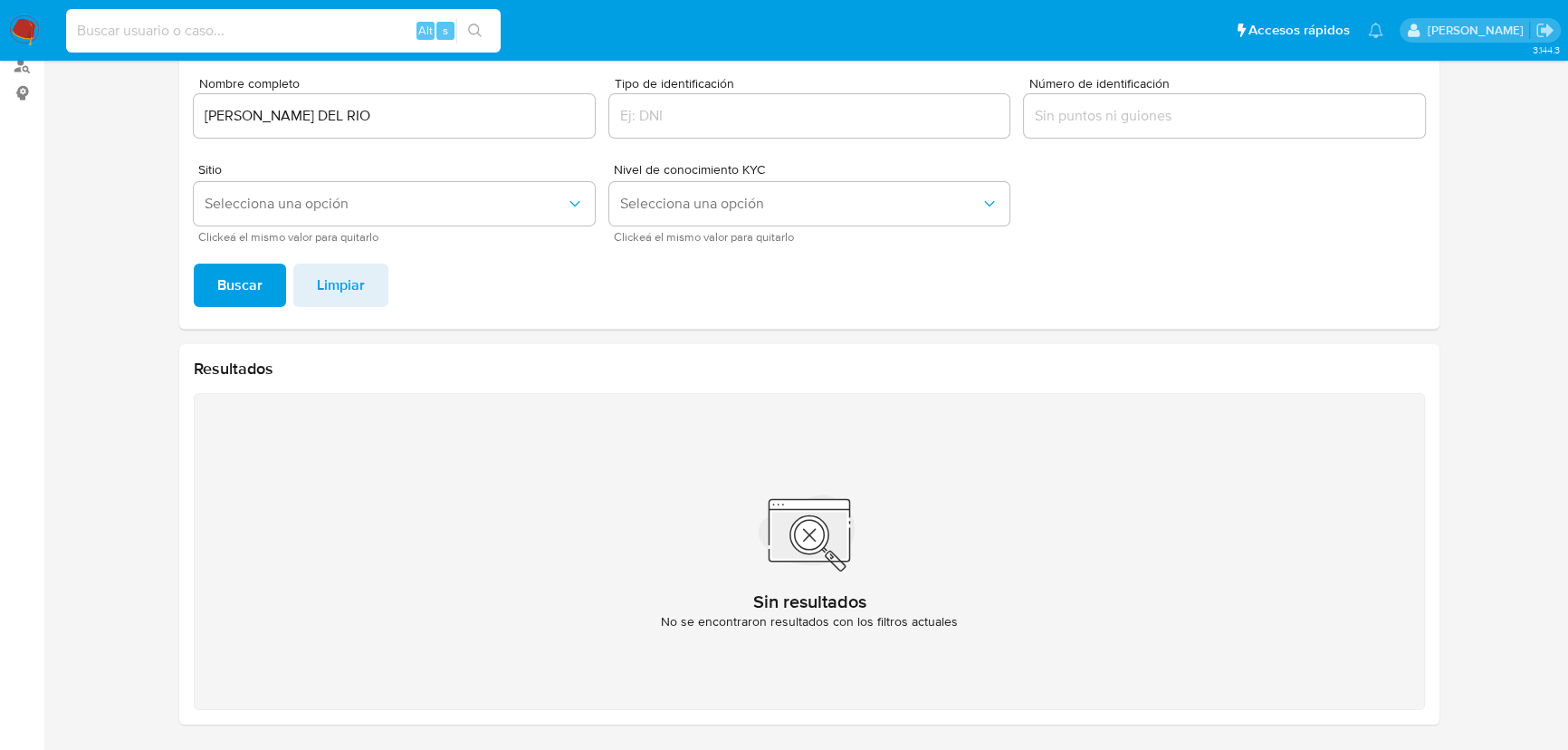paste on "2236070622" 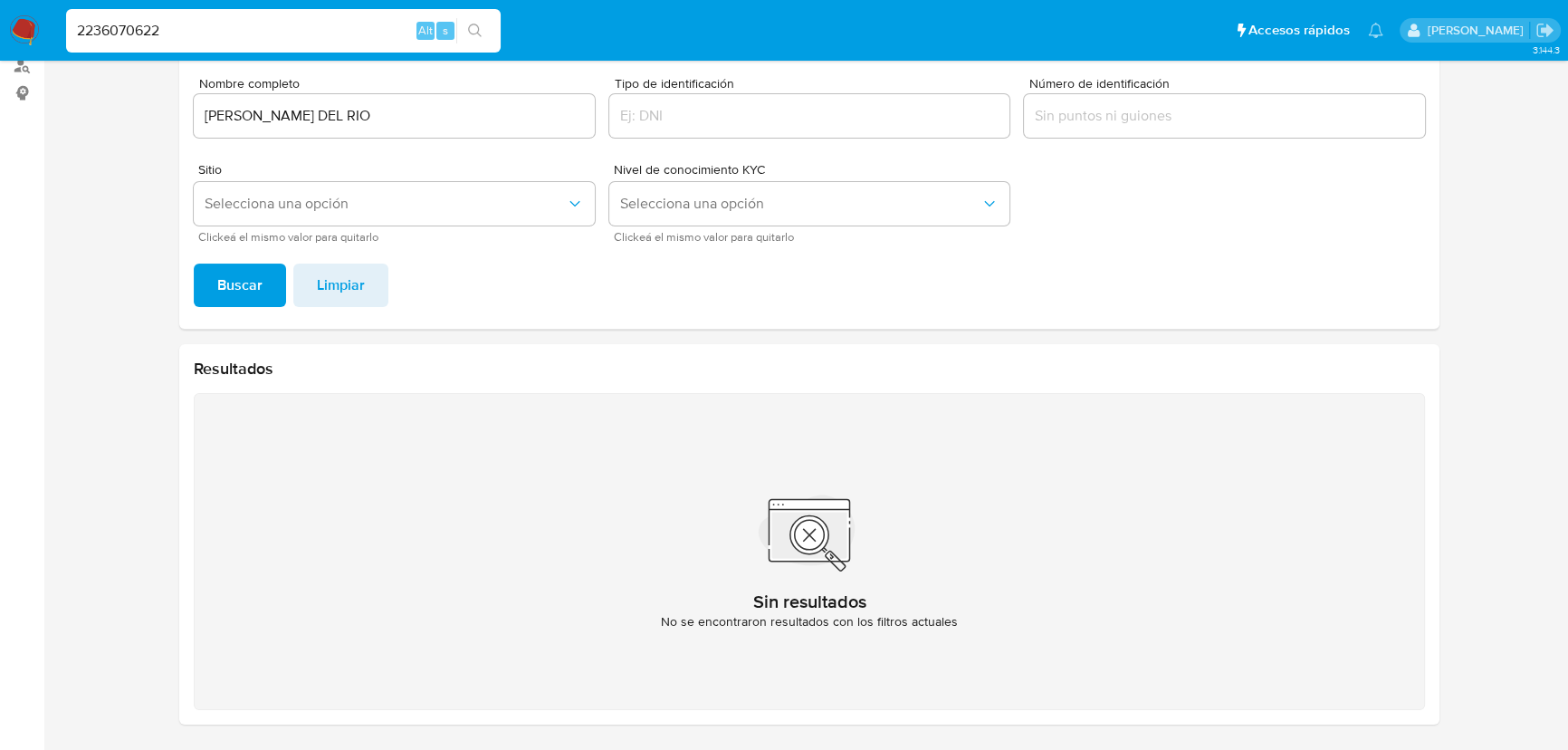 type on "2236070622" 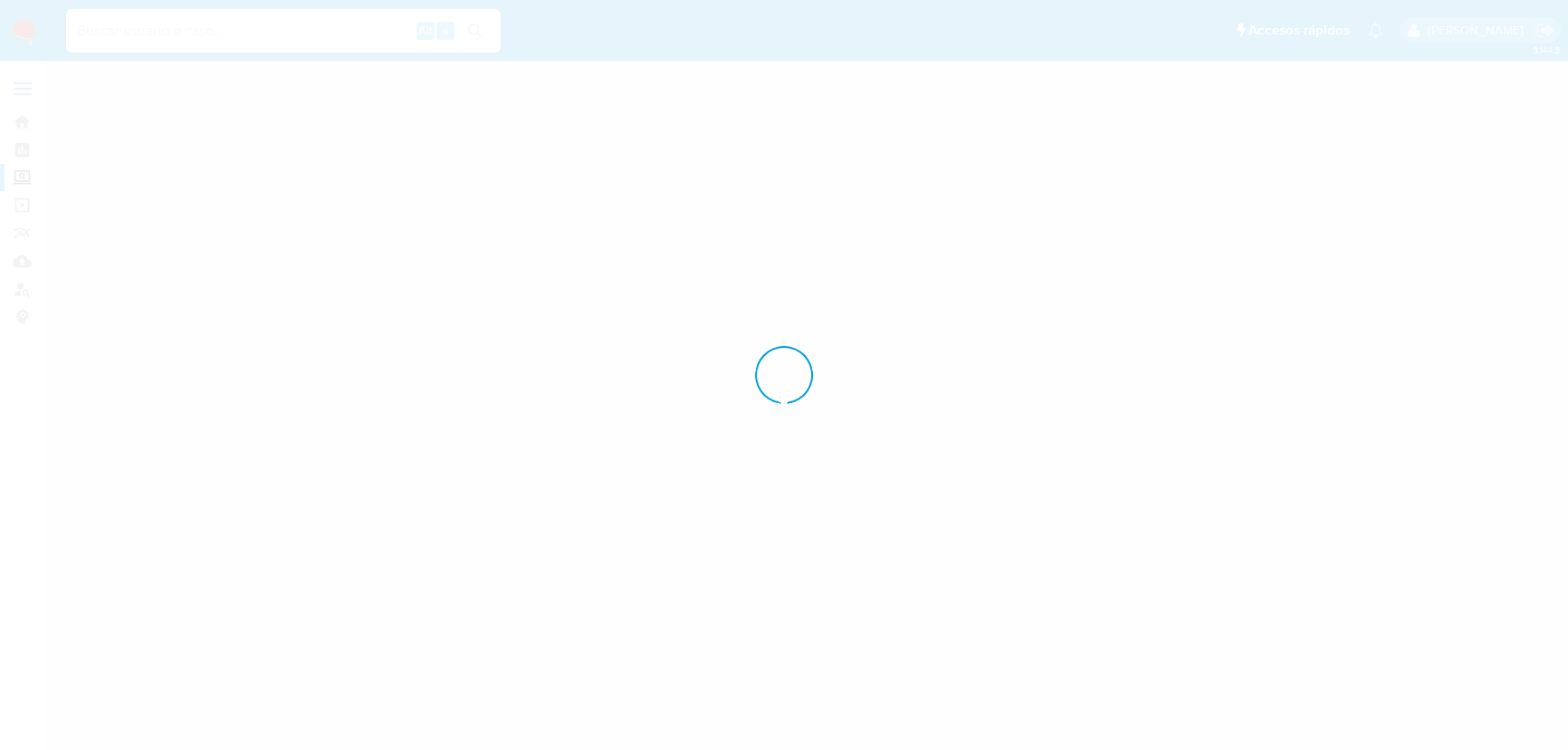 scroll, scrollTop: 0, scrollLeft: 0, axis: both 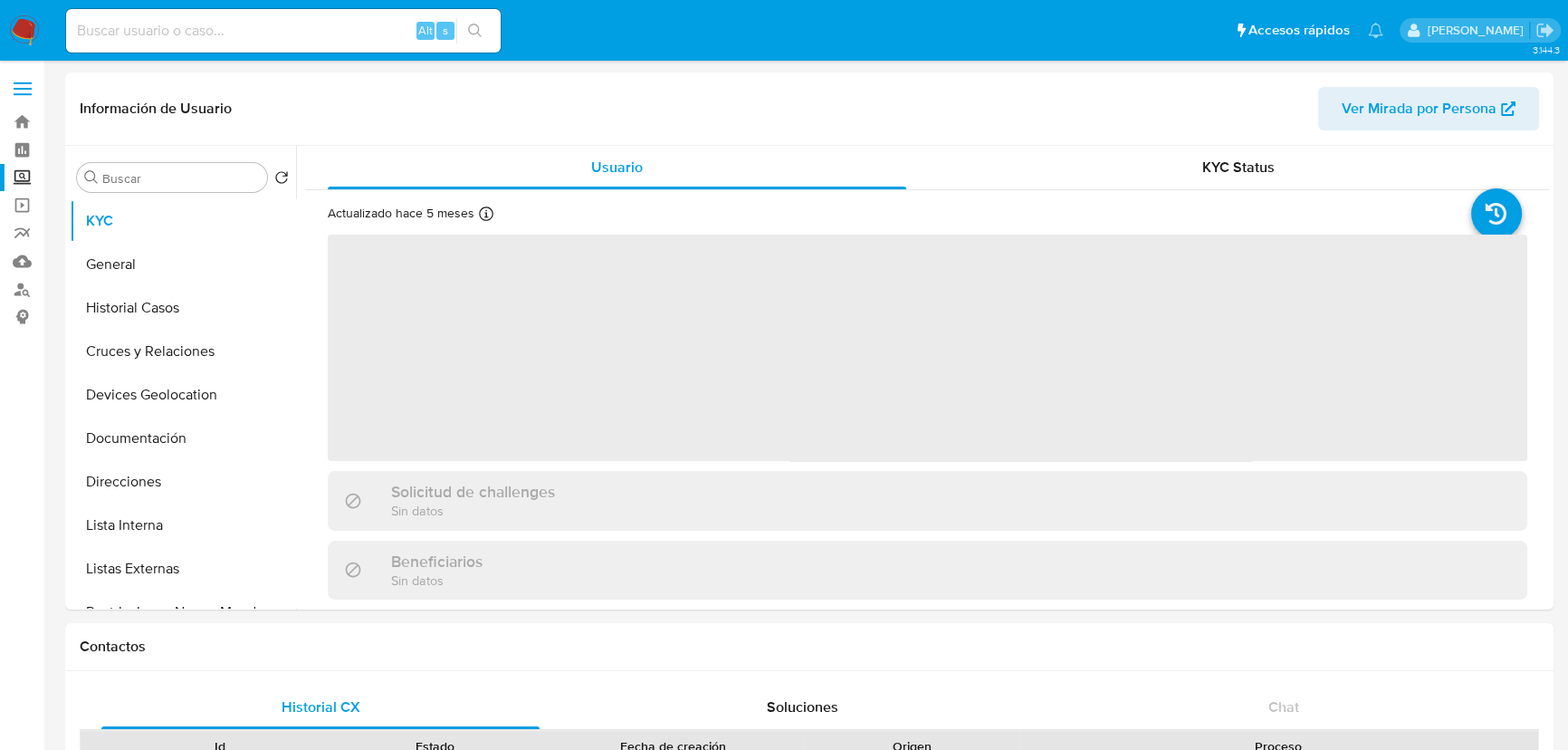 select on "10" 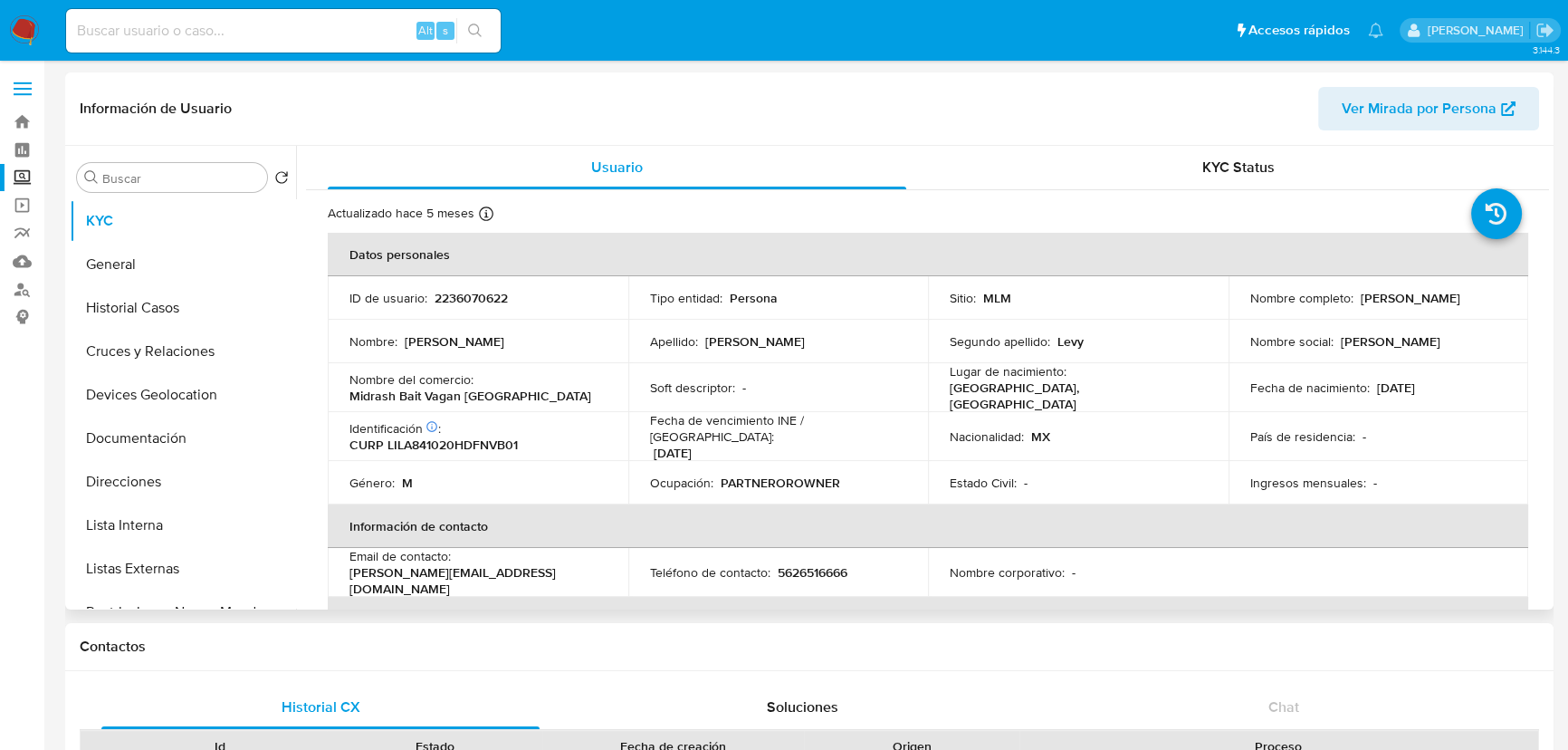click on "Soft descriptor :    -" at bounding box center [779, 388] 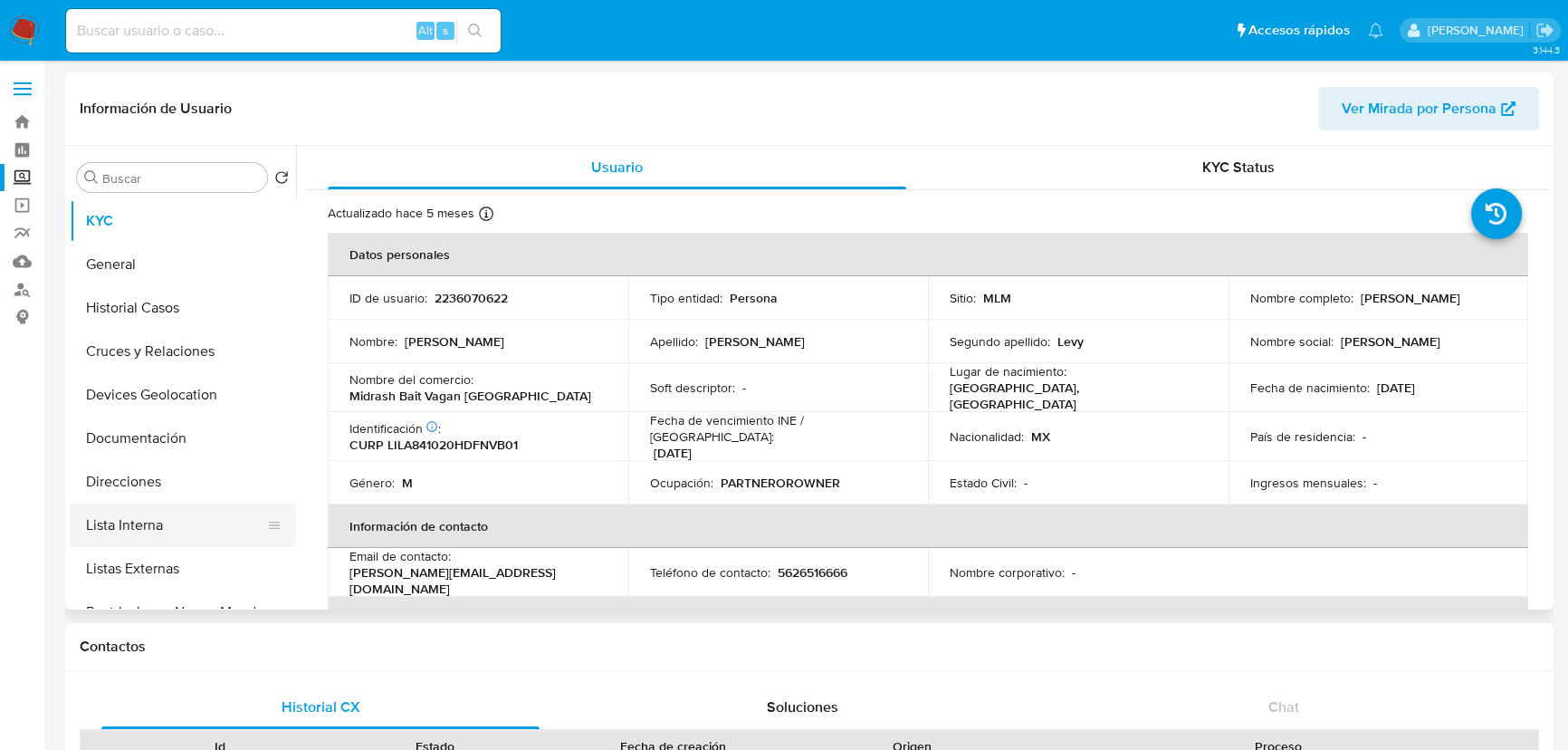 click on "Lista Interna" at bounding box center (176, 525) 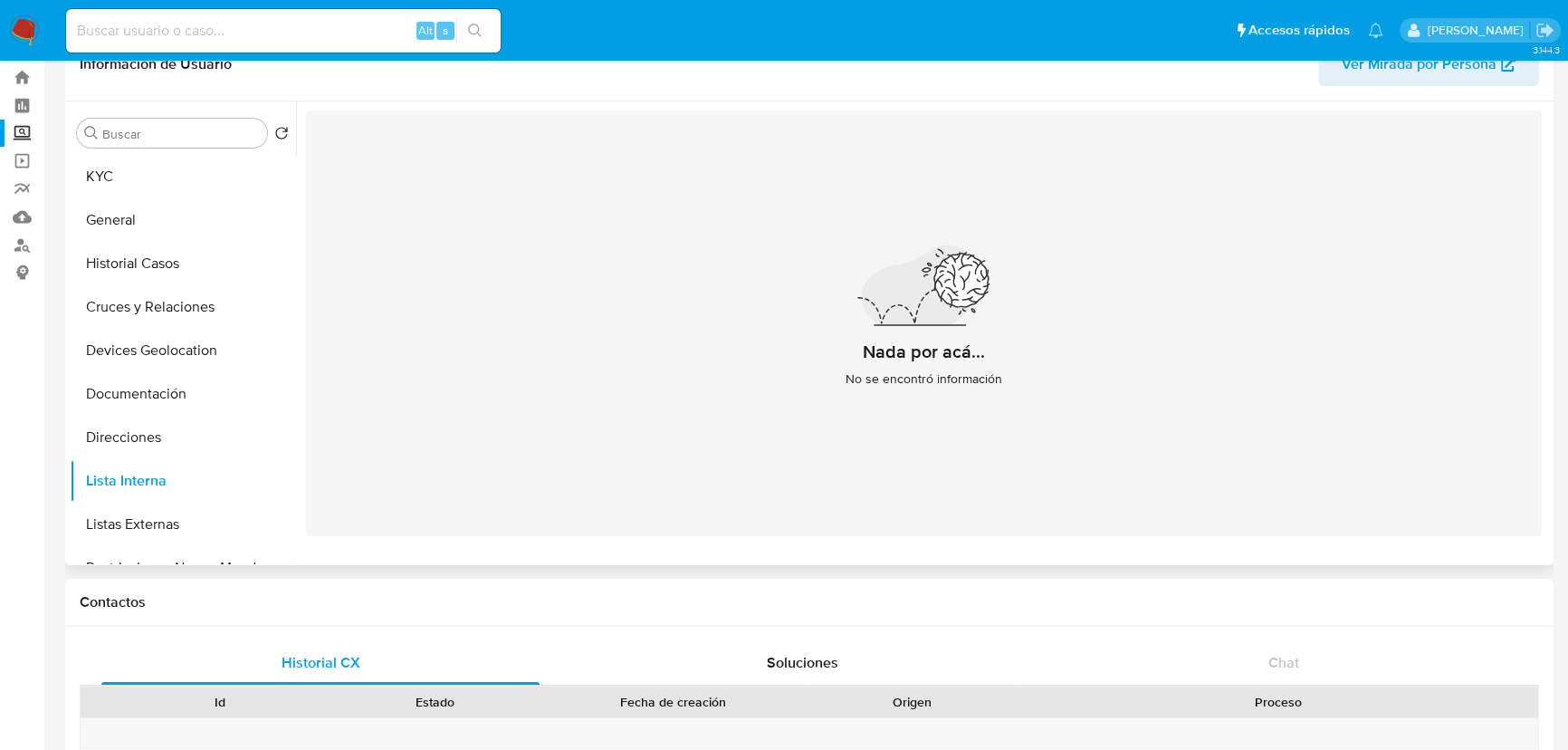 scroll, scrollTop: 82, scrollLeft: 0, axis: vertical 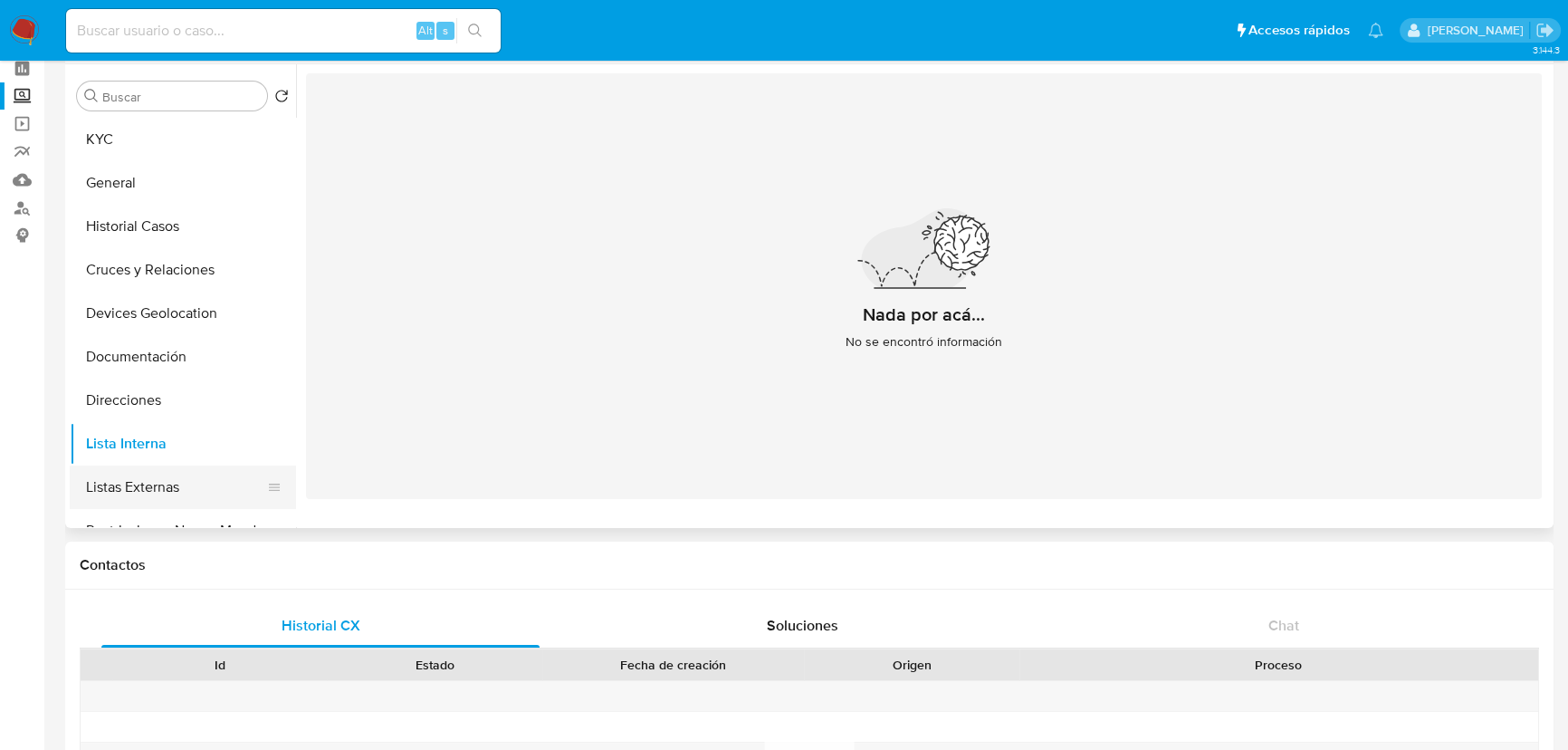 click on "Listas Externas" at bounding box center (176, 487) 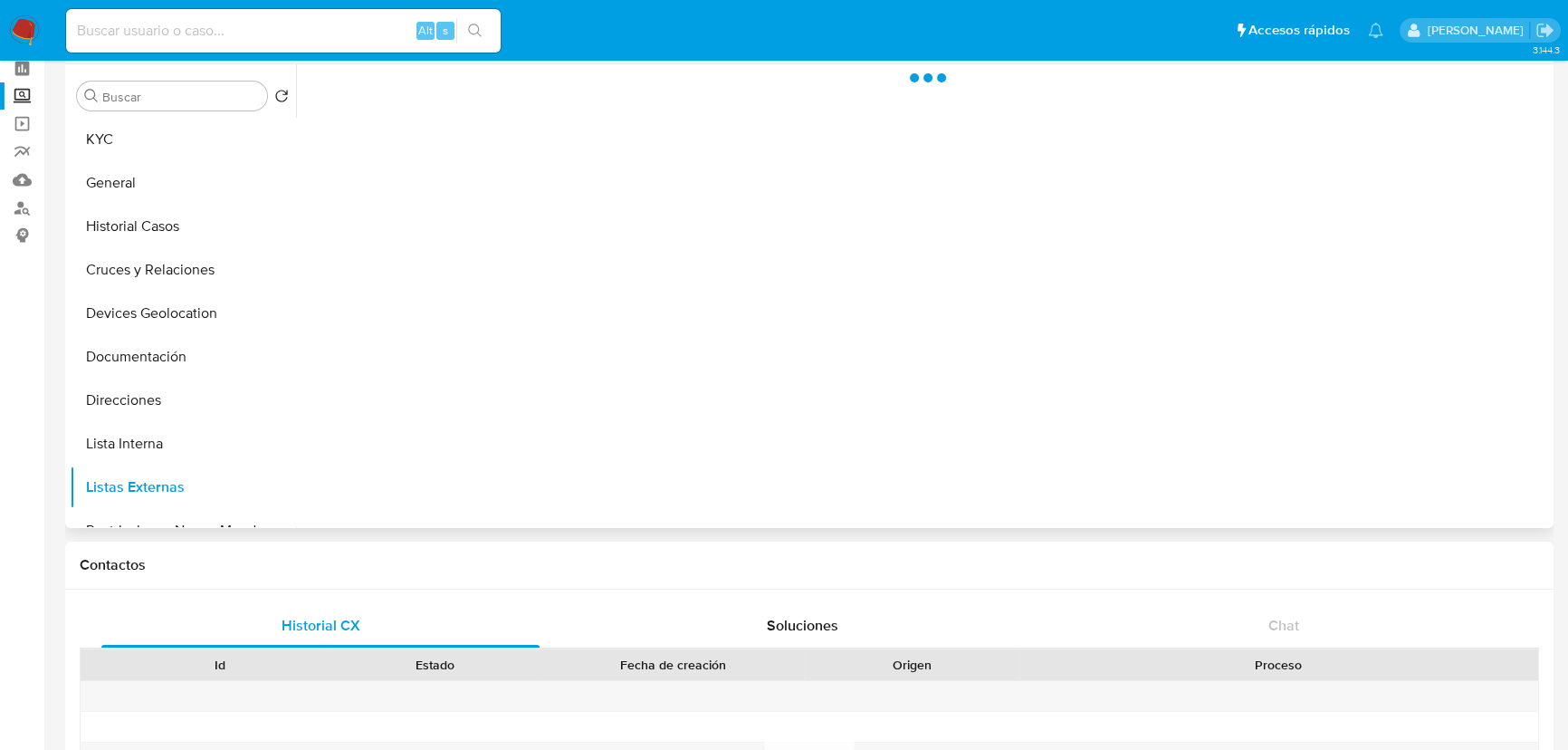 click at bounding box center (923, 296) 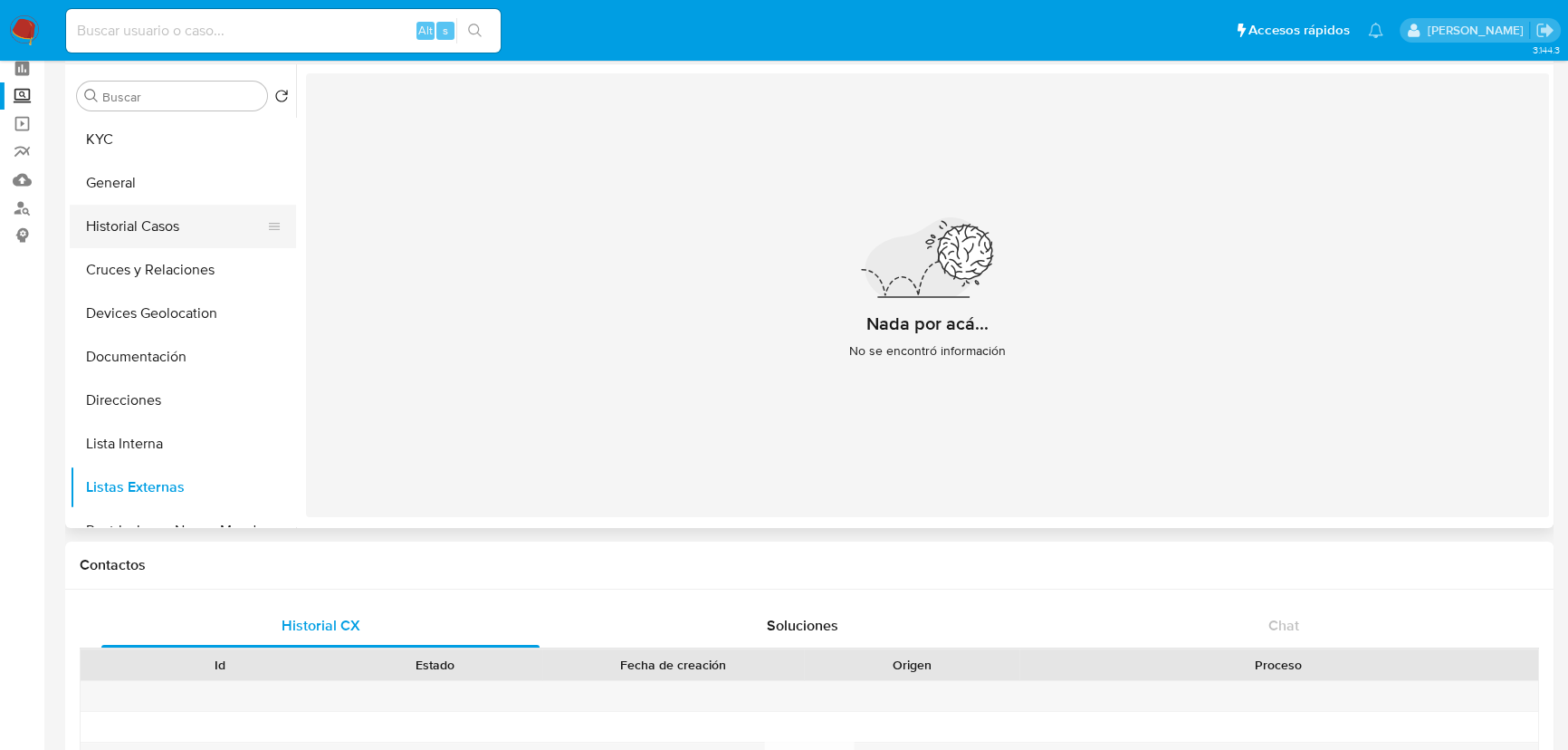 click on "Historial Casos" at bounding box center (176, 226) 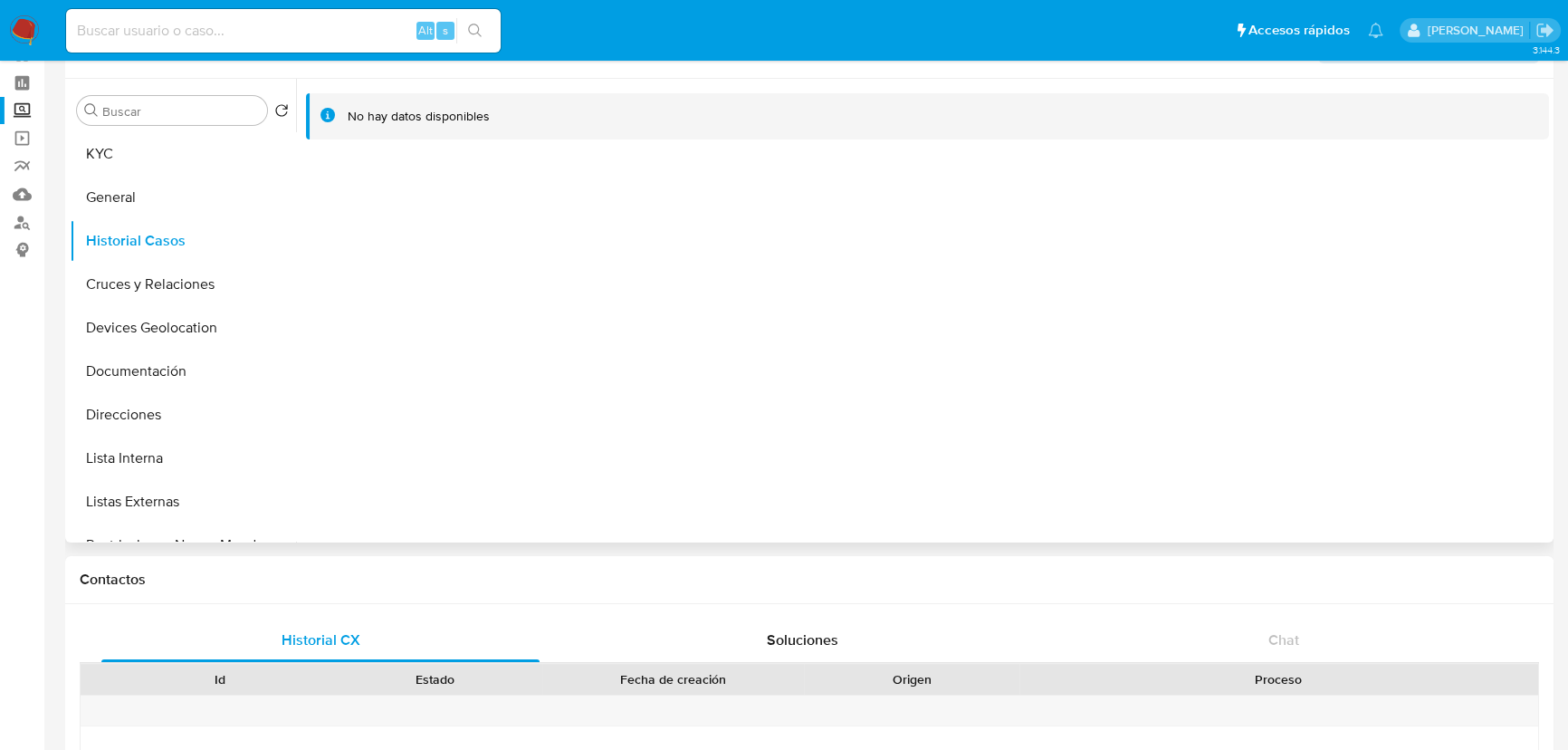 scroll, scrollTop: 0, scrollLeft: 0, axis: both 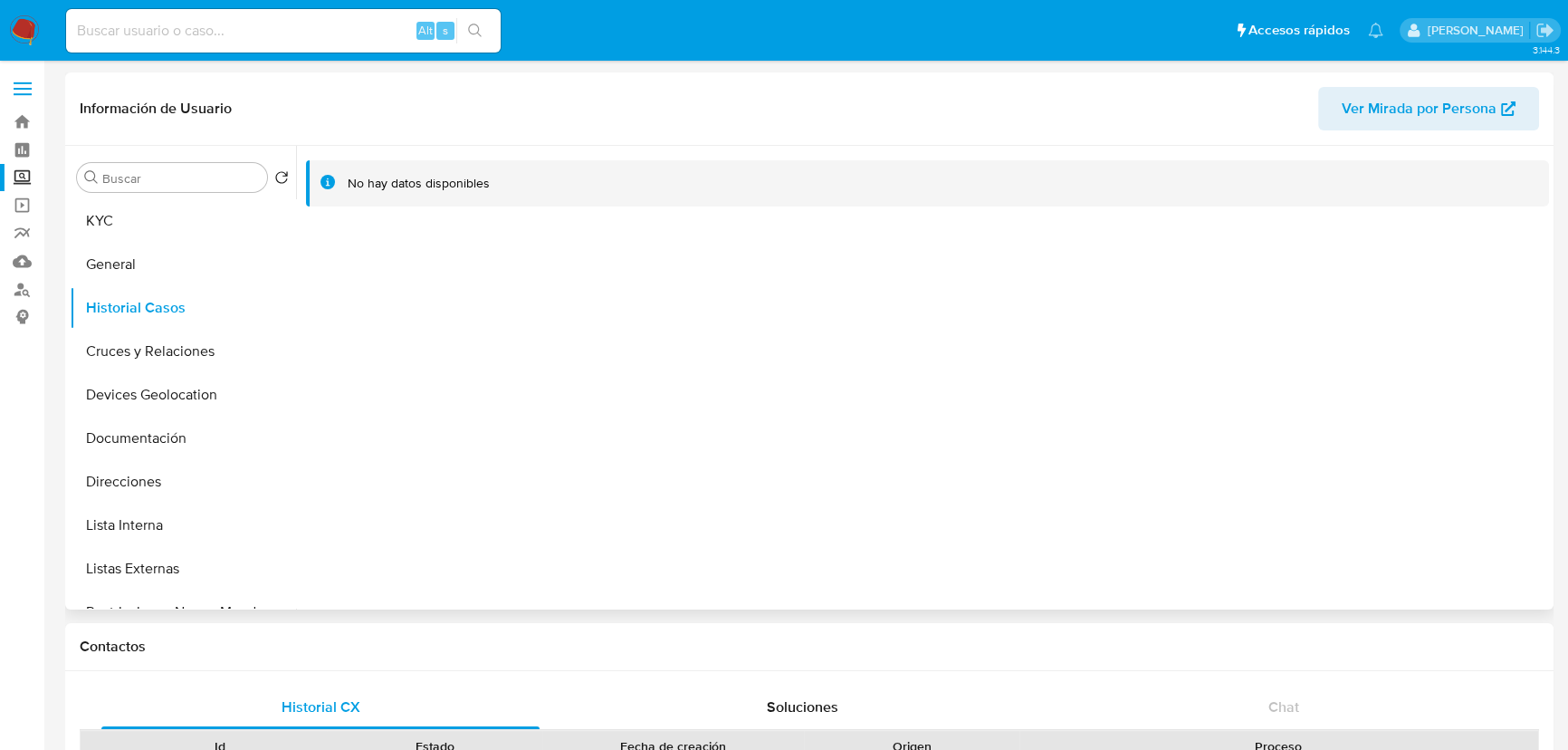 click on "Buscar   Volver al orden por defecto KYC General Historial Casos Cruces y Relaciones Devices Geolocation Documentación Direcciones Lista Interna Listas Externas Restricciones Nuevo Mundo Historial de conversaciones Archivos adjuntos Dispositivos Point Información de accesos Anticipos de dinero Créditos Cuentas Bancarias Datos Modificados Fecha Compliant Historial Riesgo PLD IV Challenges Insurtech Items Marcas AML Perfiles Tarjetas" at bounding box center (183, 379) 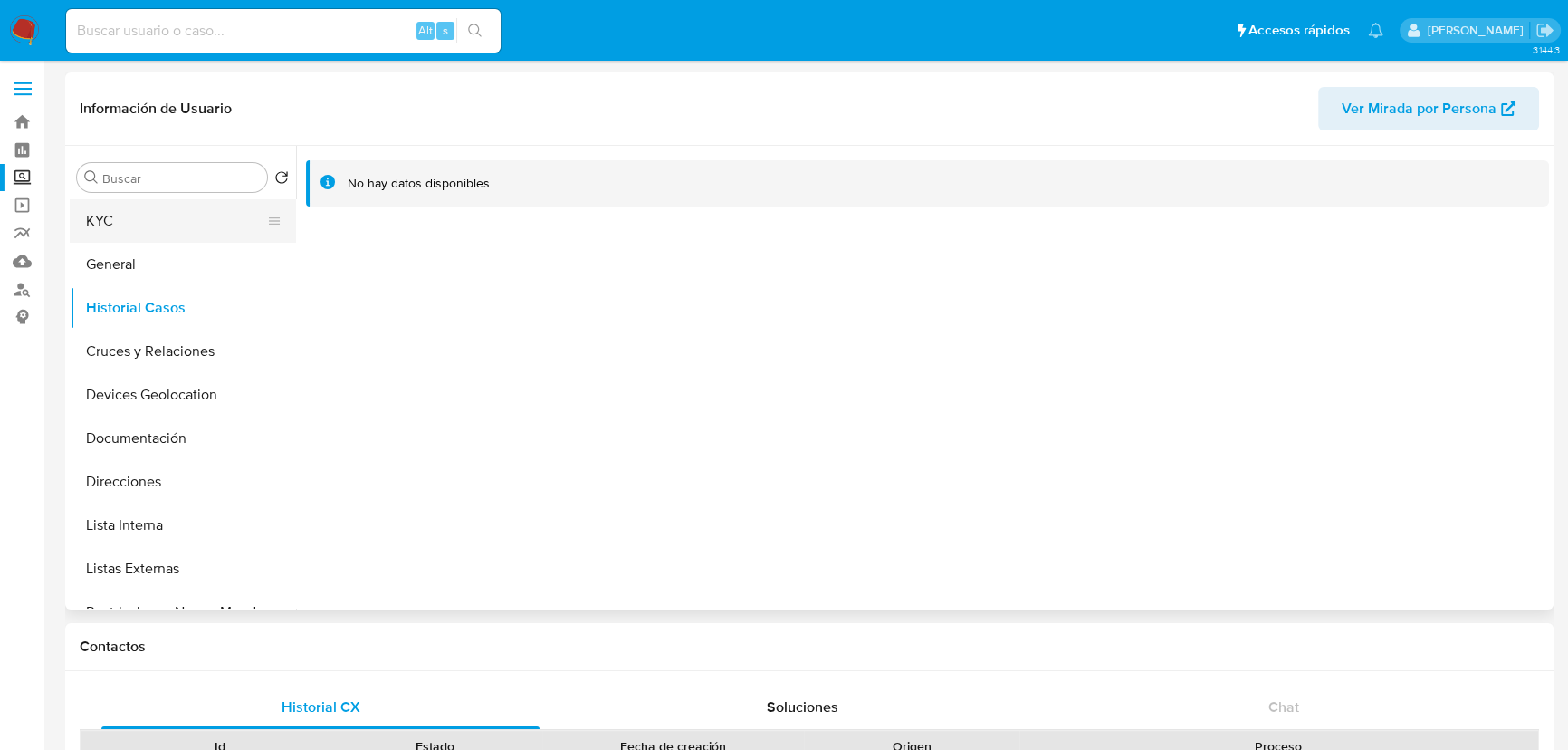 click on "KYC" at bounding box center (176, 221) 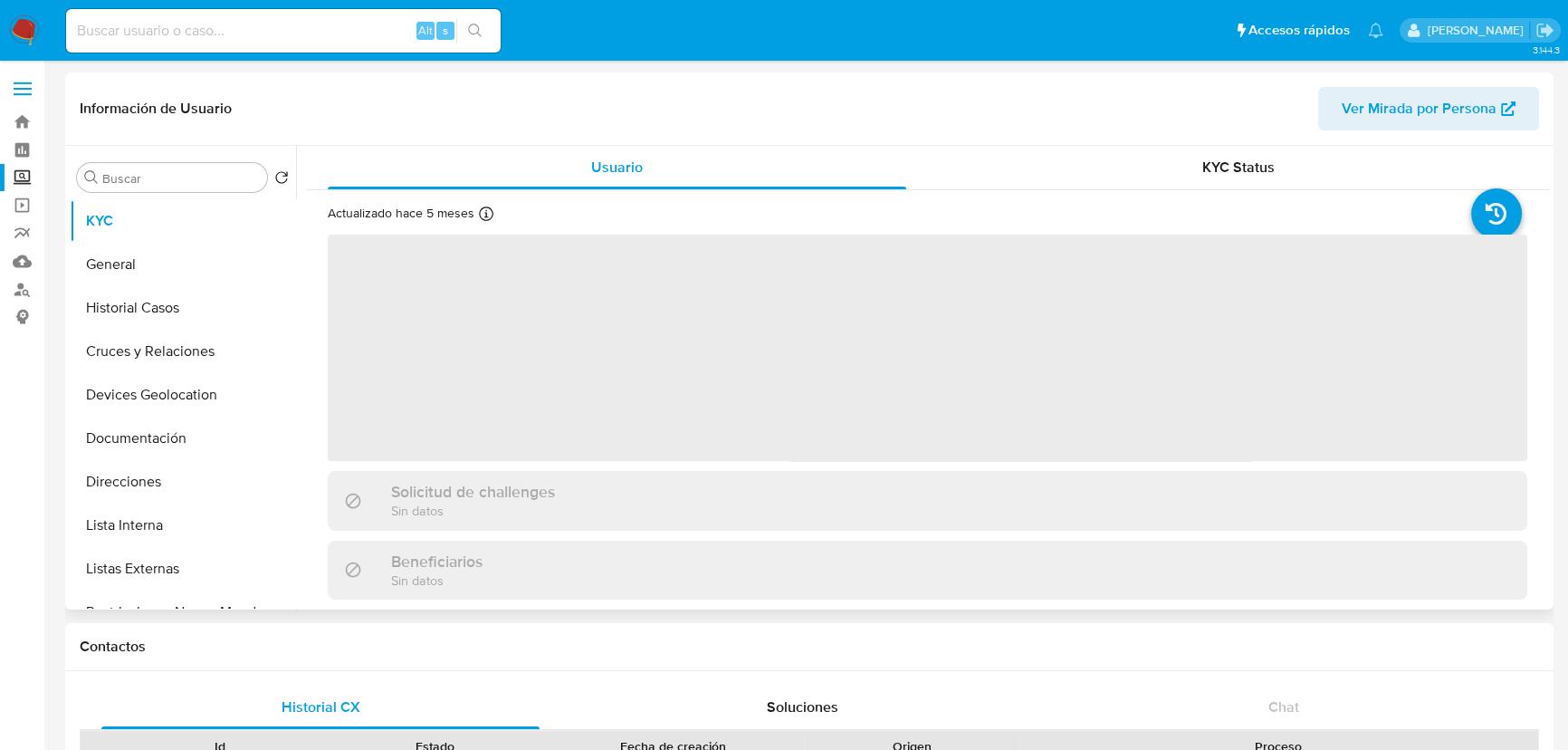 click on "‌" at bounding box center (927, 348) 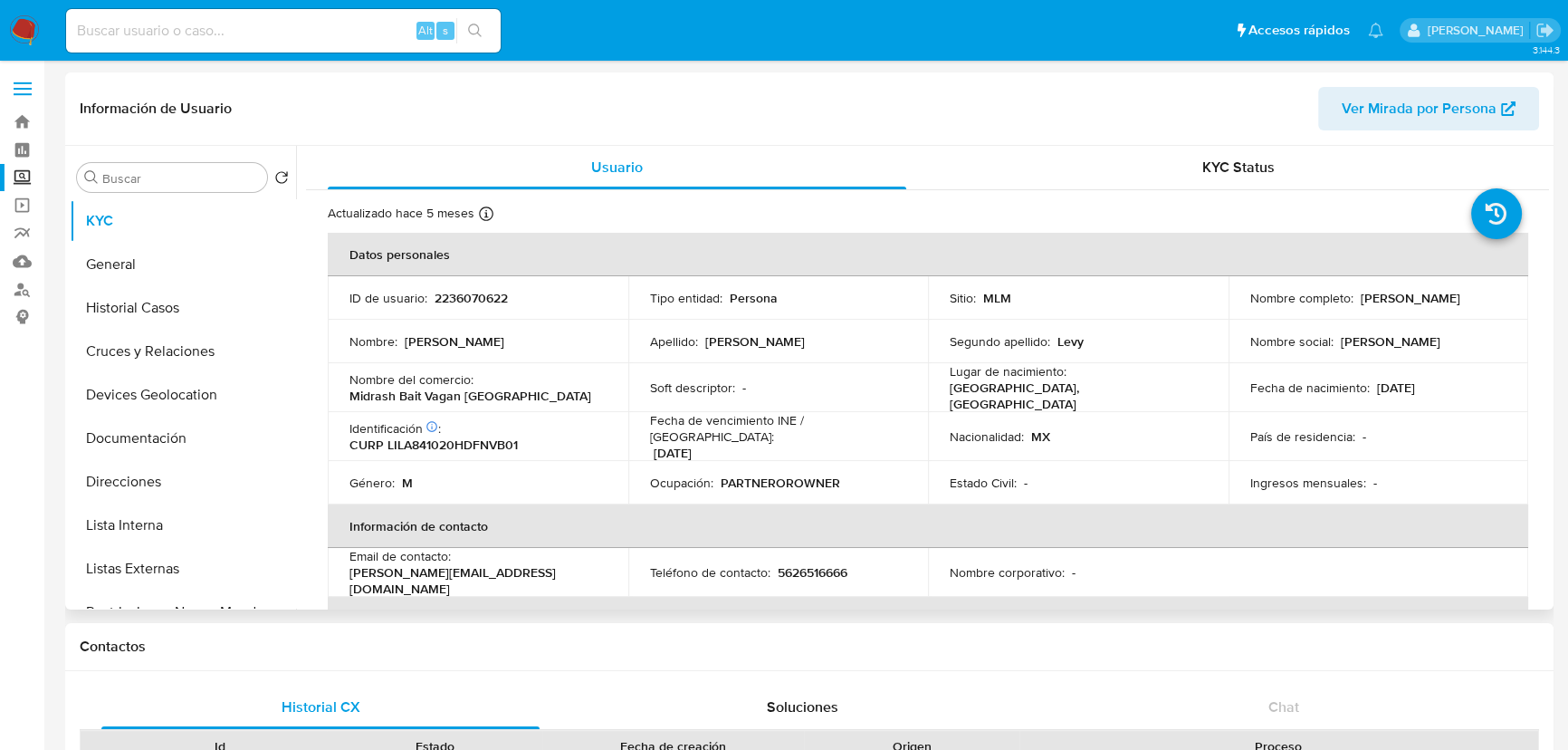 click on "CURP LILA841020HDFNVB01" at bounding box center (434, 445) 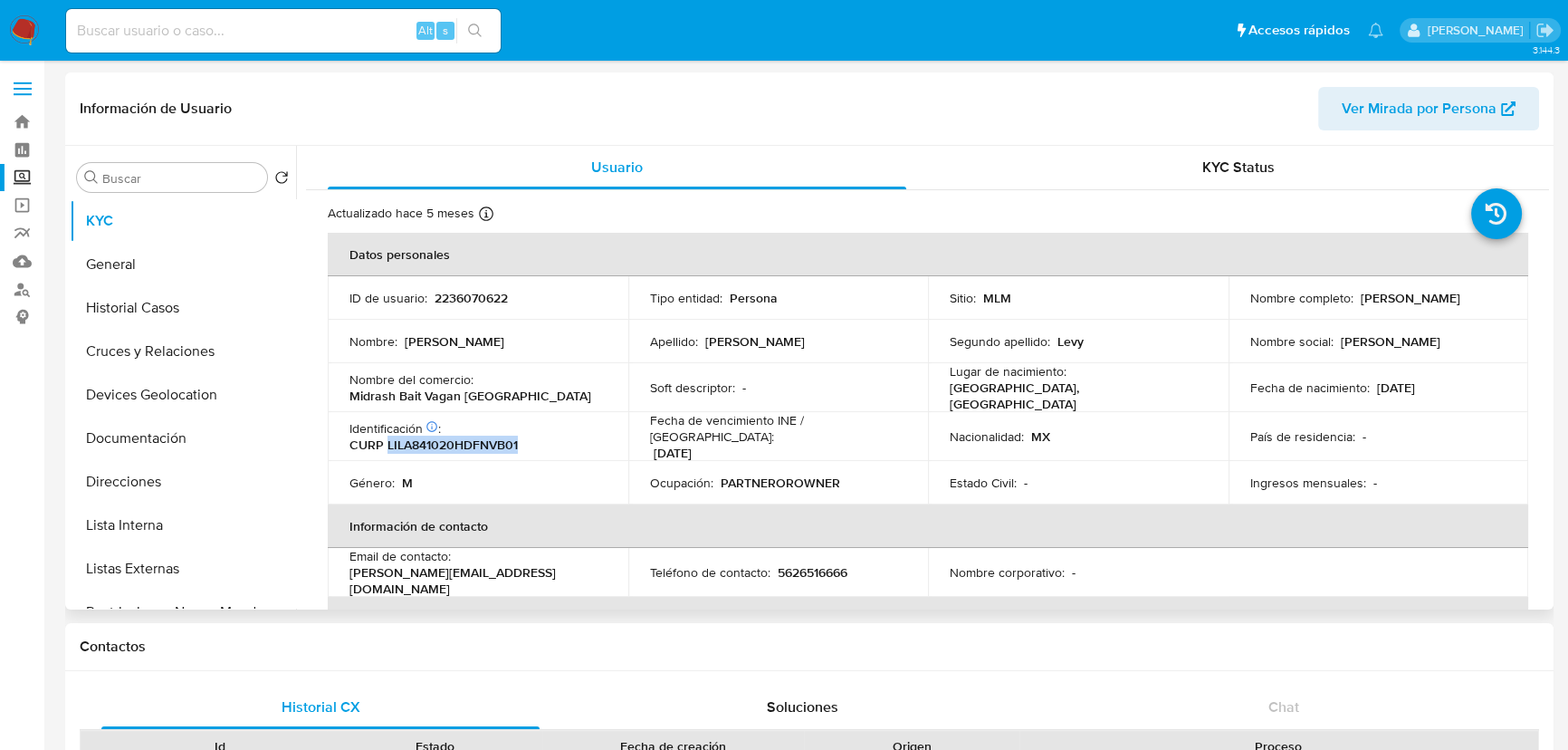 click on "CURP LILA841020HDFNVB01" at bounding box center (434, 445) 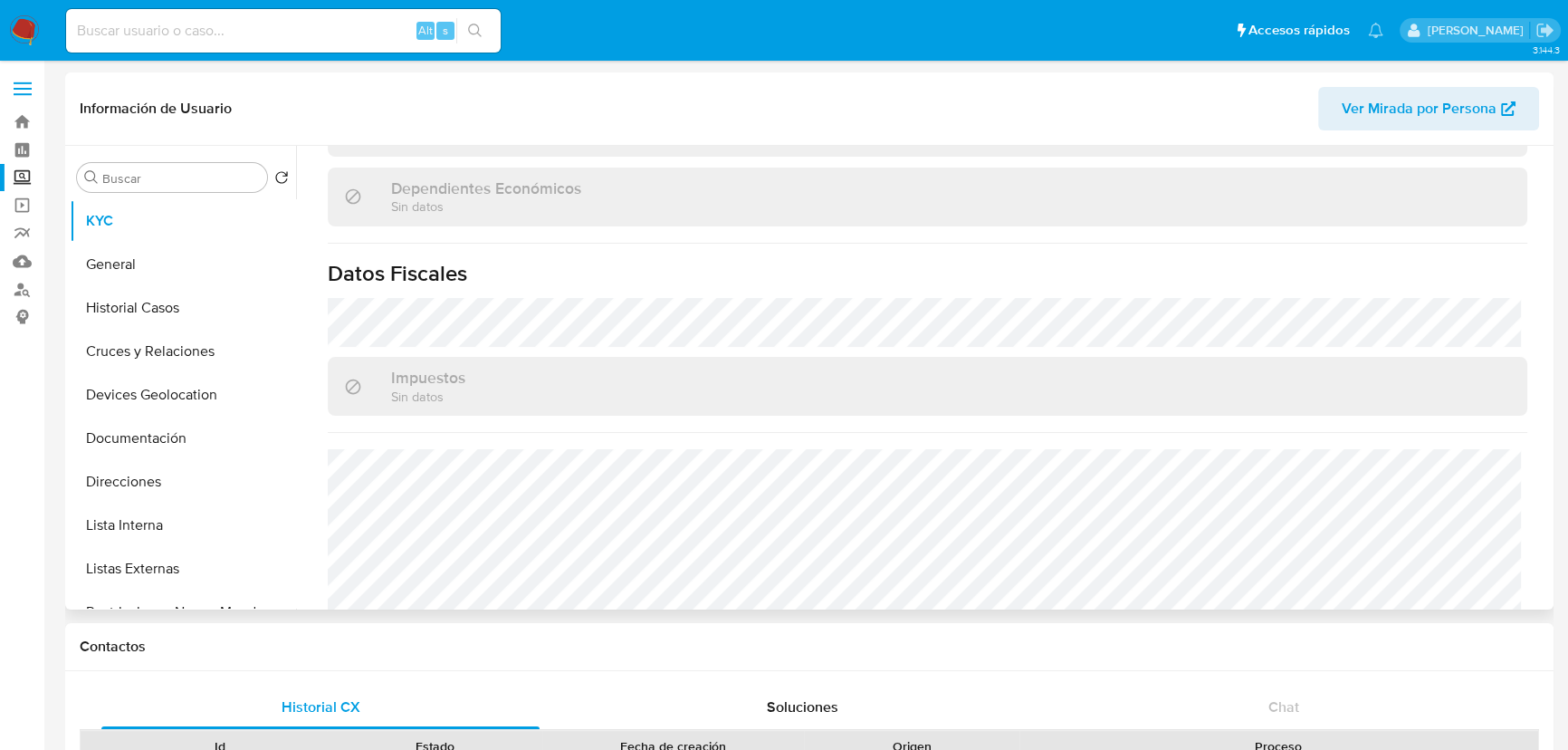 scroll, scrollTop: 1138, scrollLeft: 0, axis: vertical 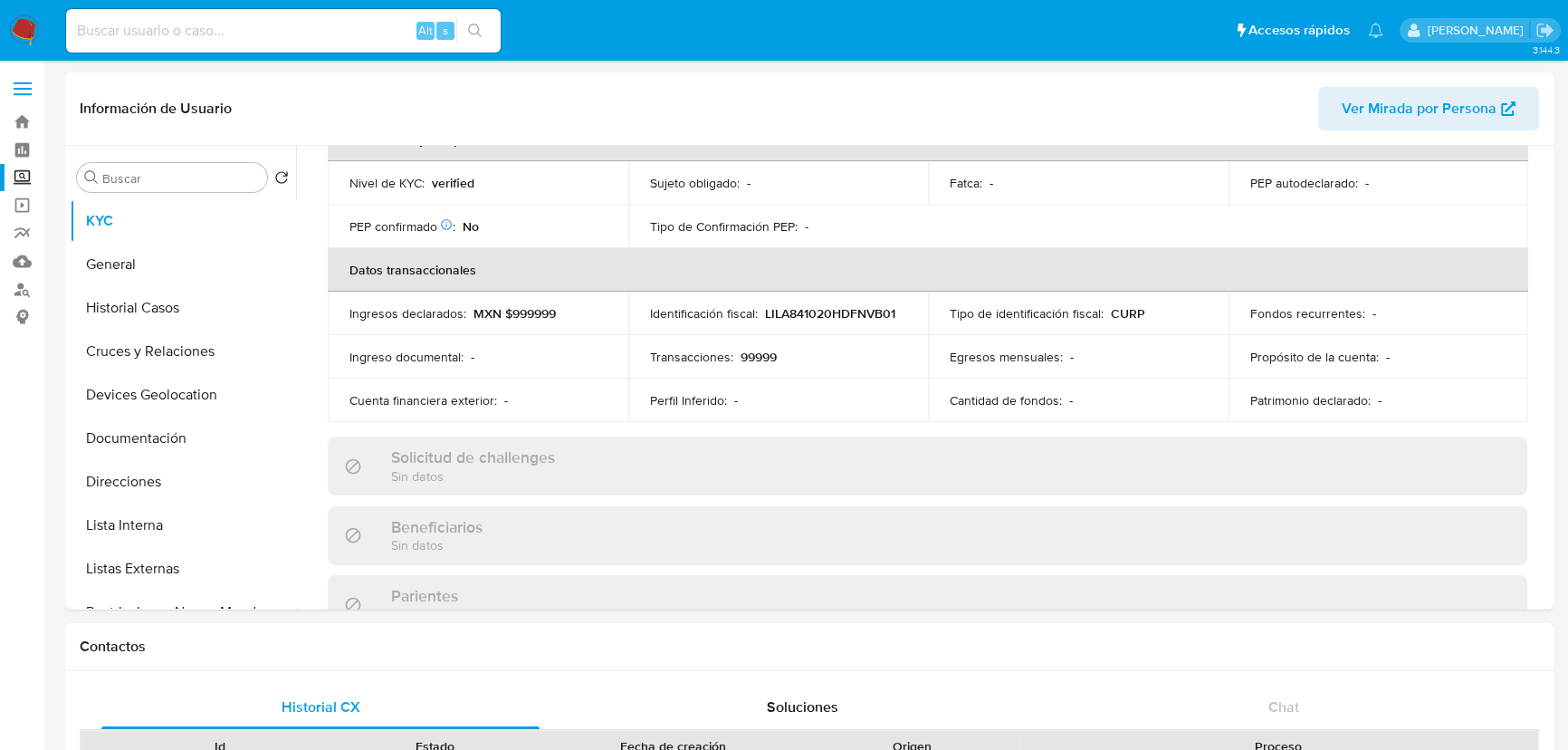 click on "Screening" at bounding box center [108, 178] 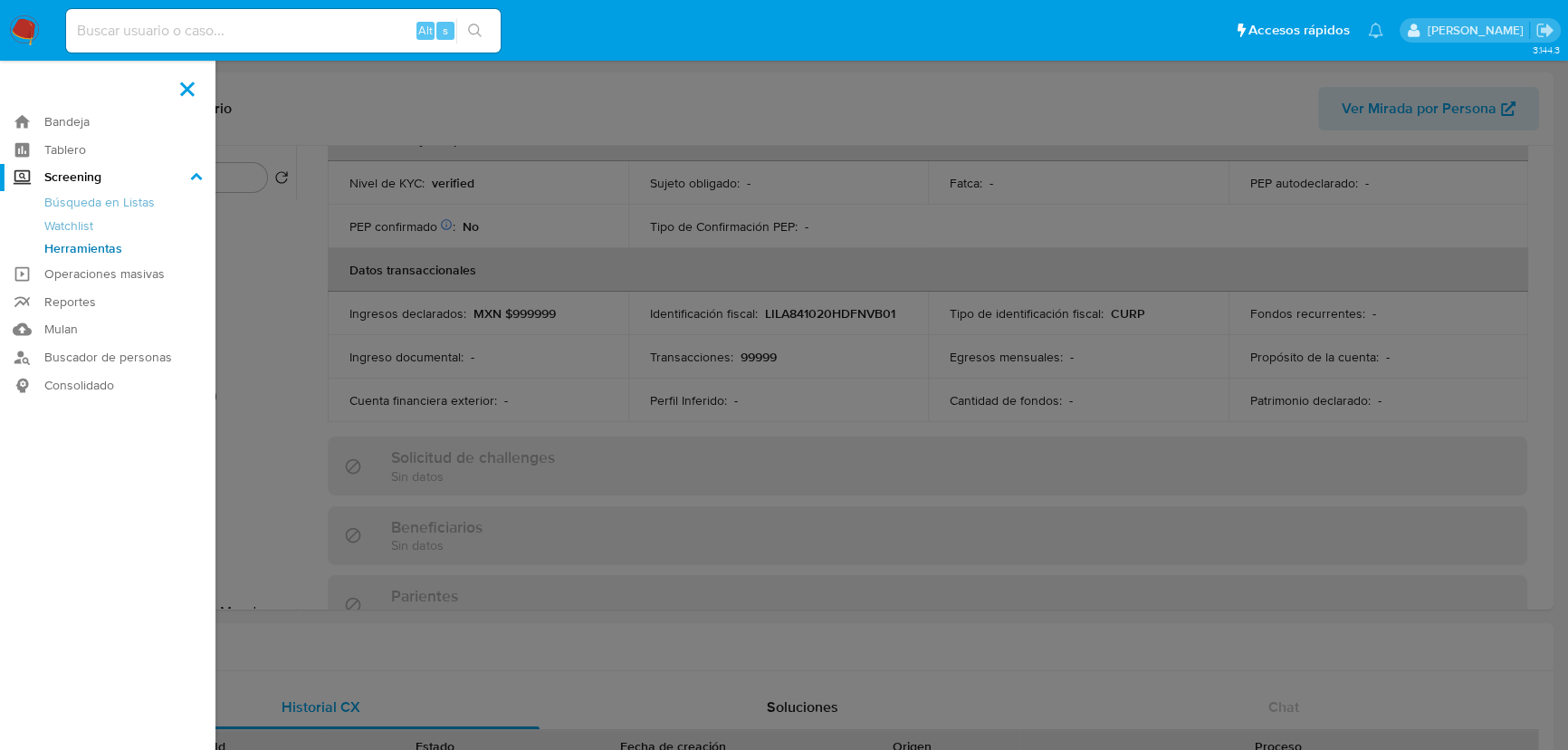 click on "Screening" at bounding box center (0, 0) 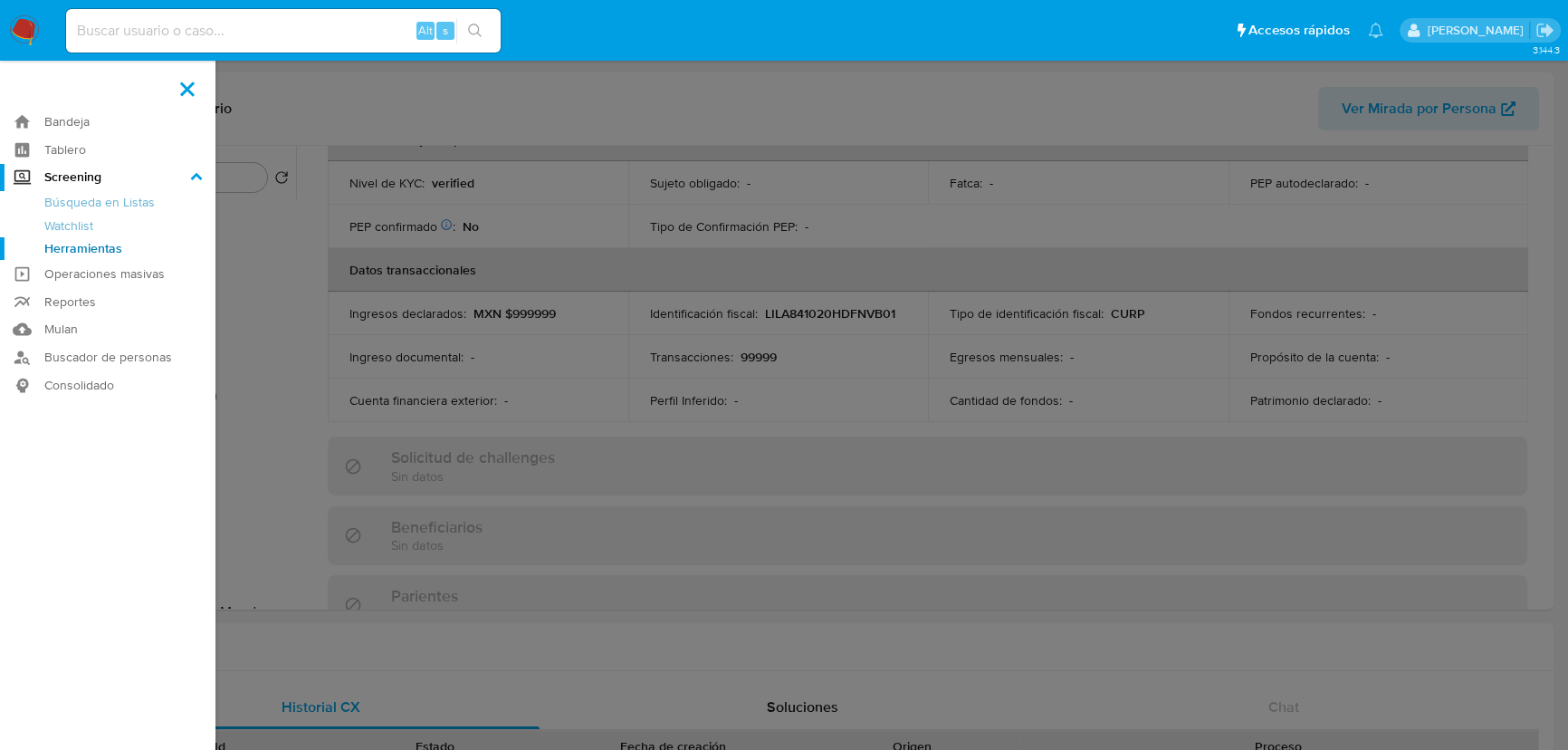 click on "Herramientas" at bounding box center [108, 248] 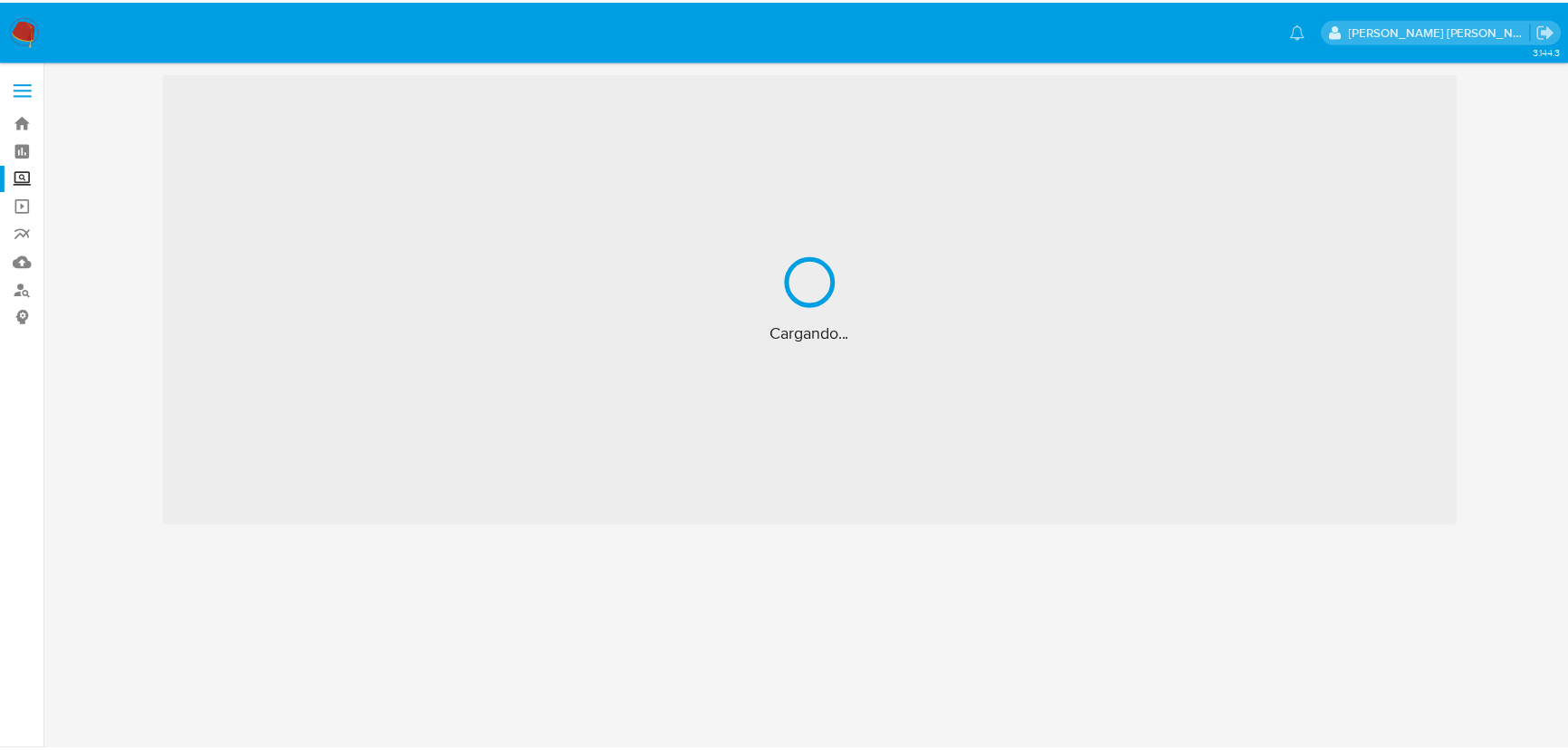 scroll, scrollTop: 0, scrollLeft: 0, axis: both 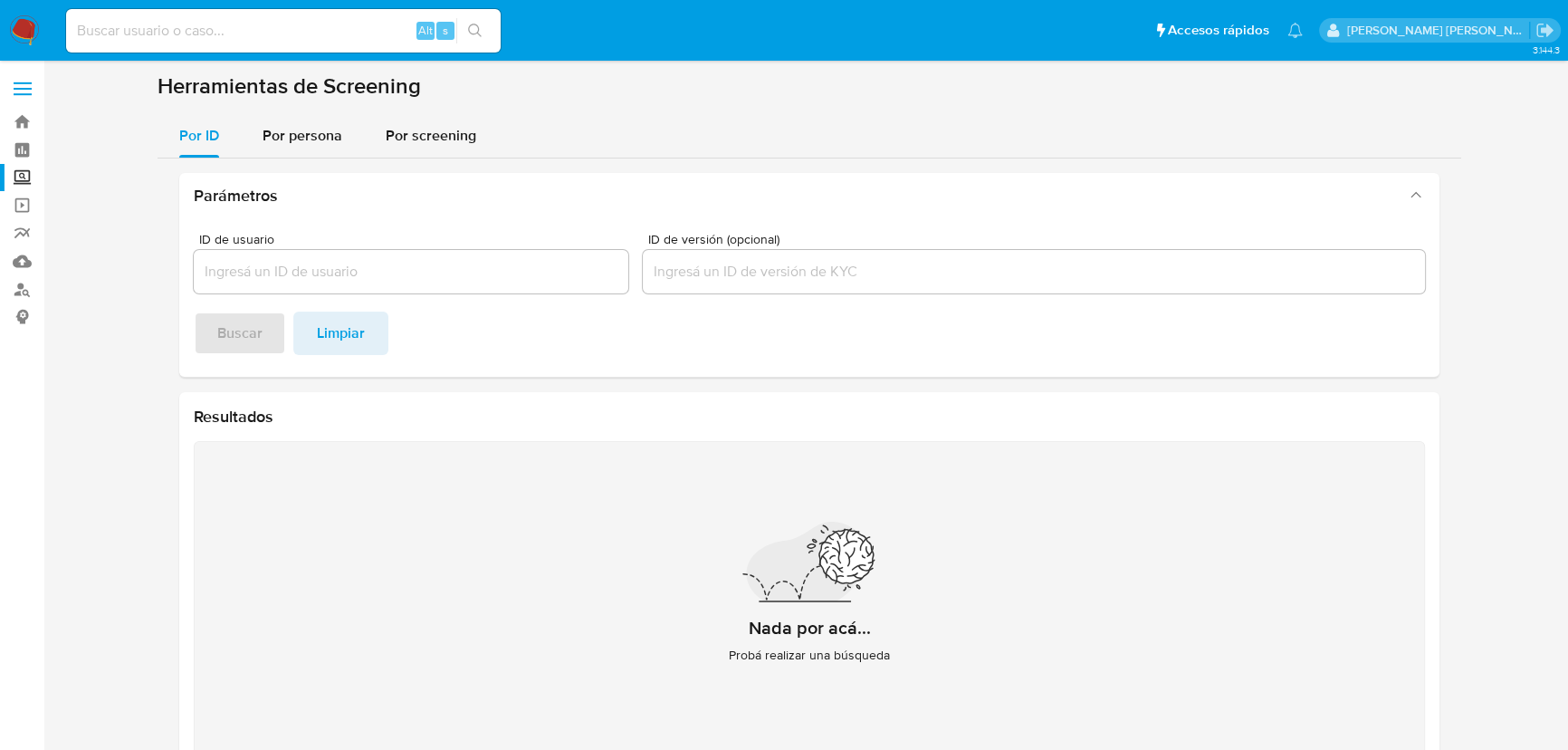 click on "Herramientas de Screening Por ID Por persona Por screening Parámetros ID de usuario ID de versión (opcional) Buscar Limpiar Resultados Nada por acá... Probá realizar una búsqueda" at bounding box center [809, 429] 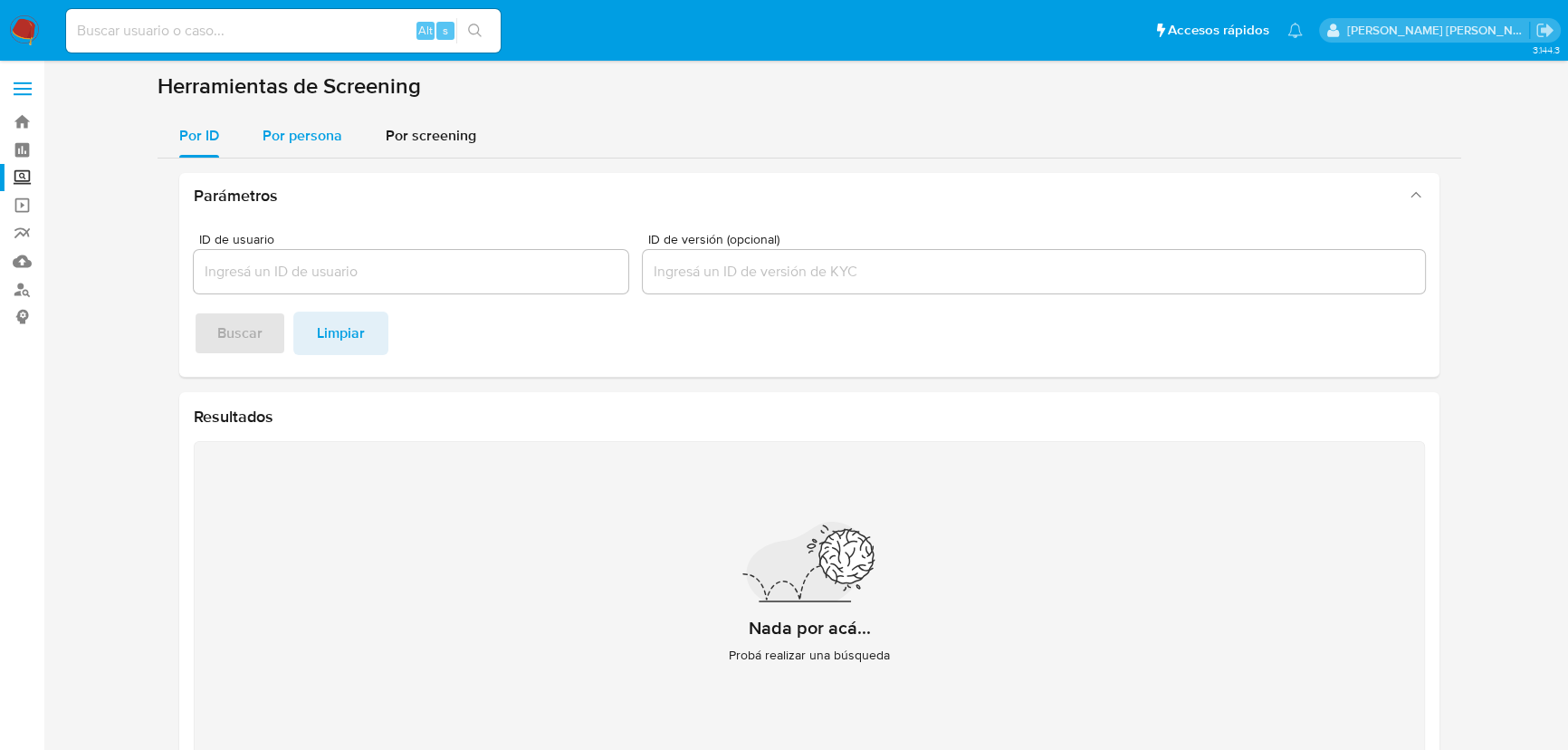 click on "Por persona" at bounding box center [302, 135] 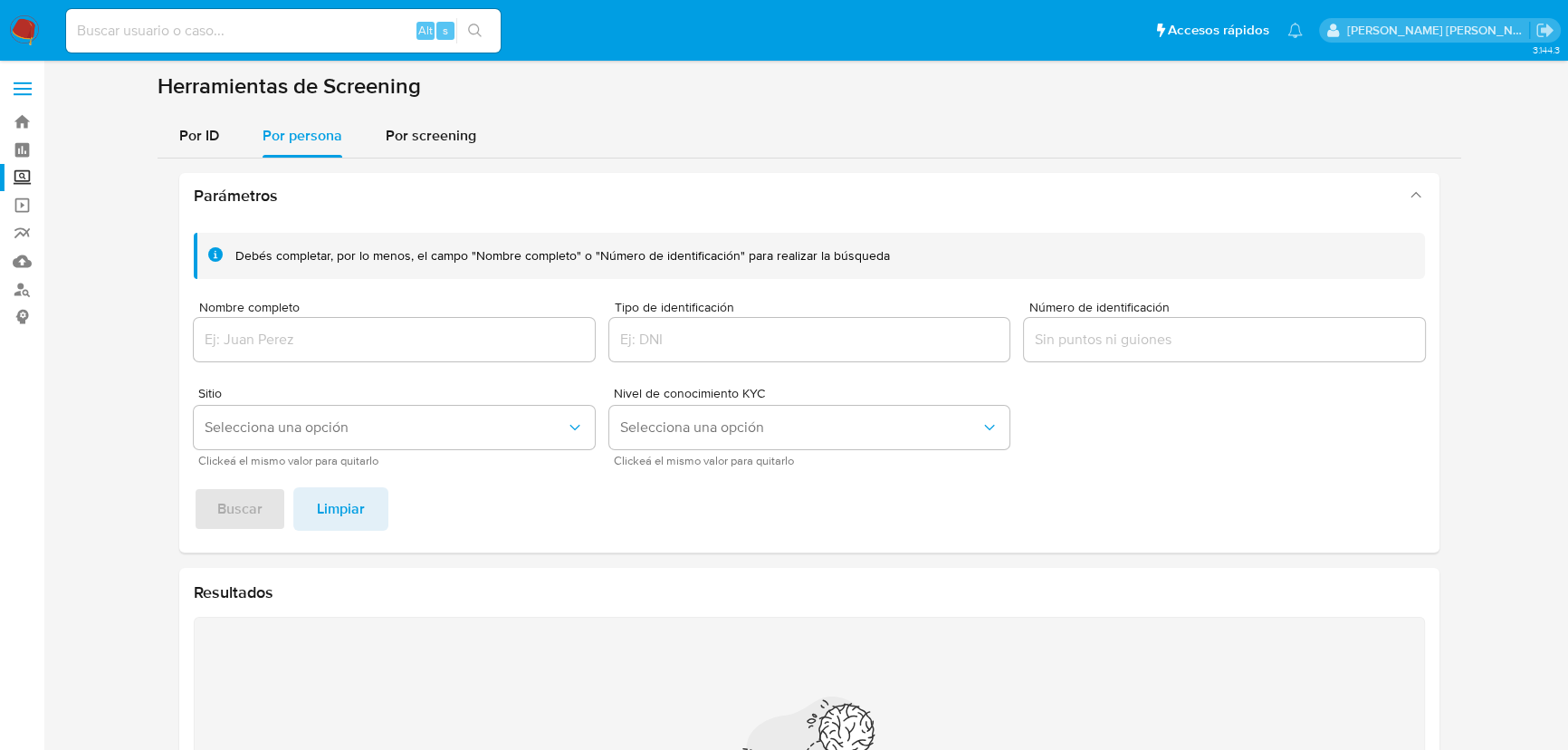 click at bounding box center (394, 340) 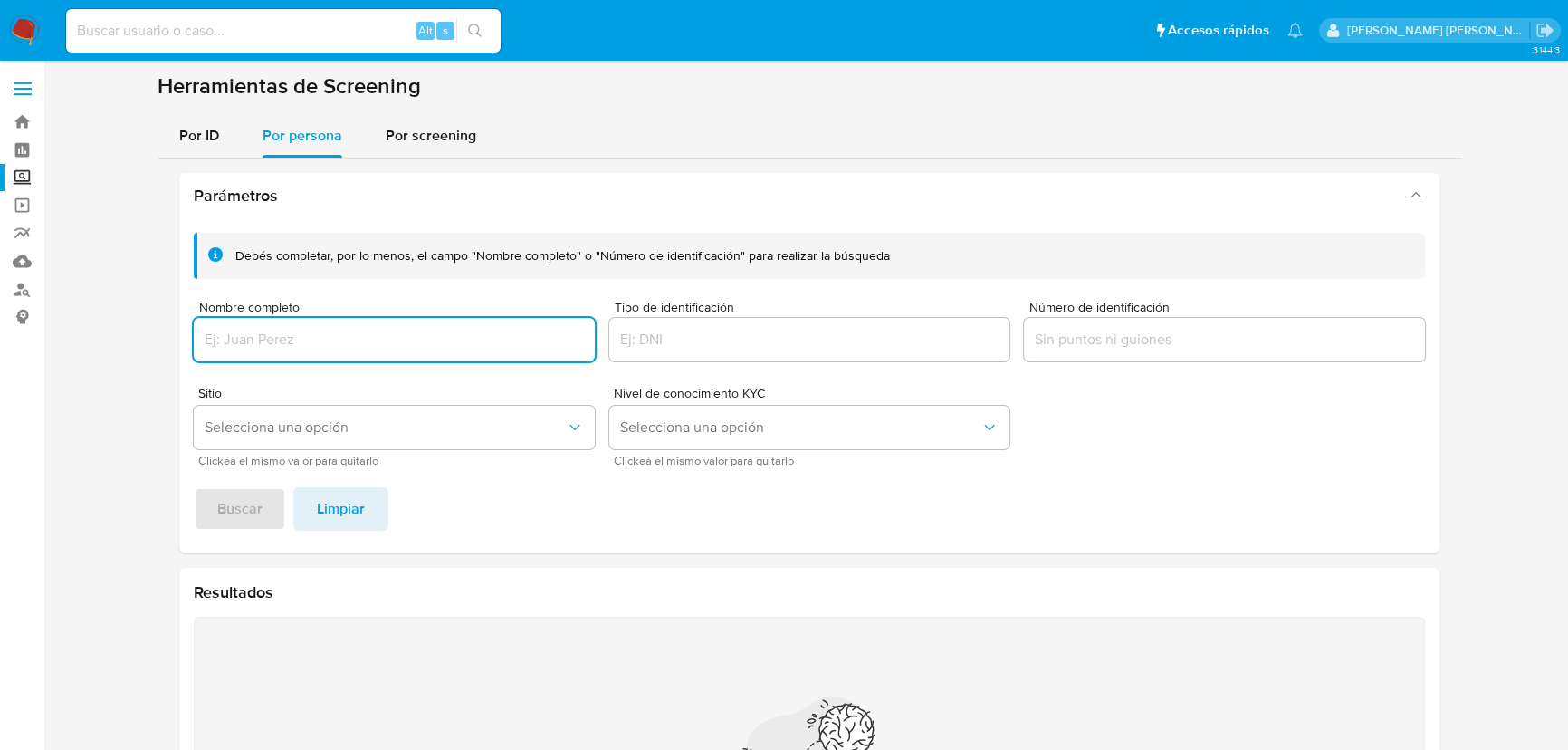 click at bounding box center (394, 340) 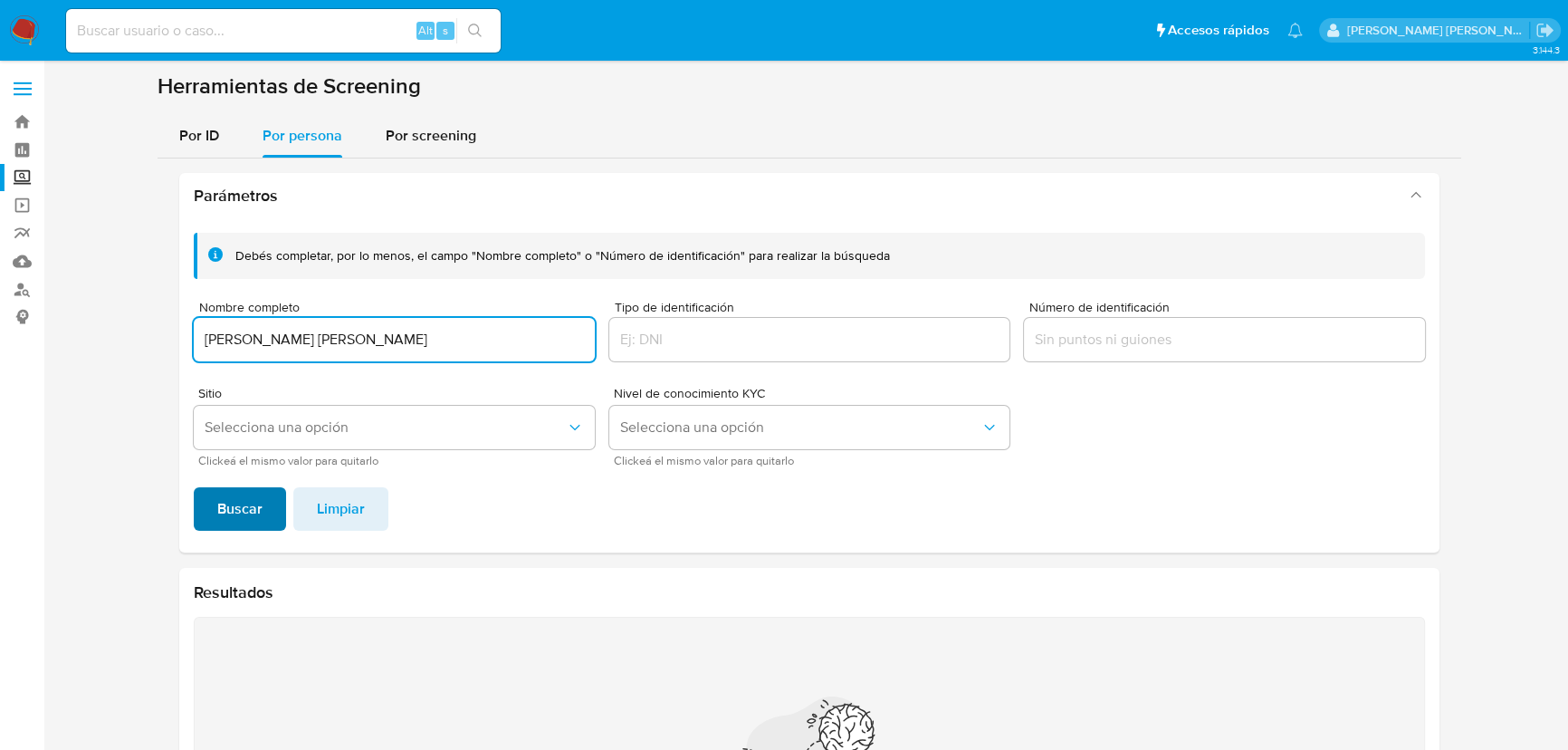 click on "Buscar" at bounding box center (240, 509) 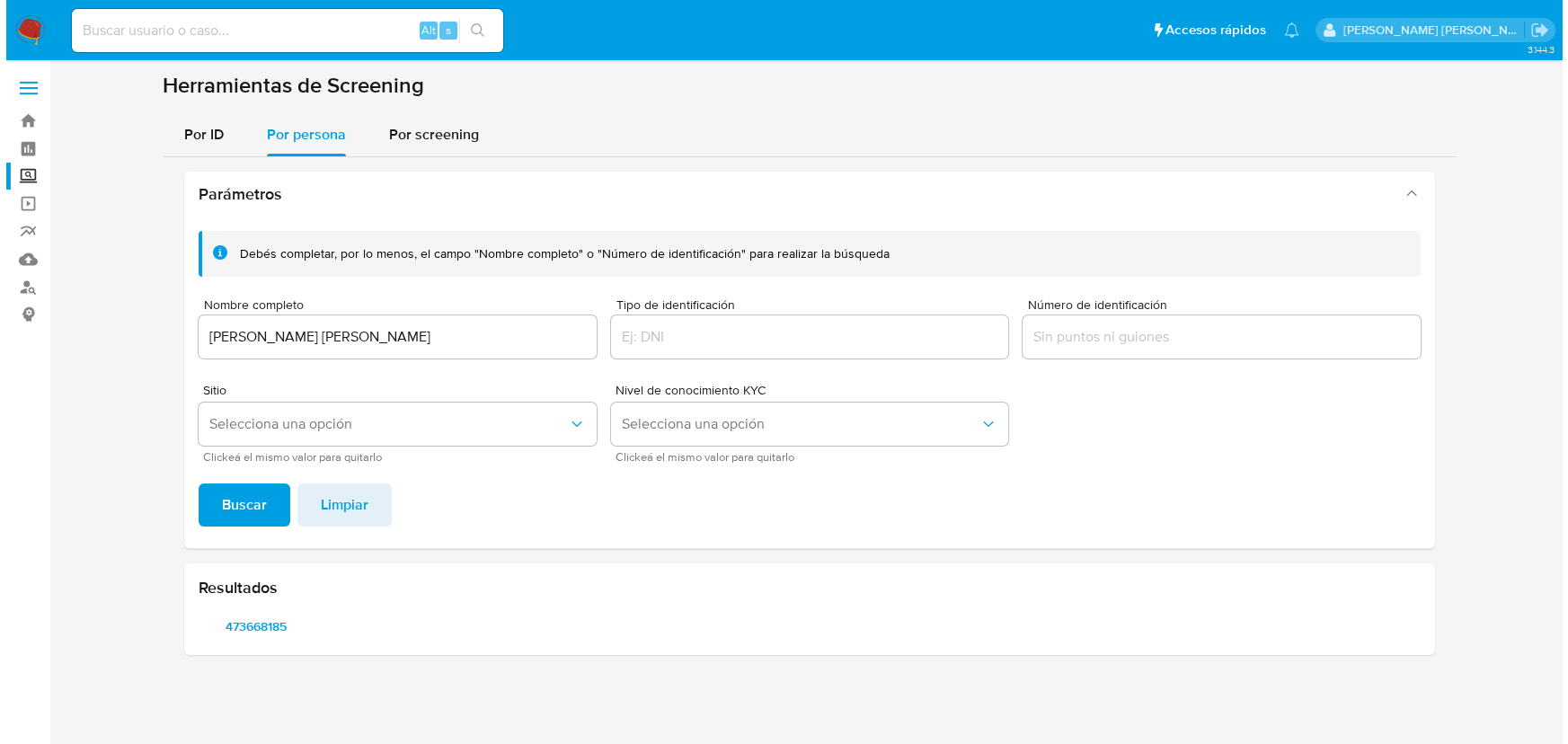 scroll, scrollTop: 0, scrollLeft: 0, axis: both 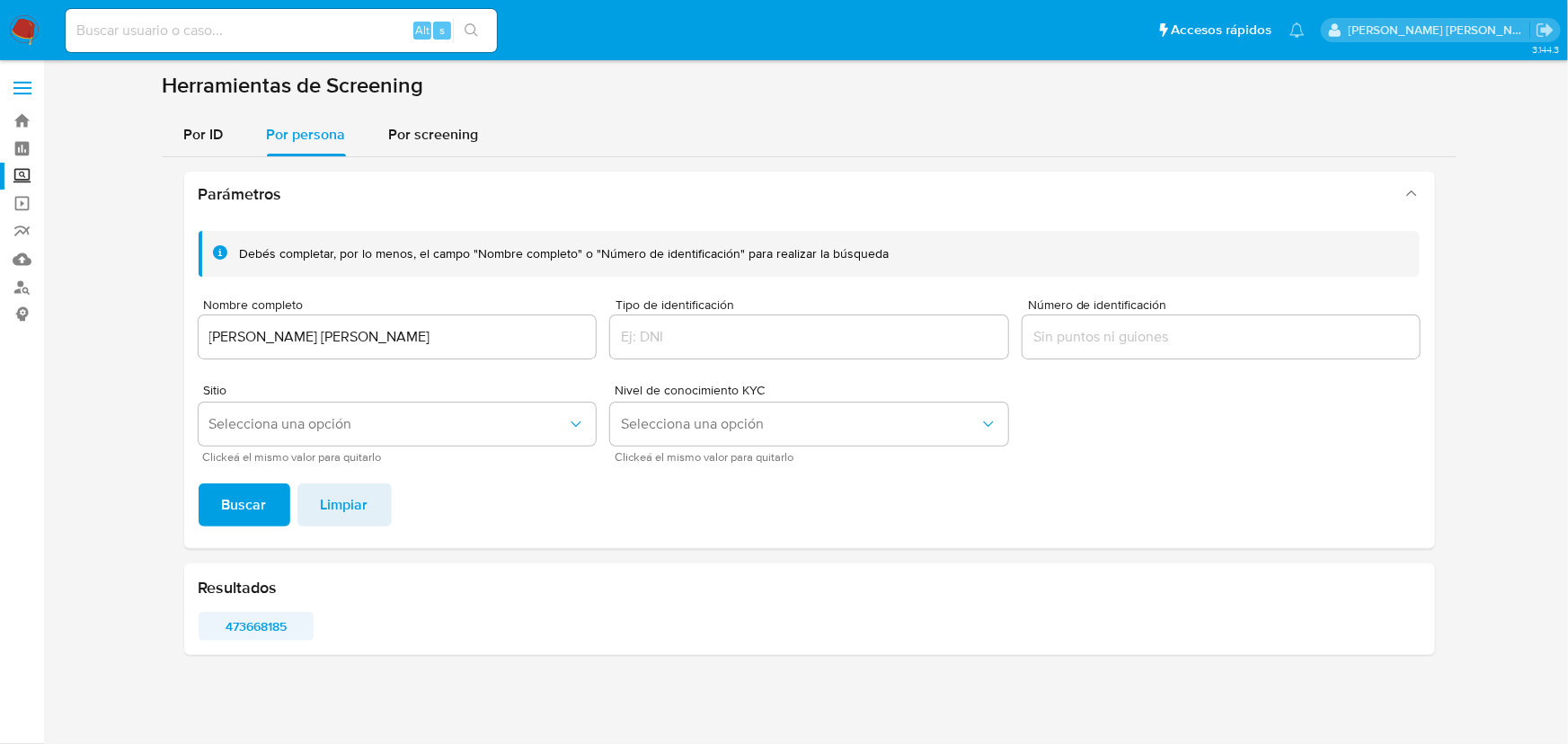 click on "473668185" at bounding box center (256, 626) 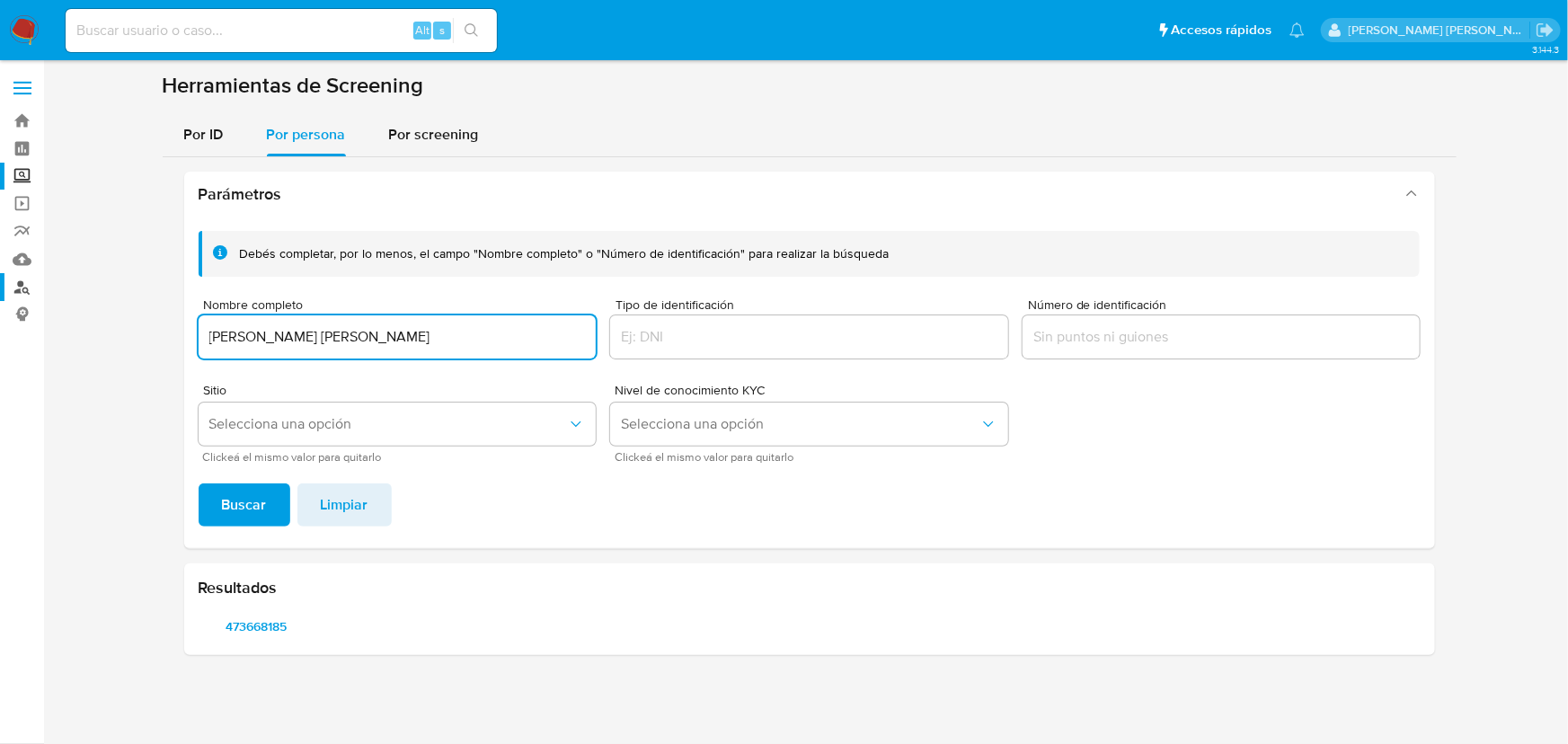 drag, startPoint x: 463, startPoint y: 339, endPoint x: 0, endPoint y: 275, distance: 467.4024 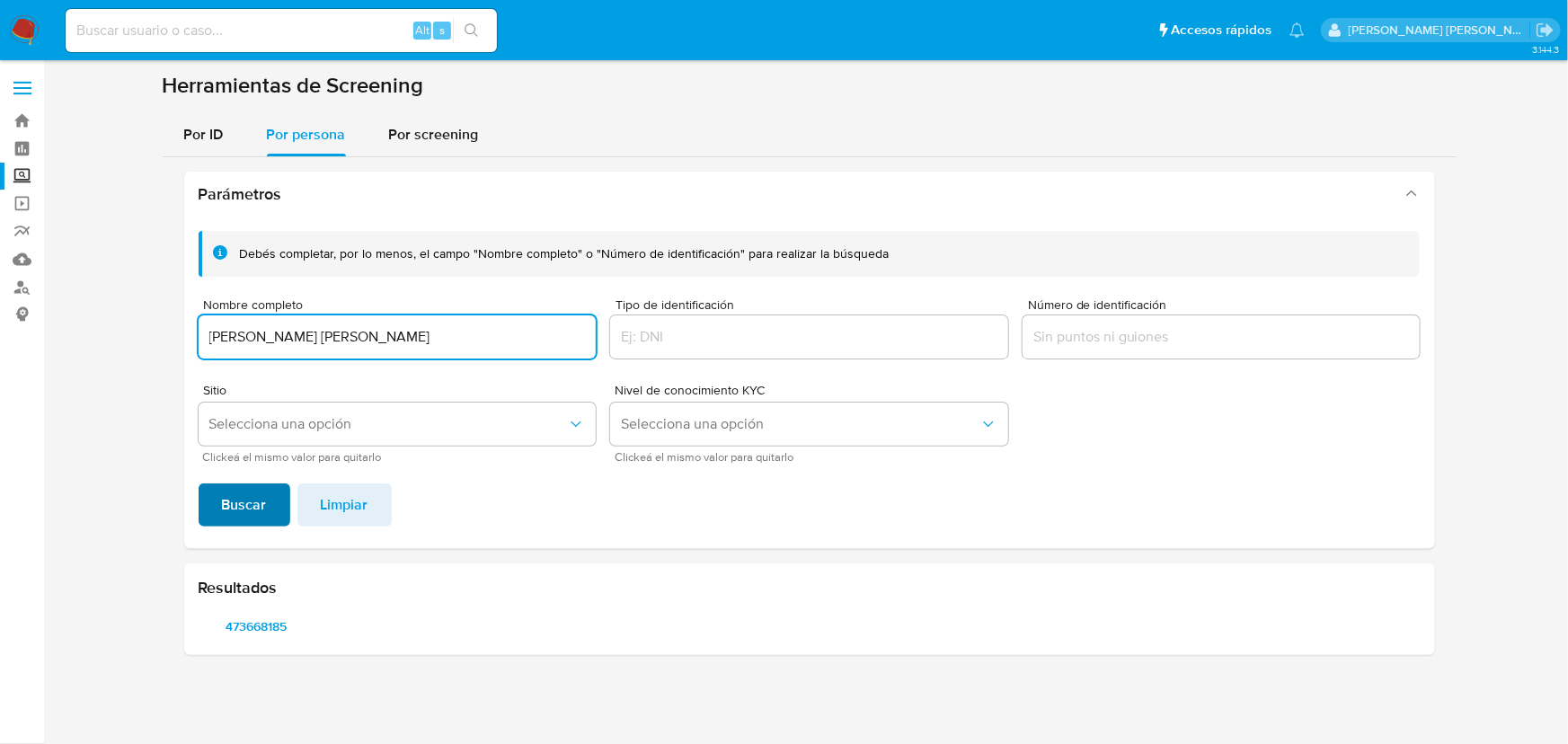 type on "[PERSON_NAME] [PERSON_NAME]" 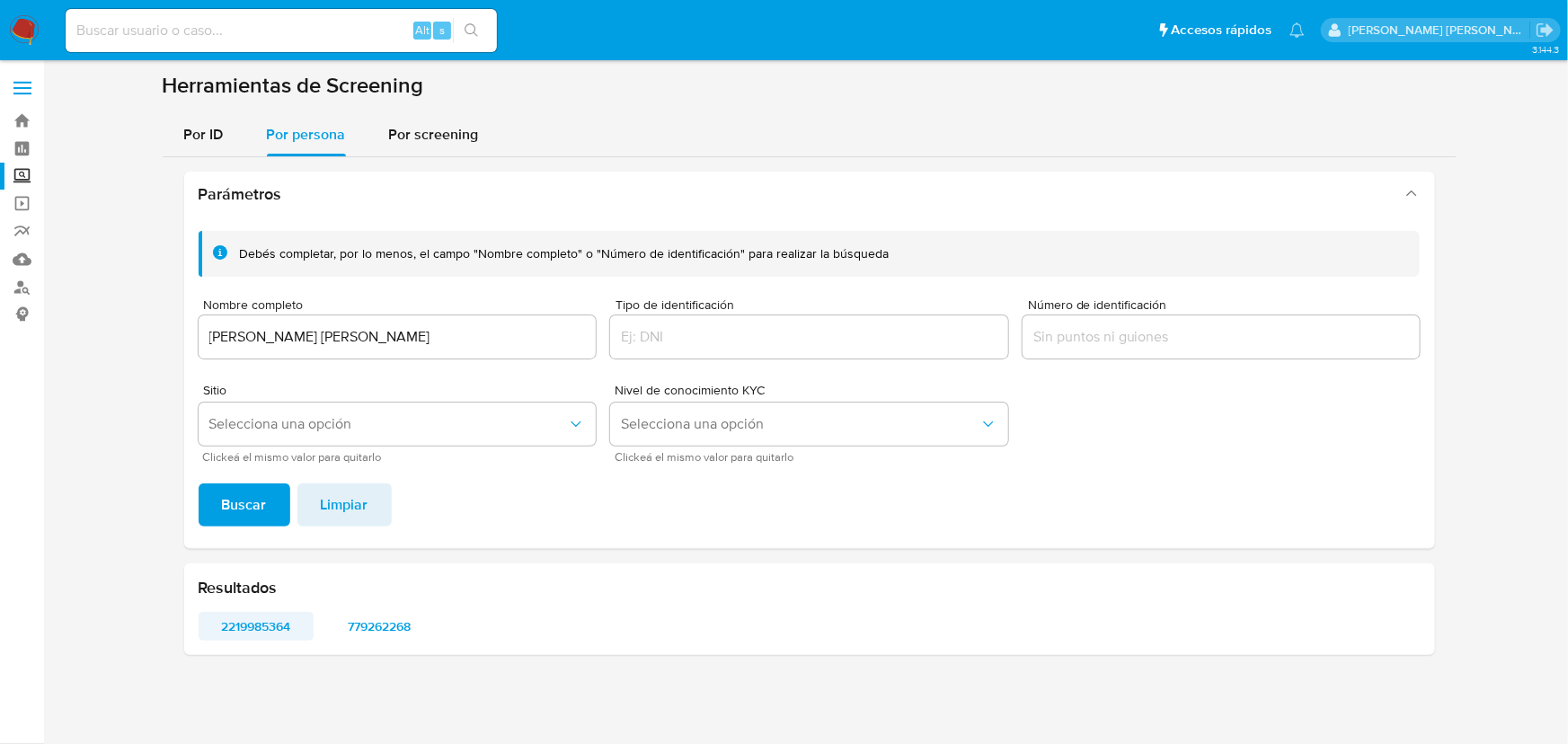 click on "2219985364" at bounding box center [256, 626] 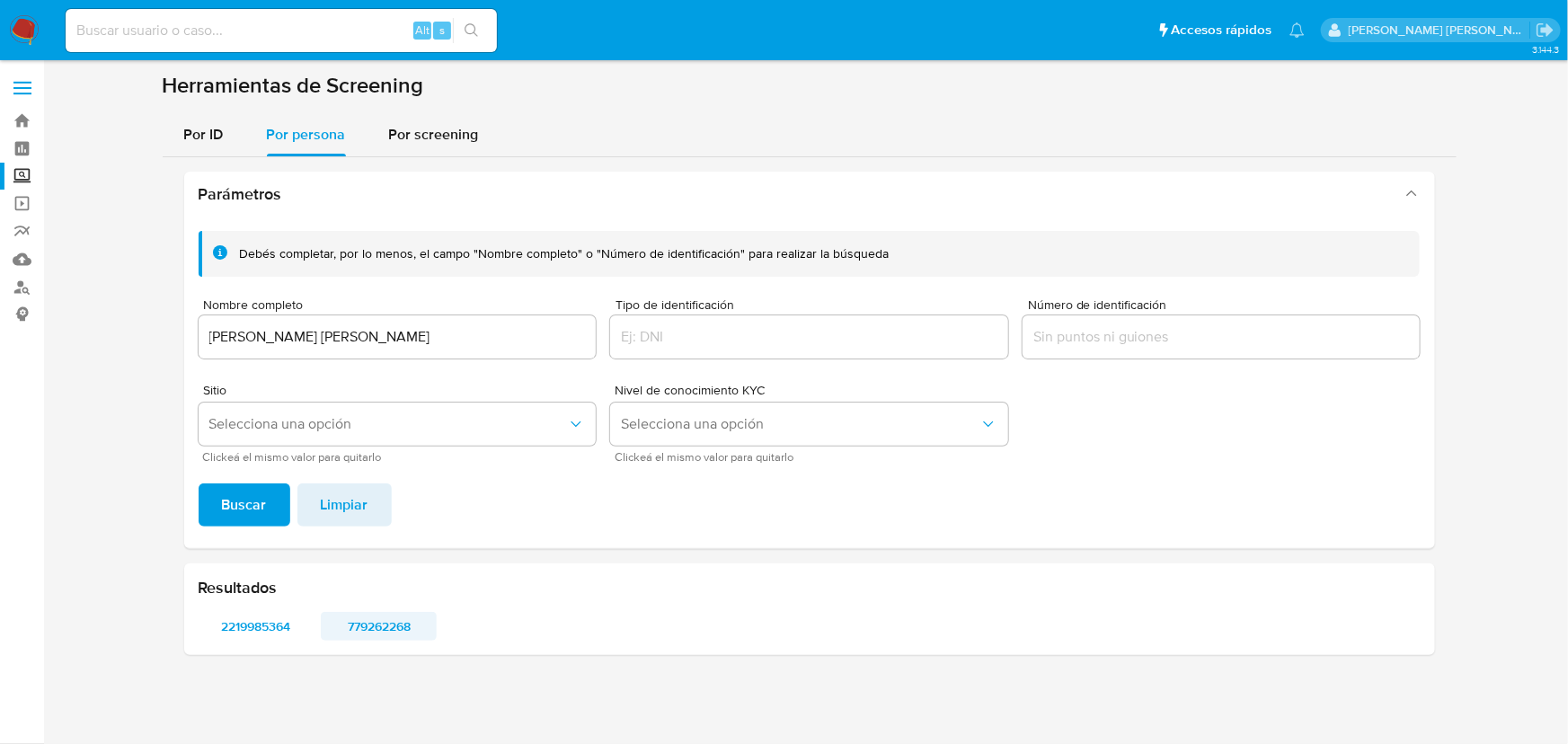 click on "779262268" at bounding box center [378, 626] 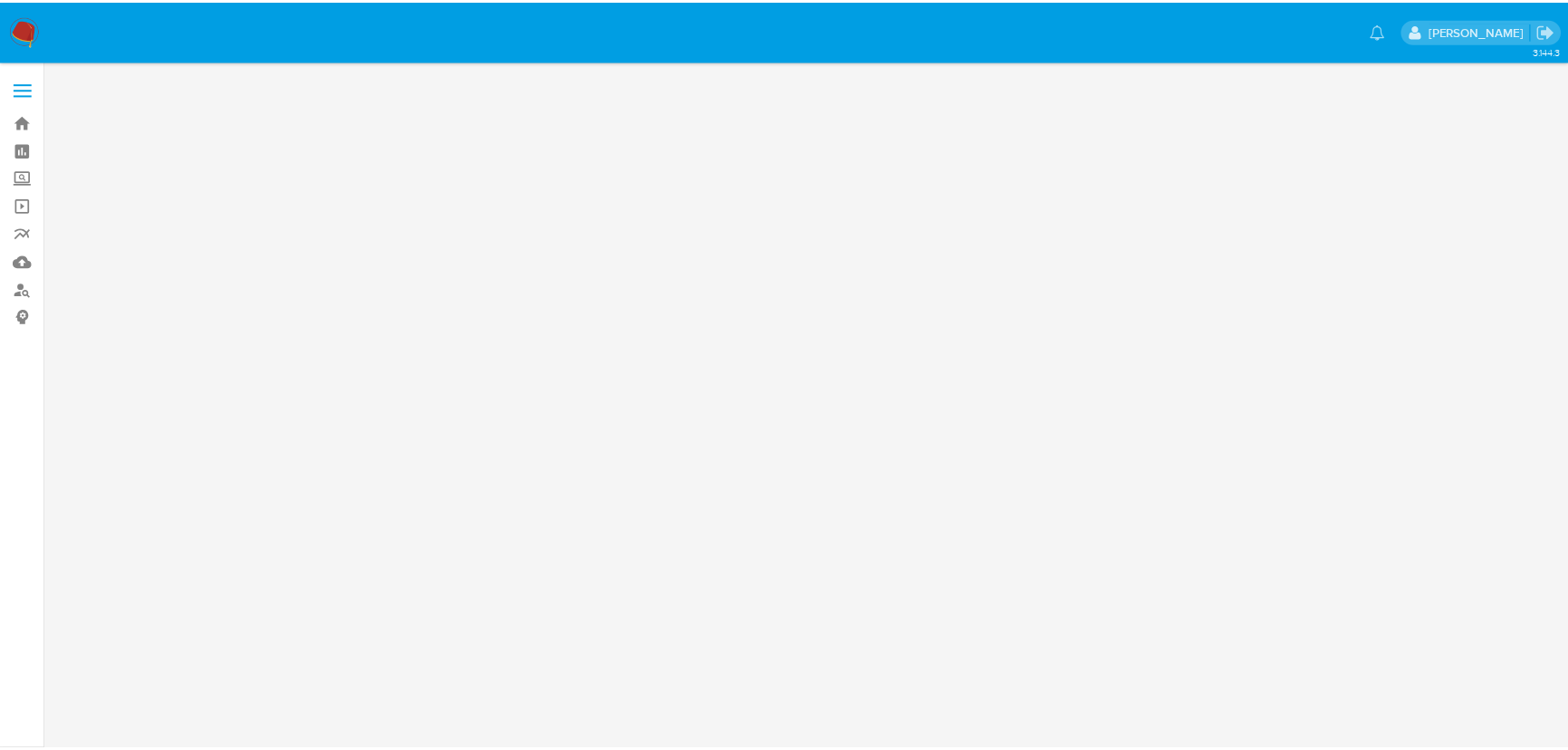 scroll, scrollTop: 0, scrollLeft: 0, axis: both 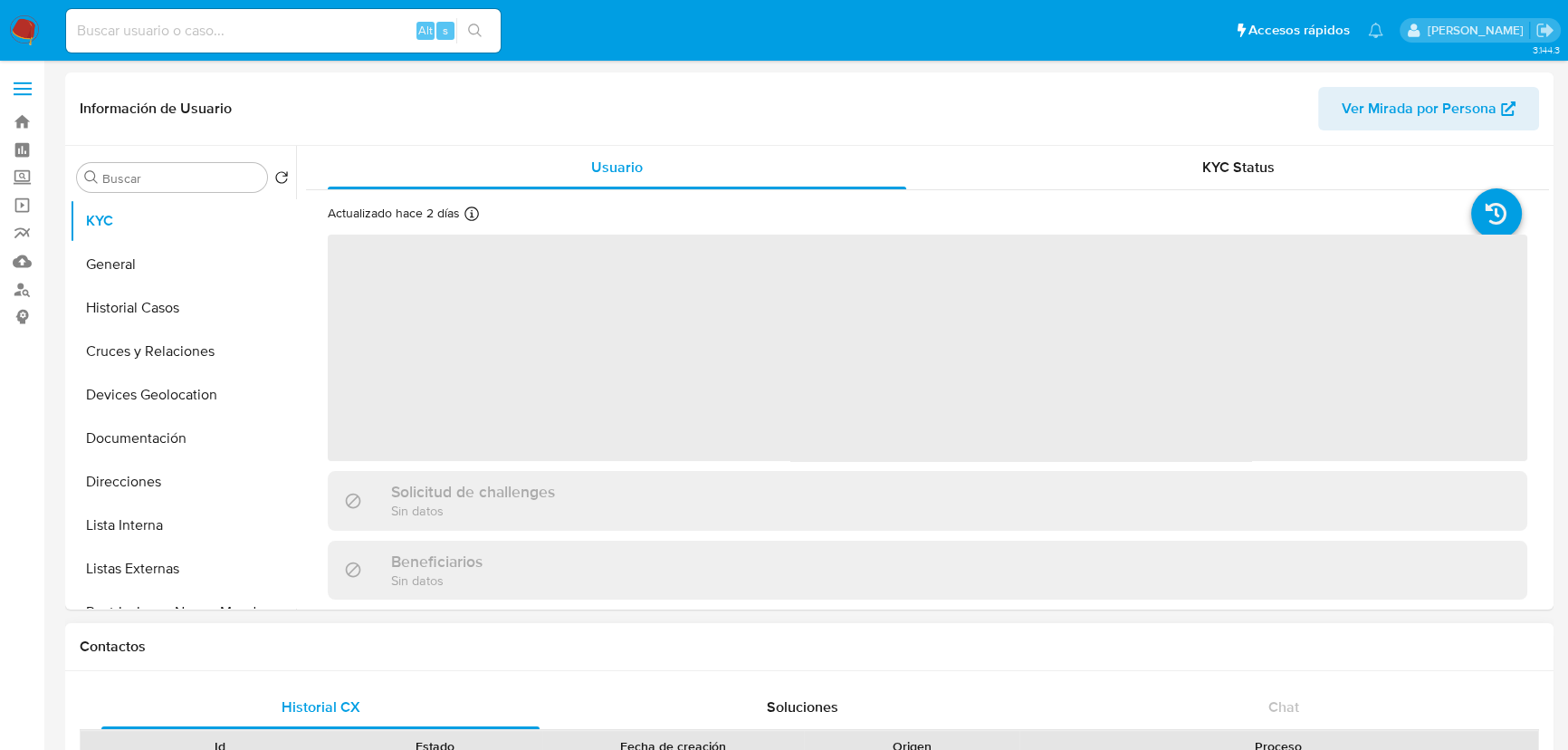 select on "10" 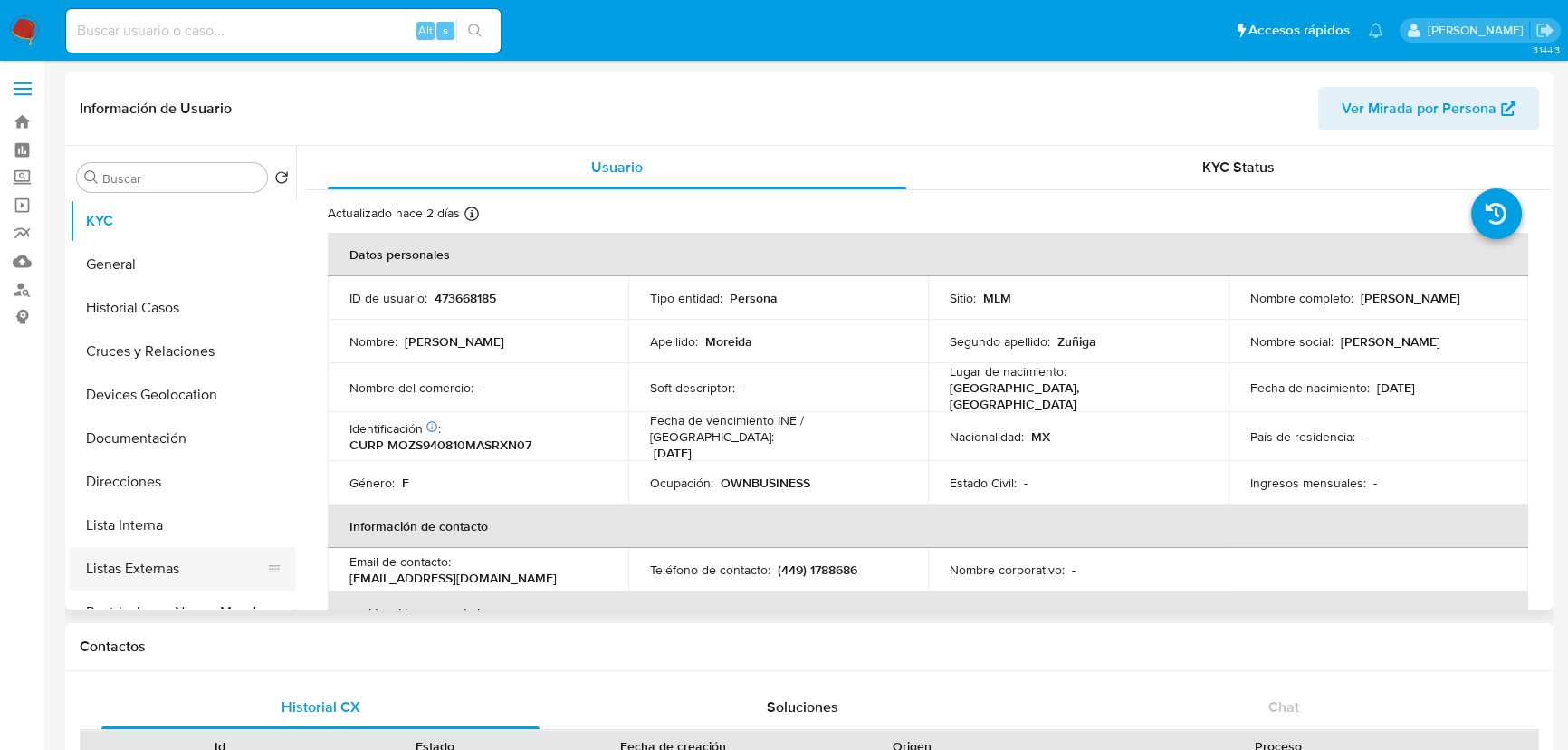 click on "Listas Externas" at bounding box center [176, 569] 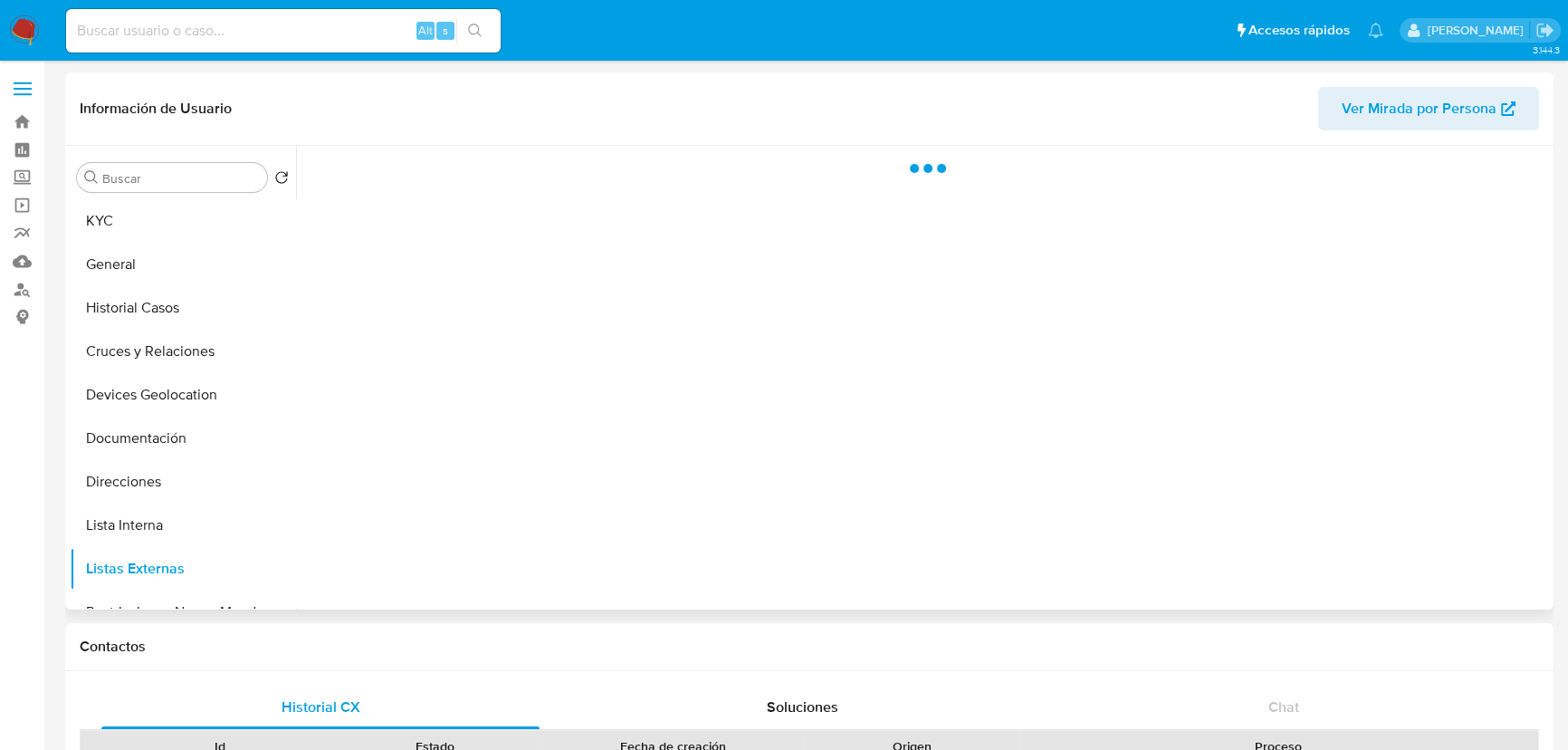 click at bounding box center [923, 378] 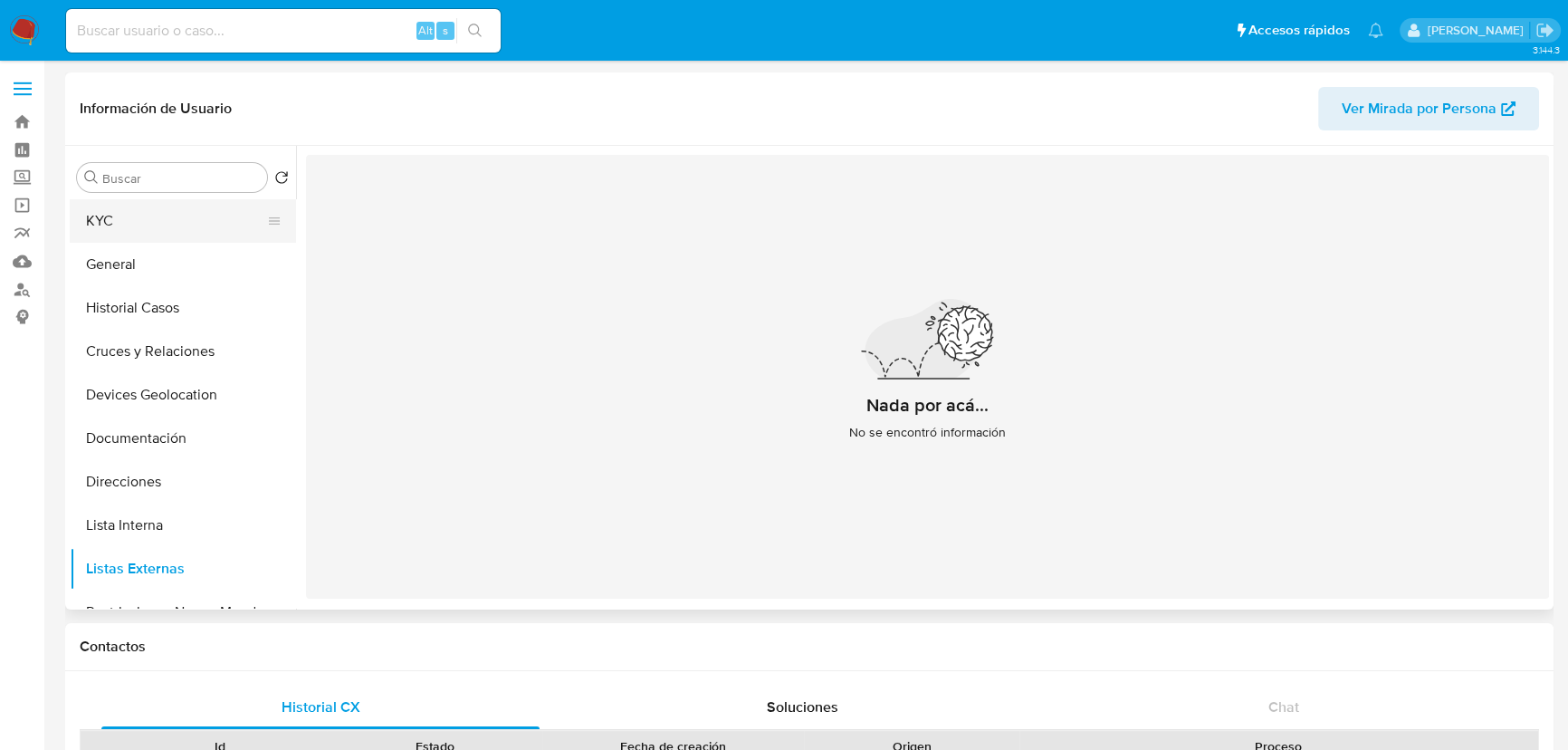 click on "KYC" at bounding box center (176, 221) 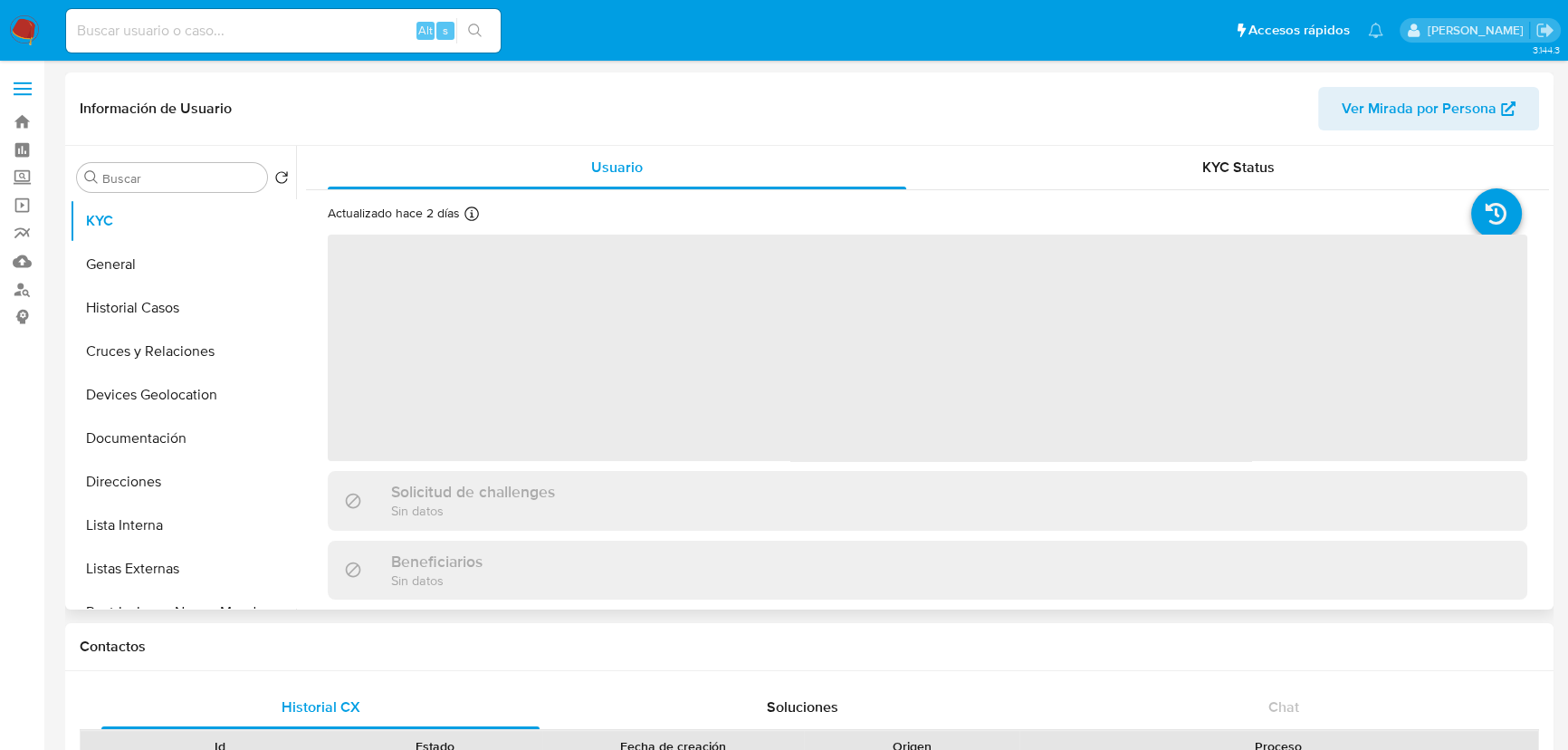type 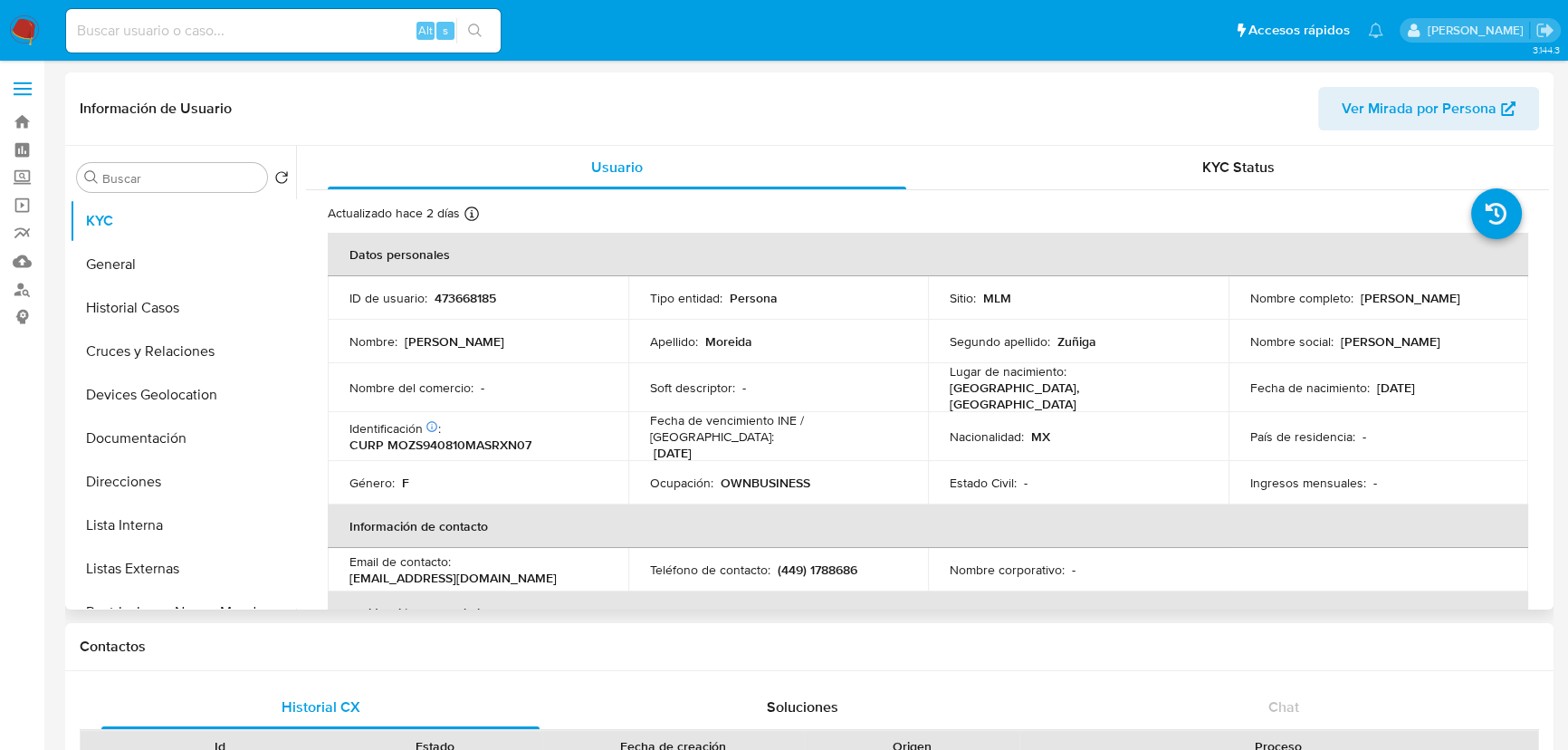 click on "473668185" at bounding box center [465, 298] 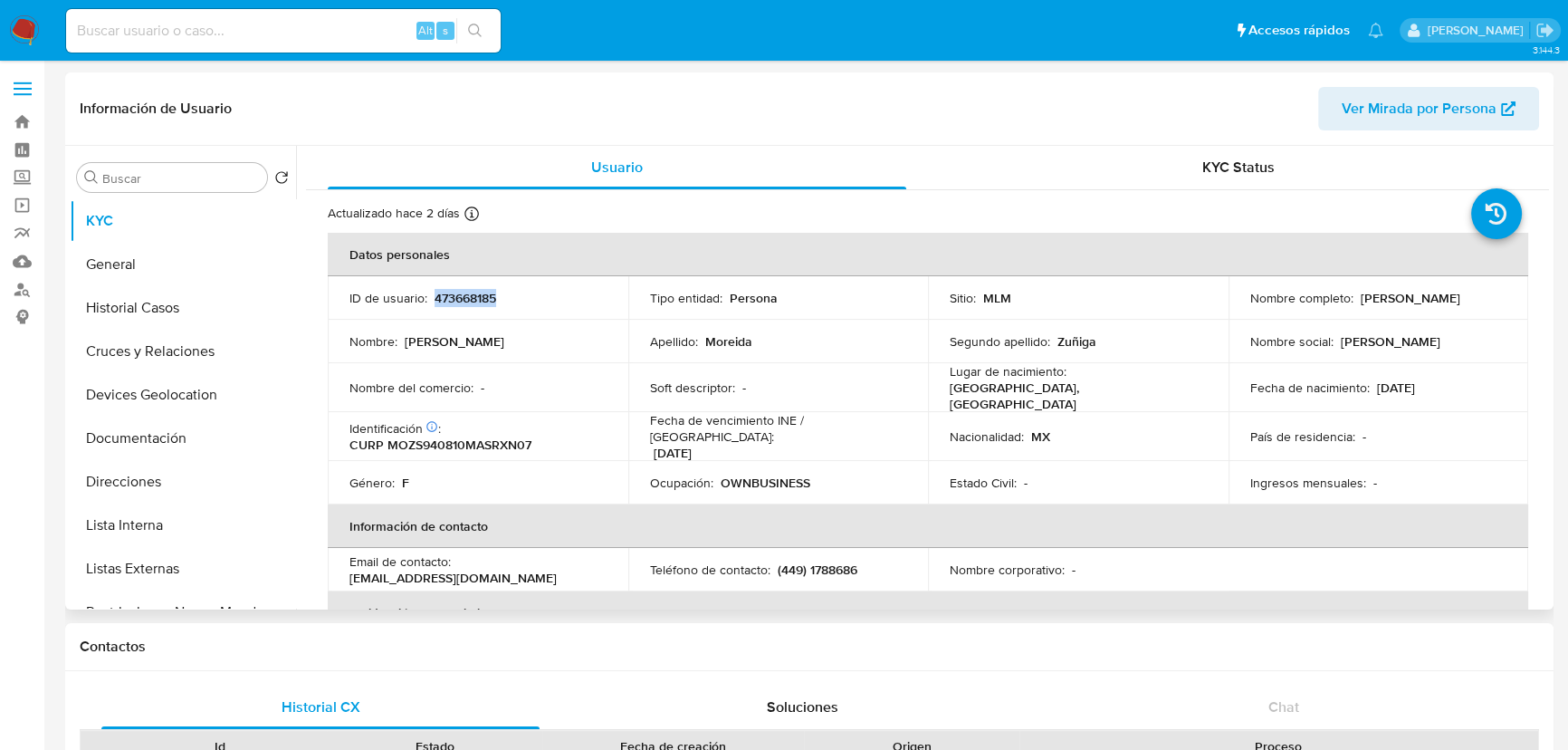 click on "473668185" at bounding box center (465, 298) 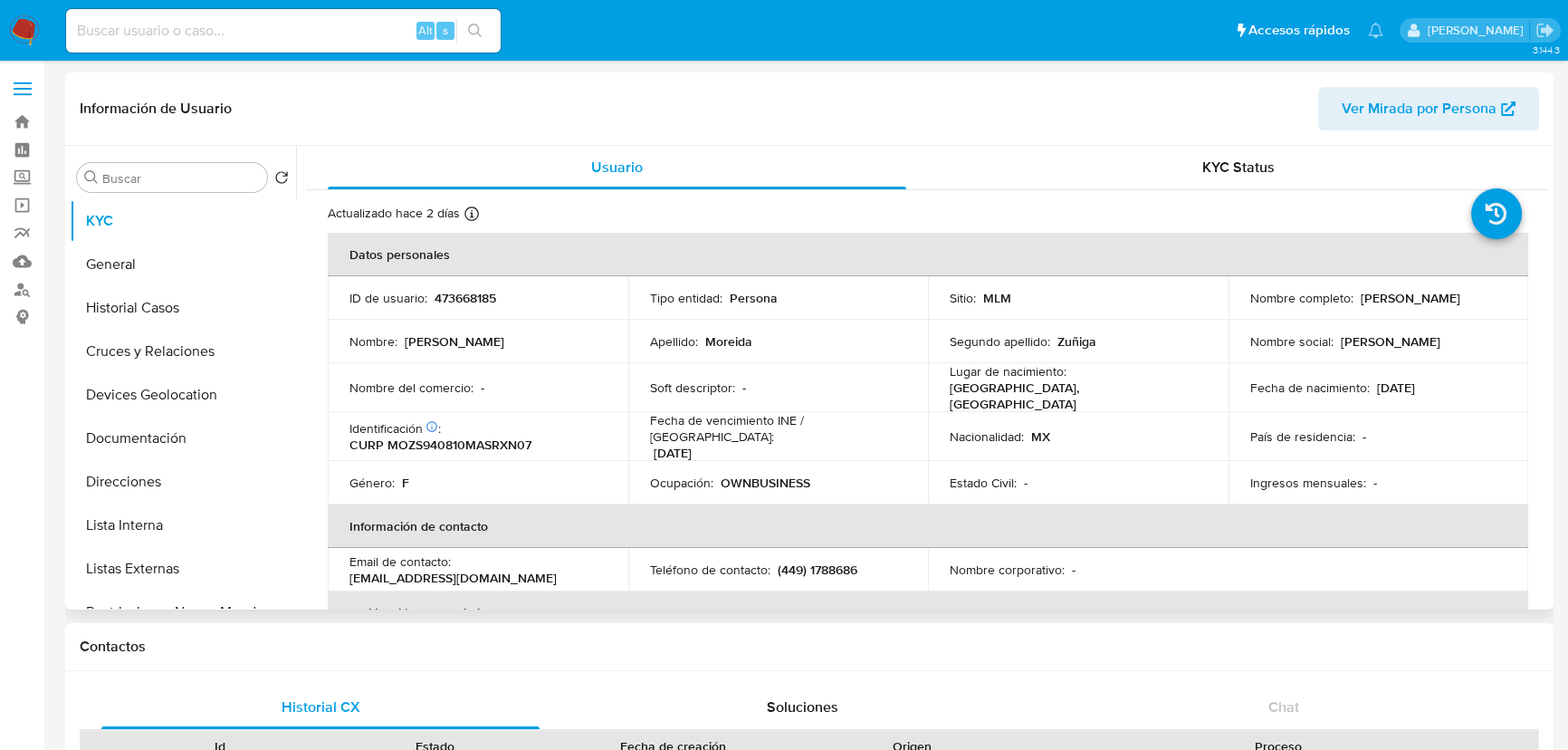 click on "CURP MOZS940810MASRXN07" at bounding box center (440, 445) 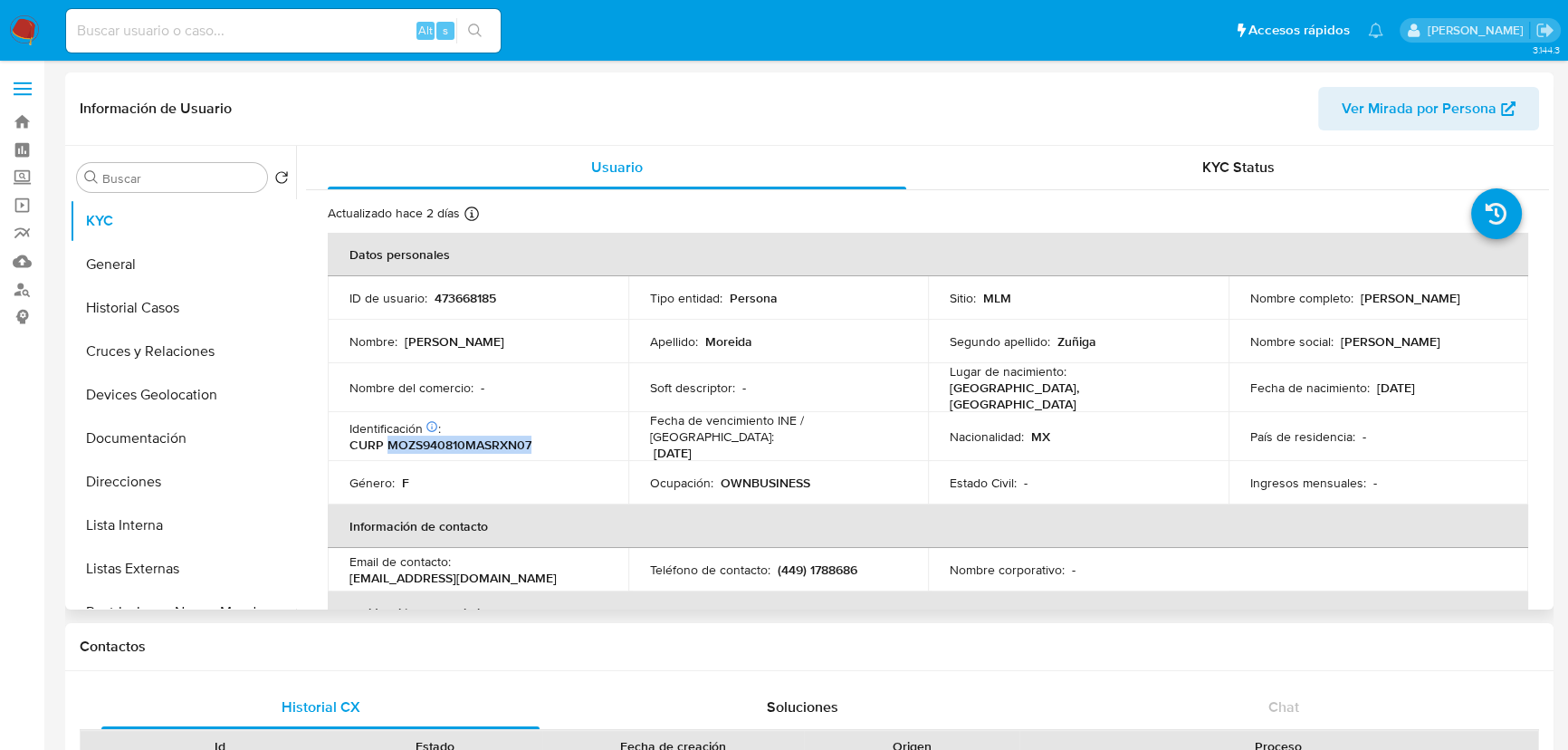 click on "CURP MOZS940810MASRXN07" at bounding box center (440, 445) 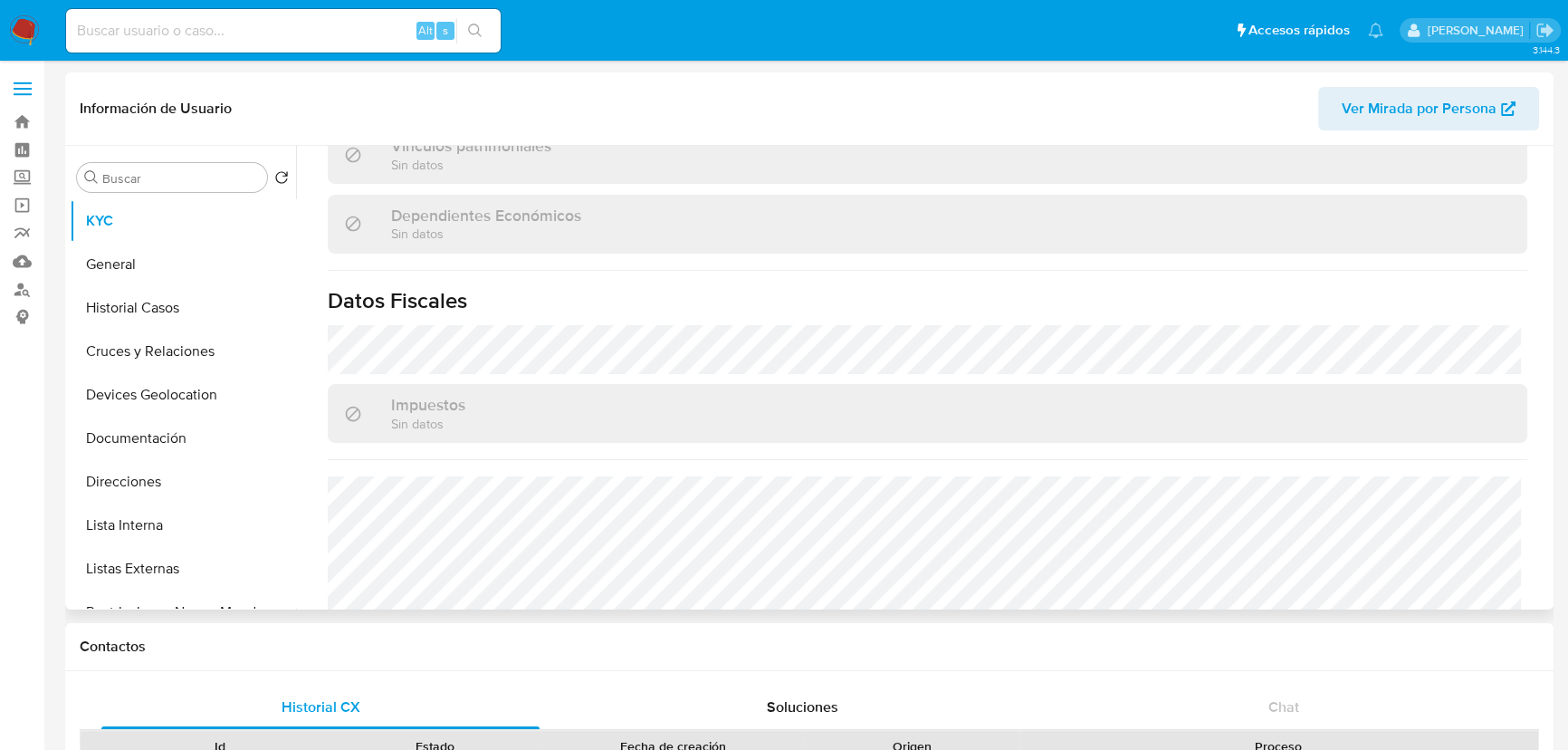 scroll, scrollTop: 1138, scrollLeft: 0, axis: vertical 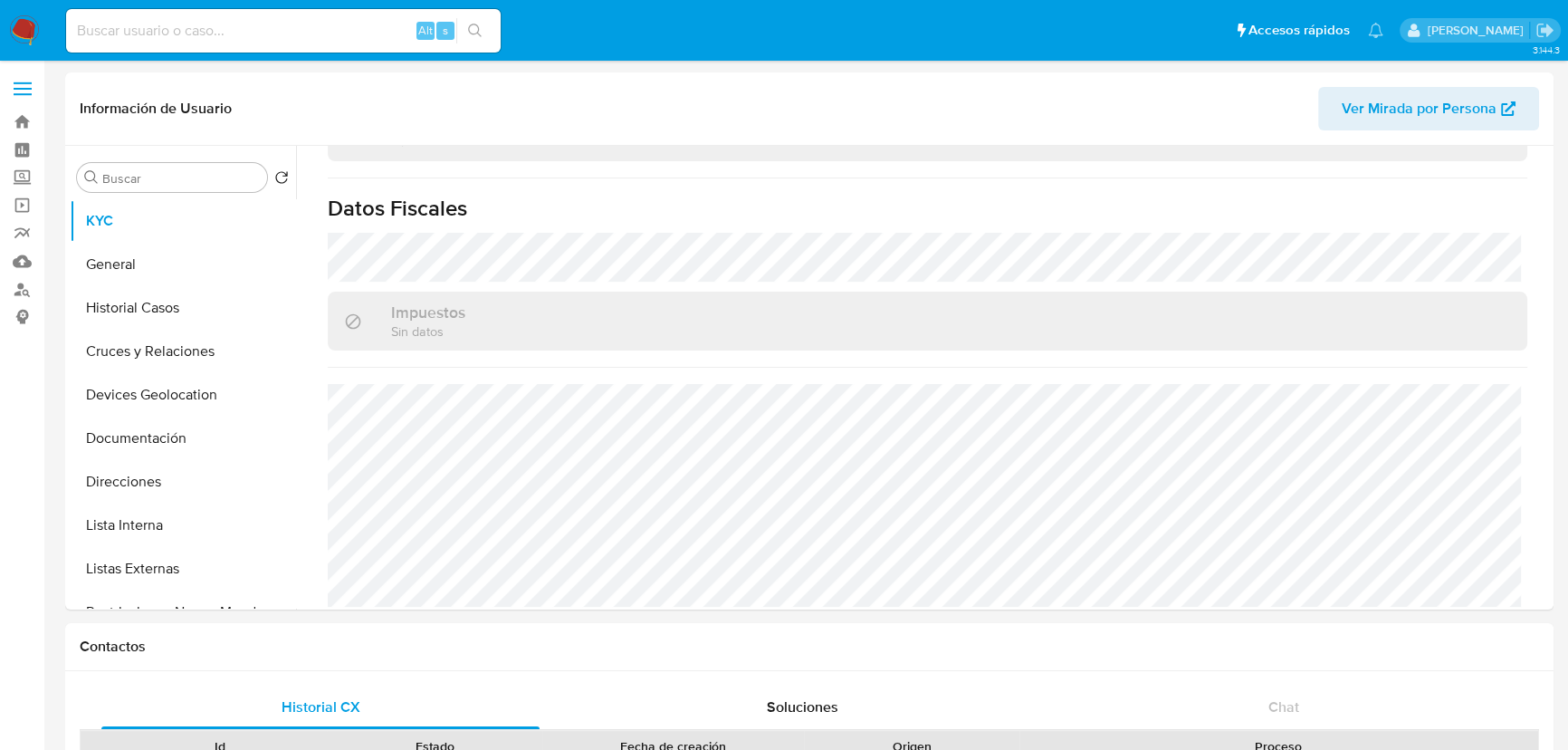 click on "Pausado Ver notificaciones Alt s Accesos rápidos   Presiona las siguientes teclas para acceder a algunas de las funciones Buscar caso o usuario Alt s Volver al home Alt h Agregar un archivo adjunto Alt a" at bounding box center (724, 30) 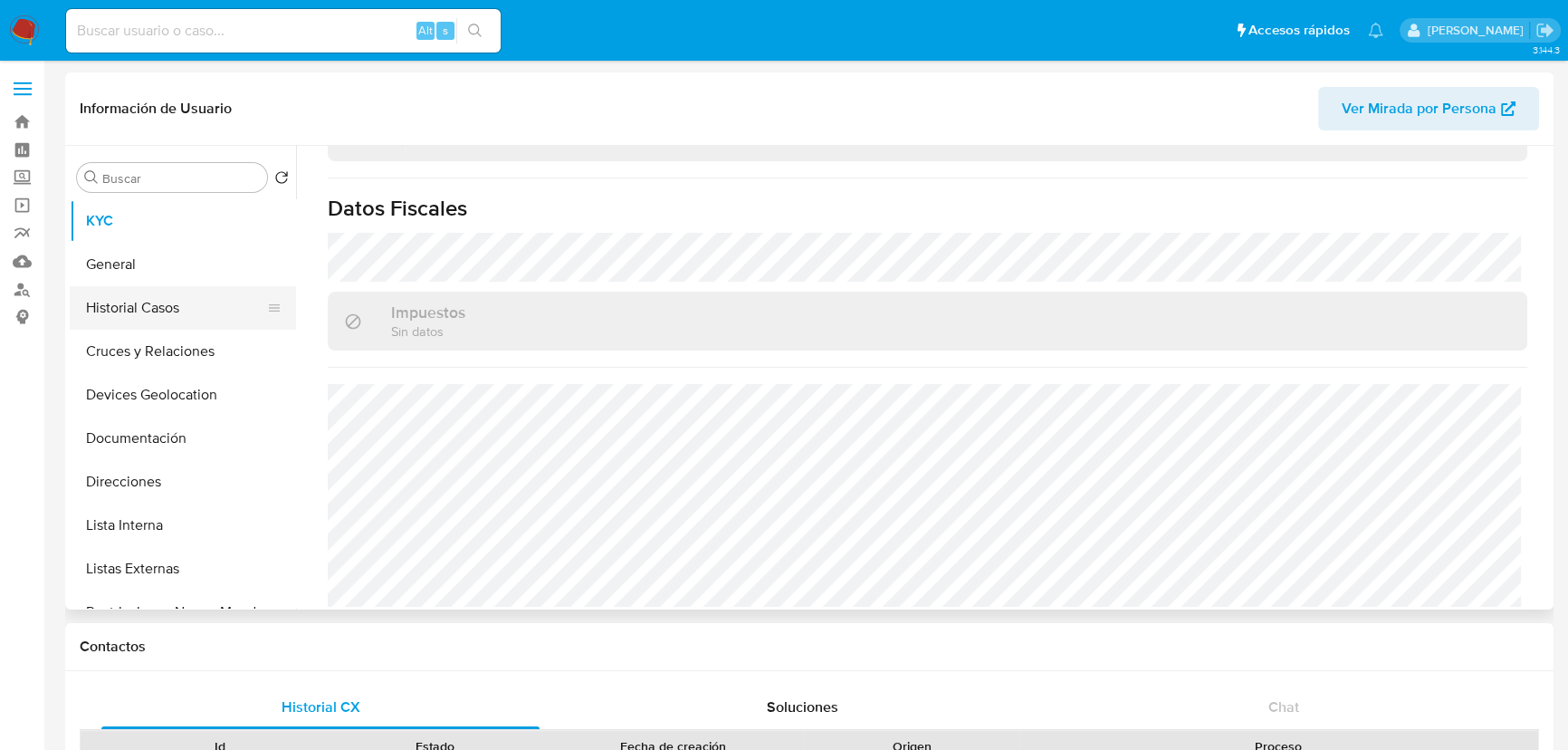 click on "KYC General Historial Casos Cruces y Relaciones Devices Geolocation Documentación Direcciones Lista Interna Listas Externas Restricciones Nuevo Mundo Historial de conversaciones Archivos adjuntos Dispositivos Point Información de accesos Anticipos de dinero Créditos Cuentas Bancarias Datos Modificados Fecha Compliant Historial Riesgo PLD IV Challenges Insurtech Items Marcas AML Perfiles Tarjetas" at bounding box center [183, 403] 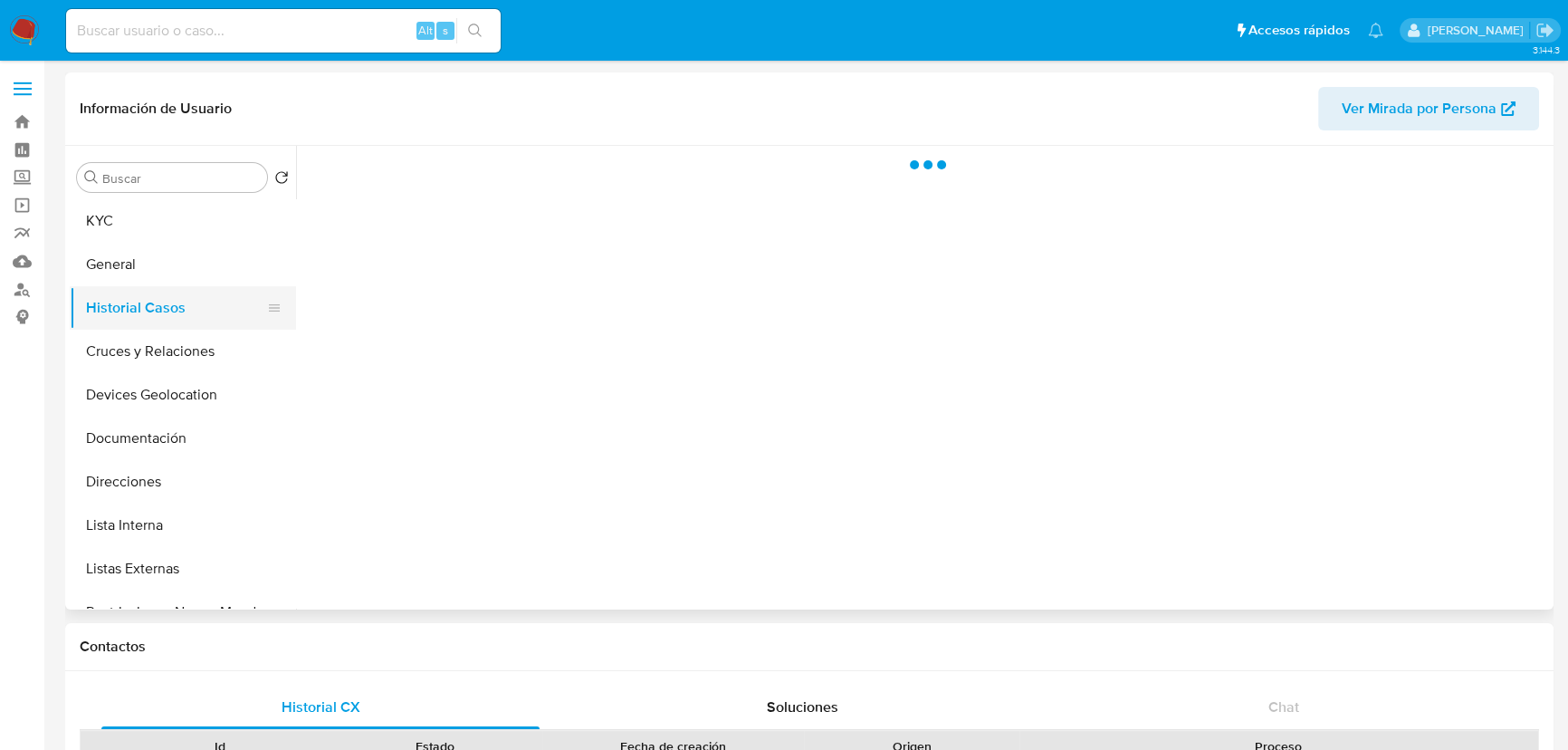 scroll, scrollTop: 0, scrollLeft: 0, axis: both 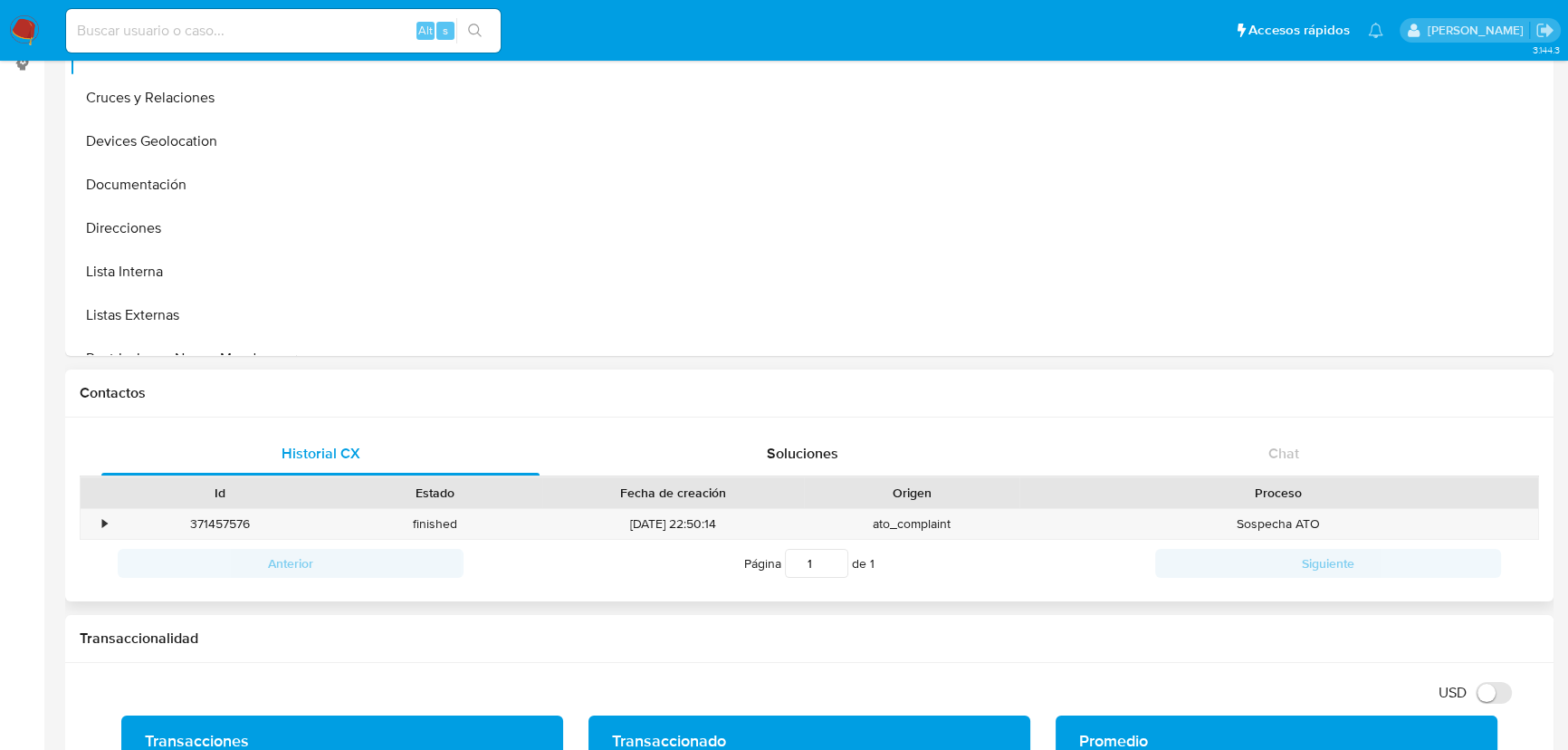 type 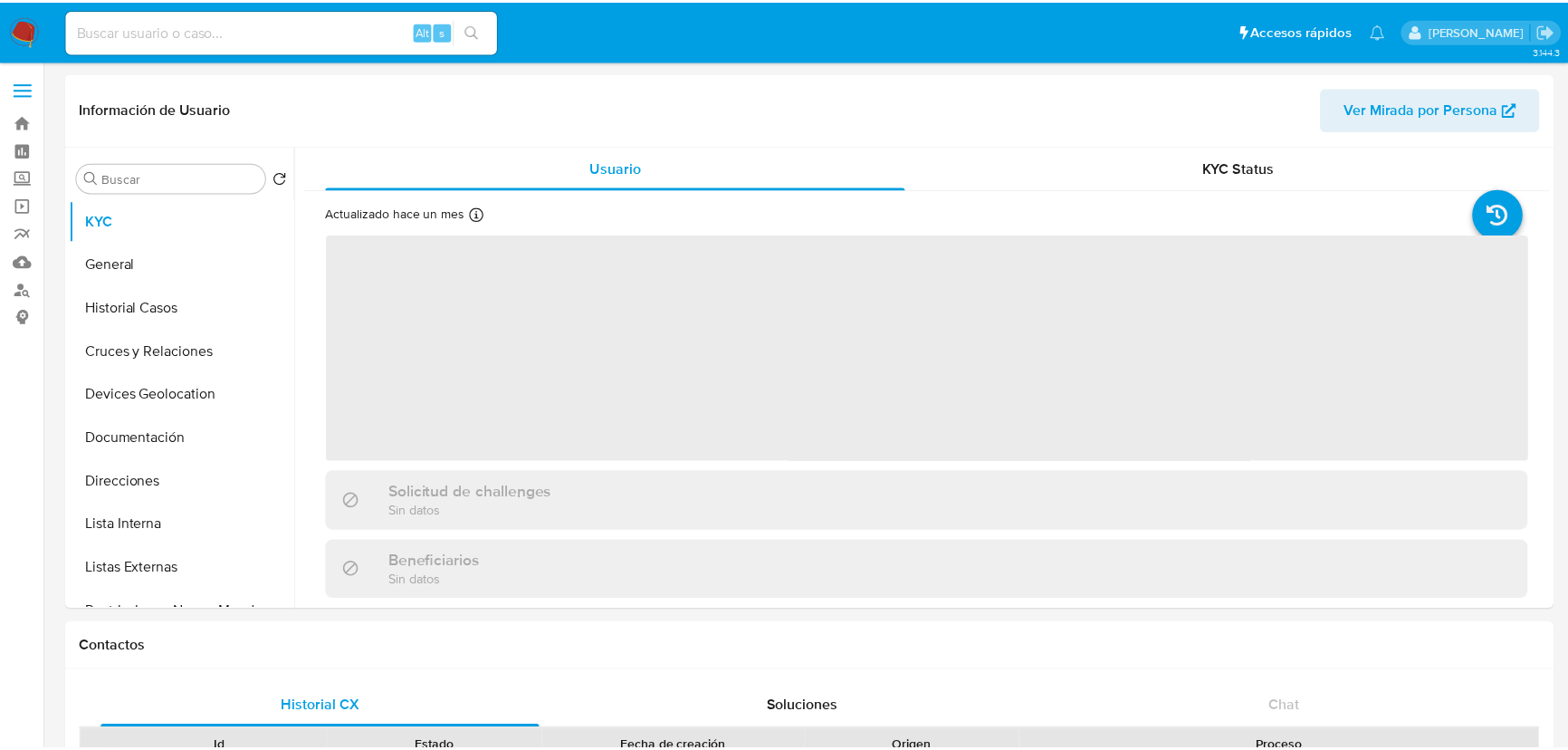 scroll, scrollTop: 0, scrollLeft: 0, axis: both 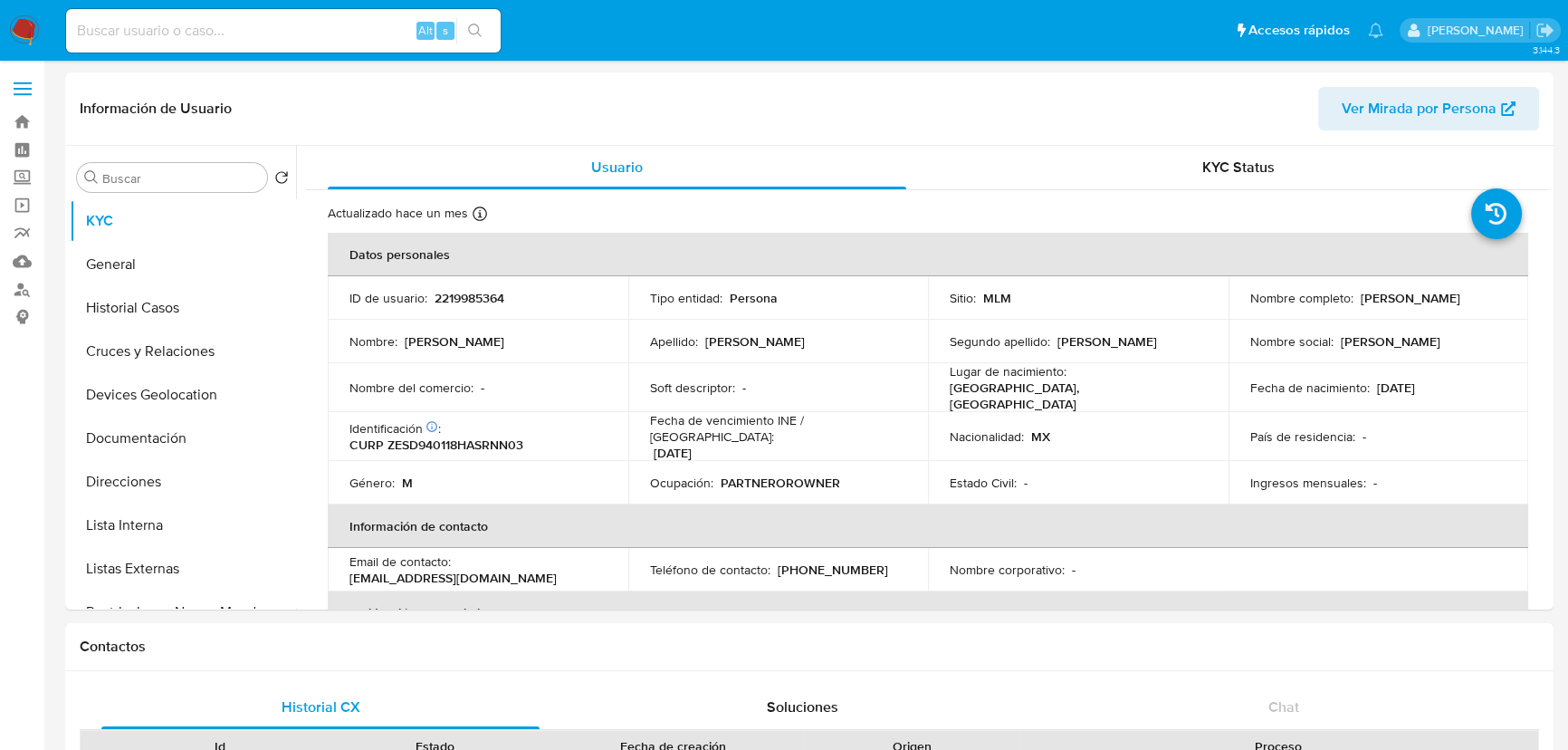 select on "10" 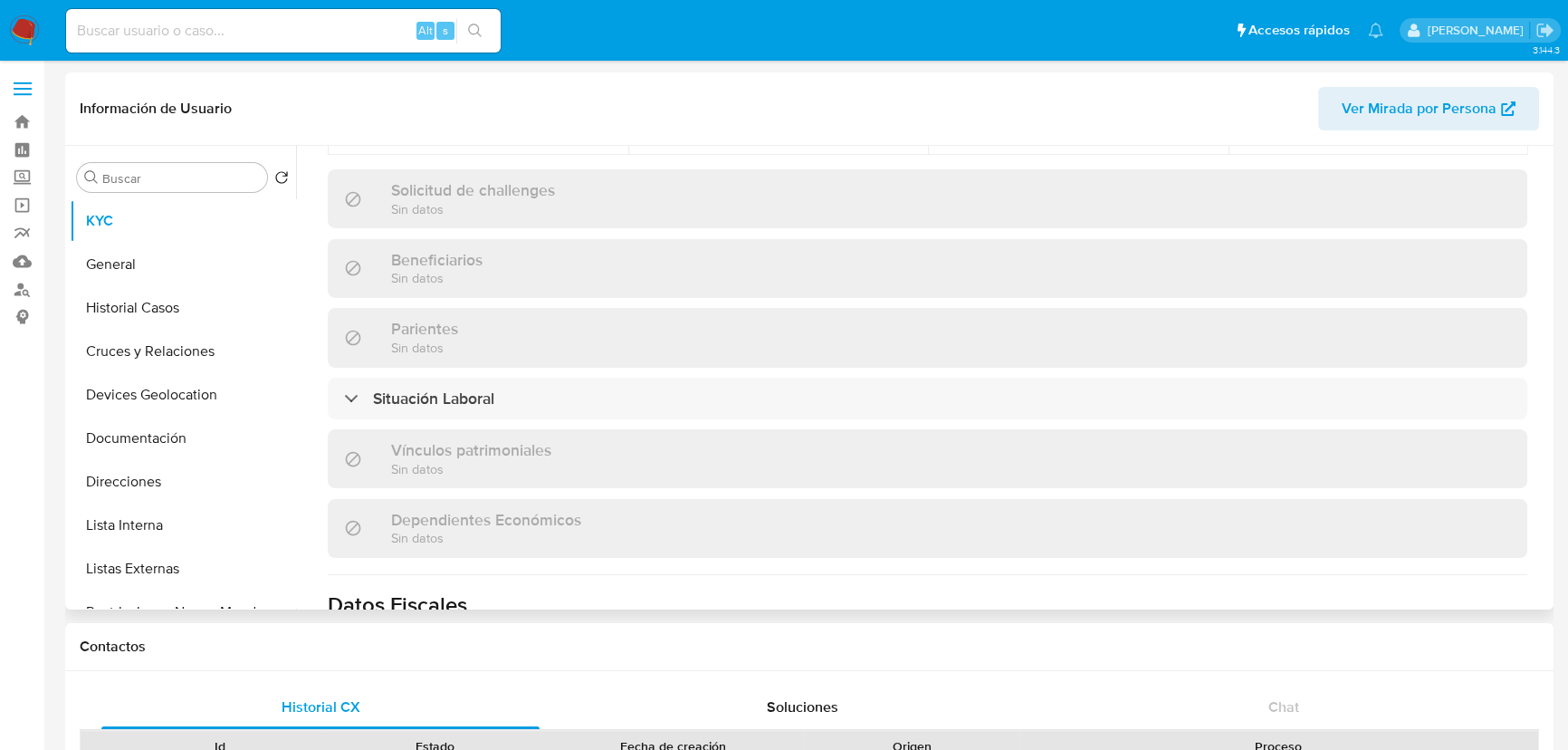 scroll, scrollTop: 1138, scrollLeft: 0, axis: vertical 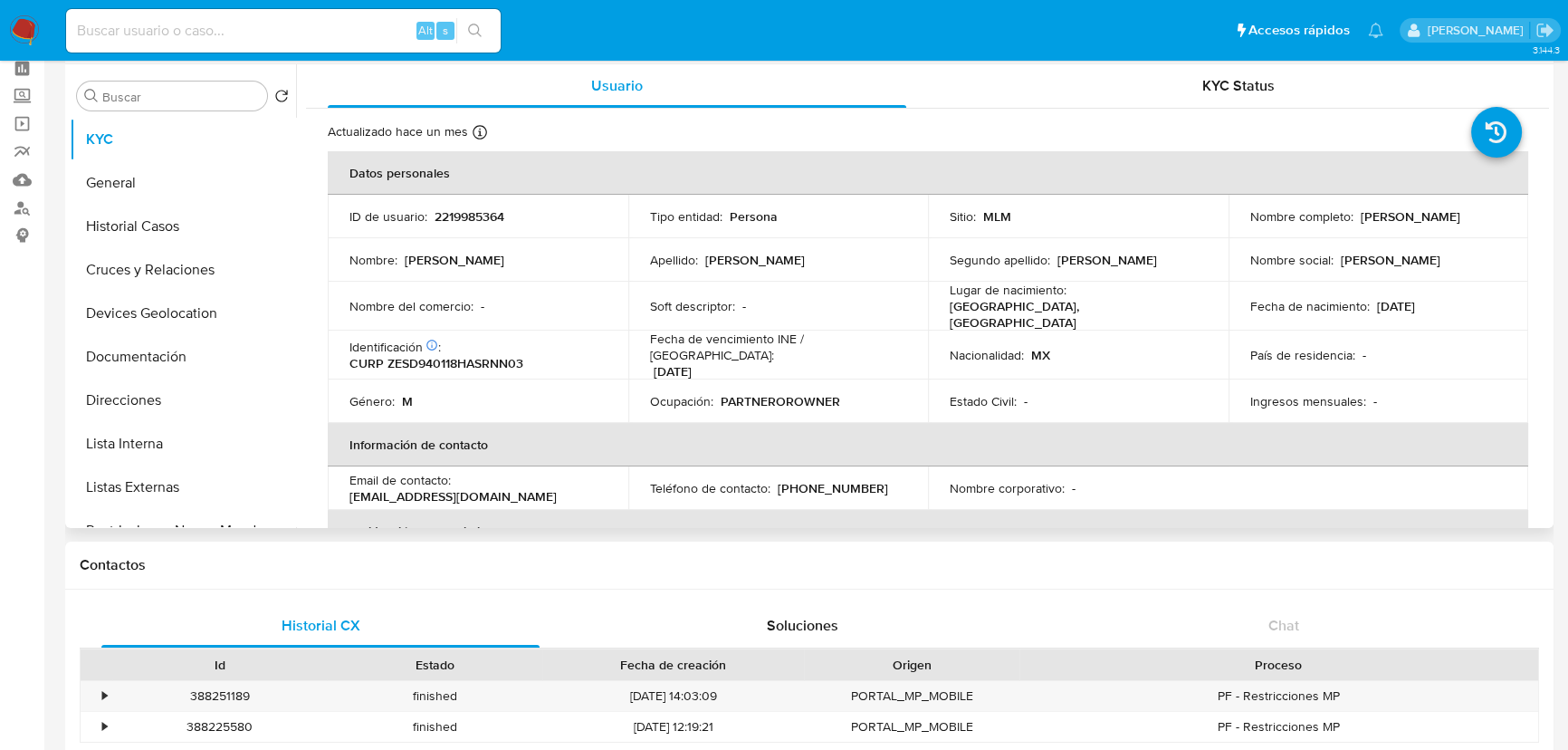 click on "2219985364" at bounding box center (469, 216) 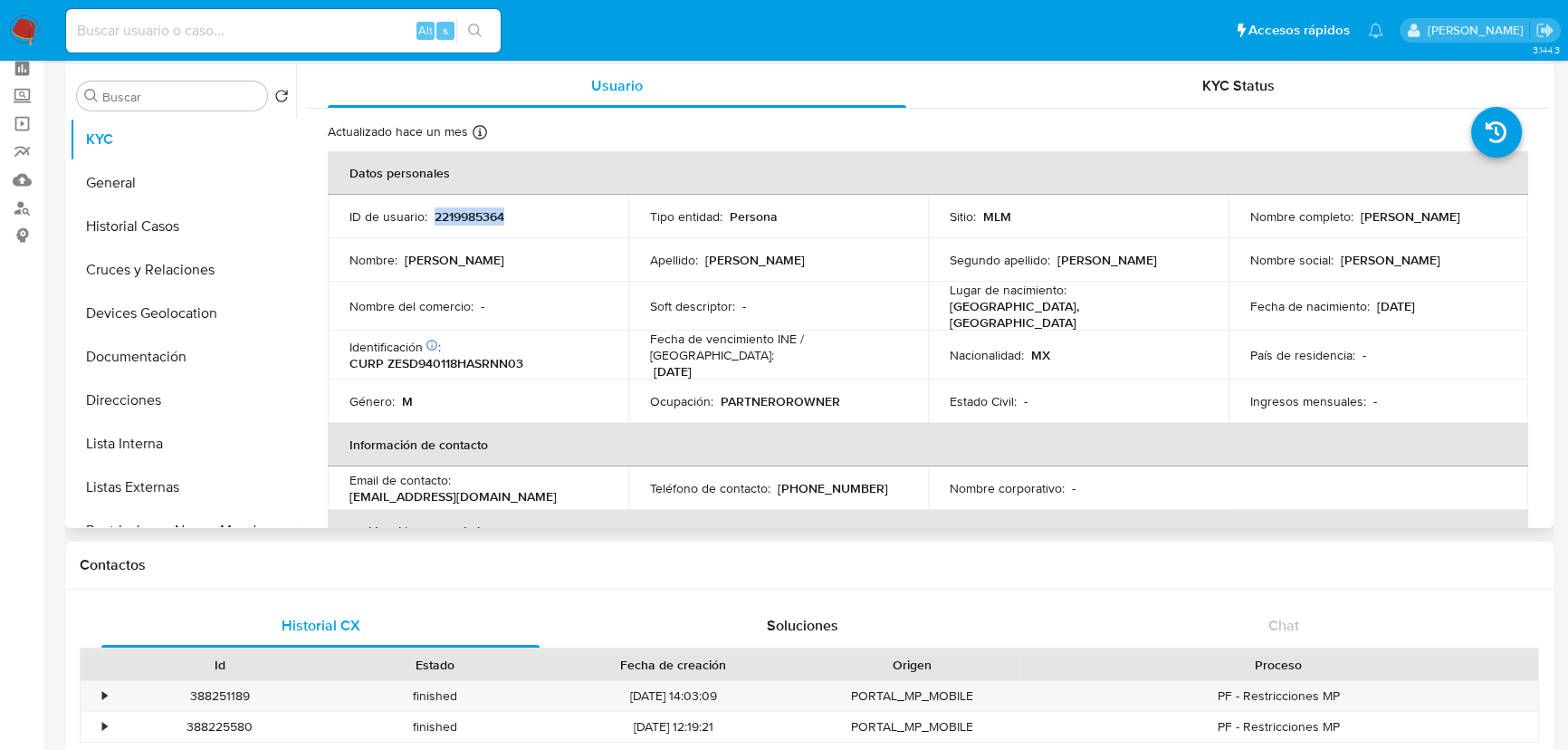 click on "2219985364" at bounding box center (469, 216) 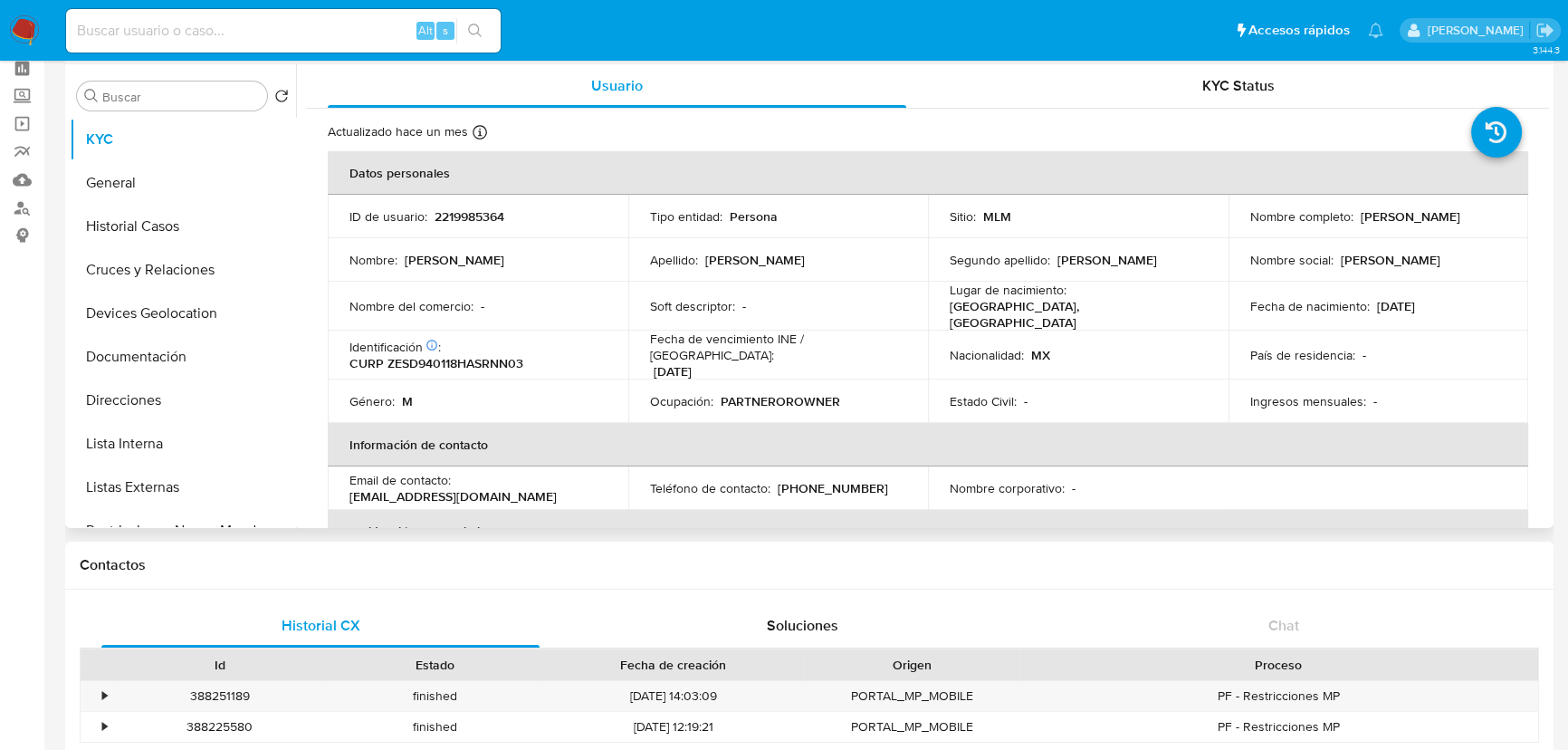 click on "CURP ZESD940118HASRNN03" at bounding box center [436, 363] 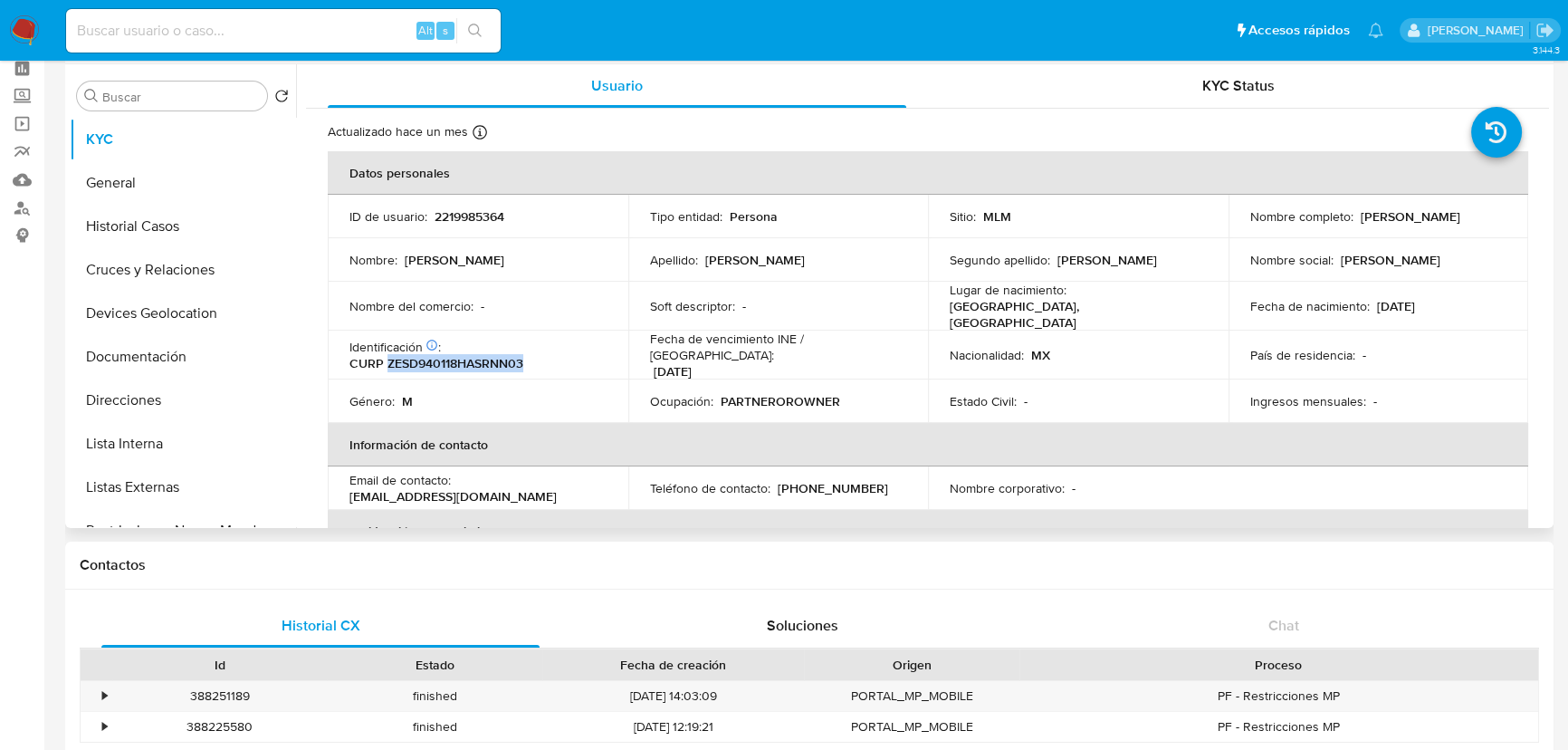 click on "CURP ZESD940118HASRNN03" at bounding box center [436, 363] 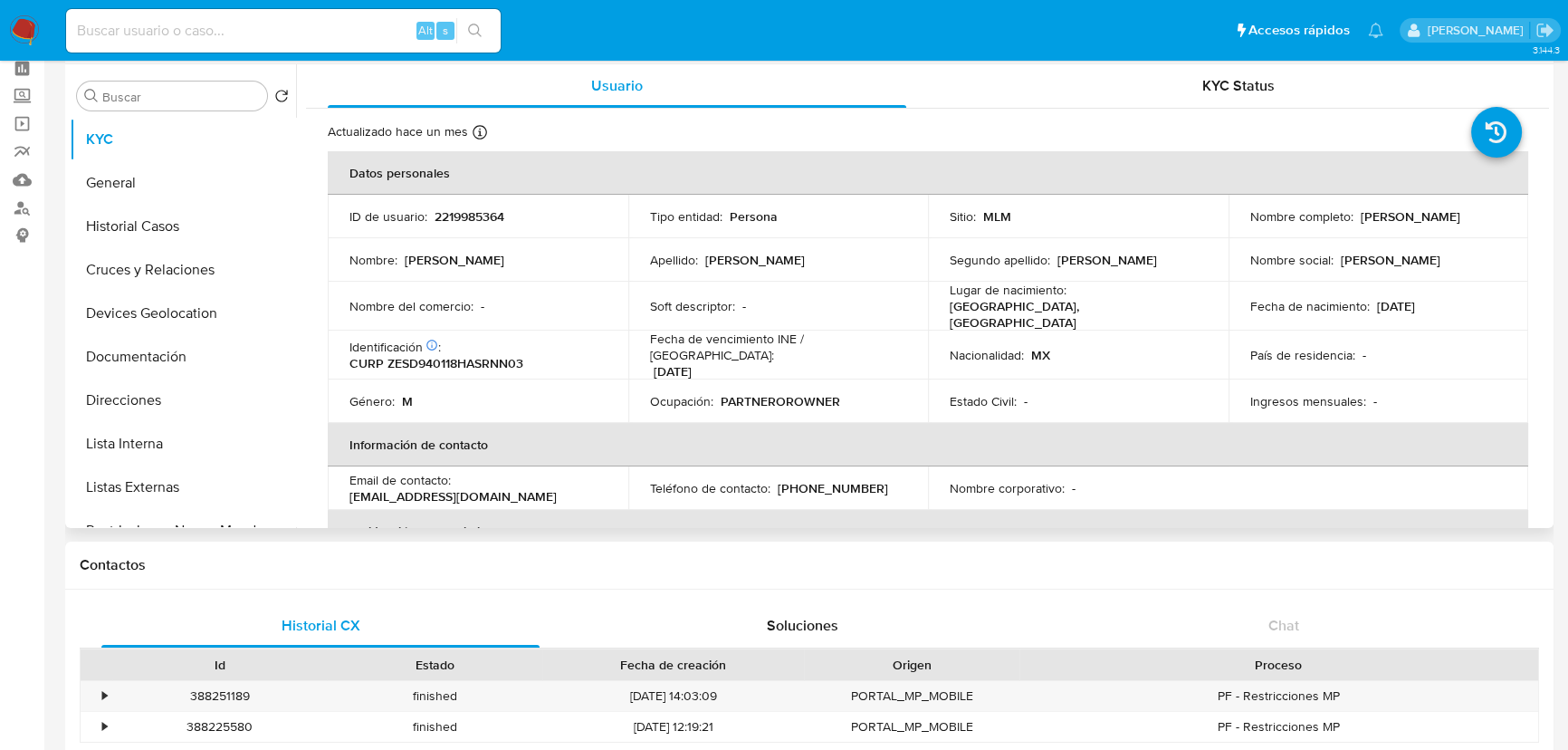 click on "Fecha de nacimiento :    [DEMOGRAPHIC_DATA]" at bounding box center [1379, 306] 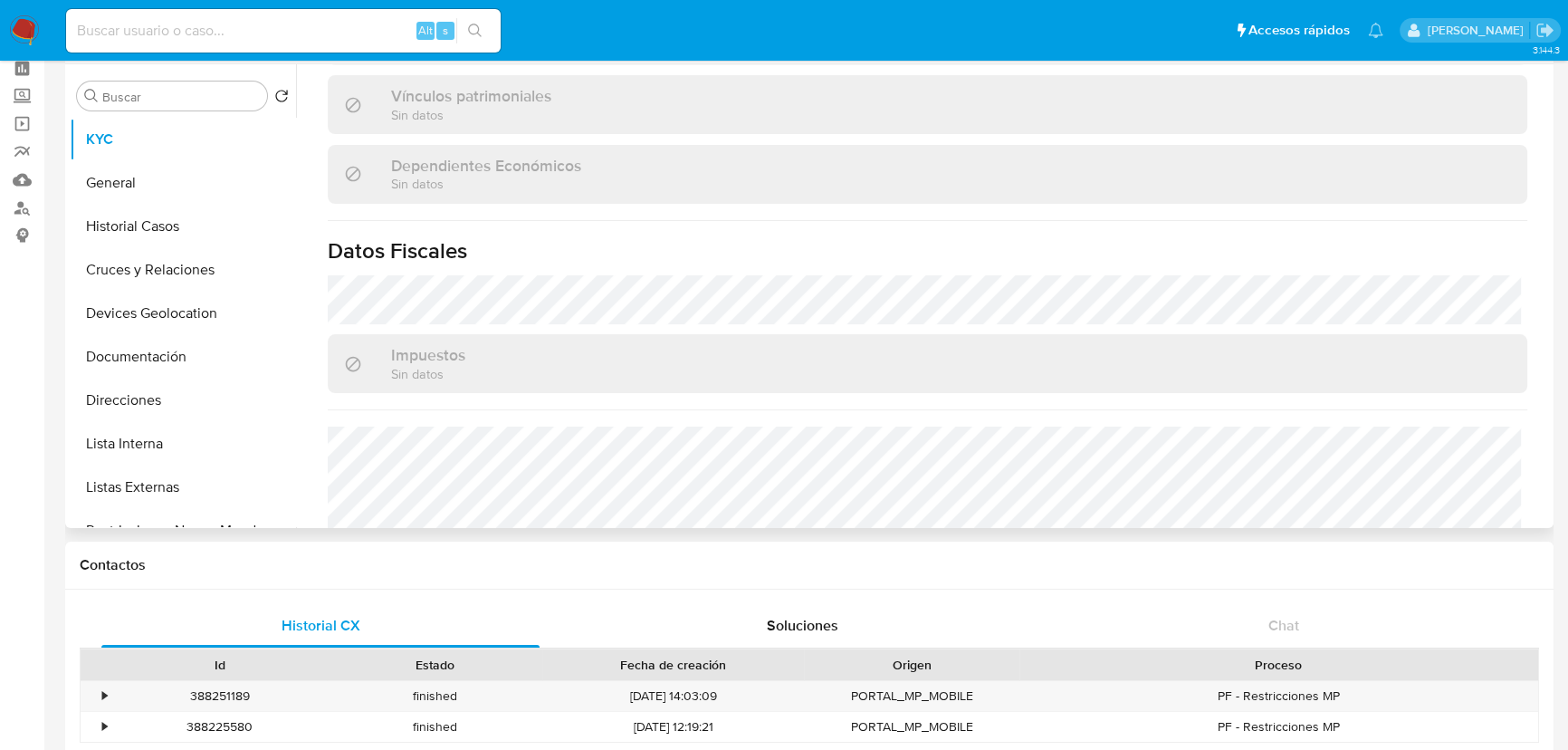 scroll, scrollTop: 1138, scrollLeft: 0, axis: vertical 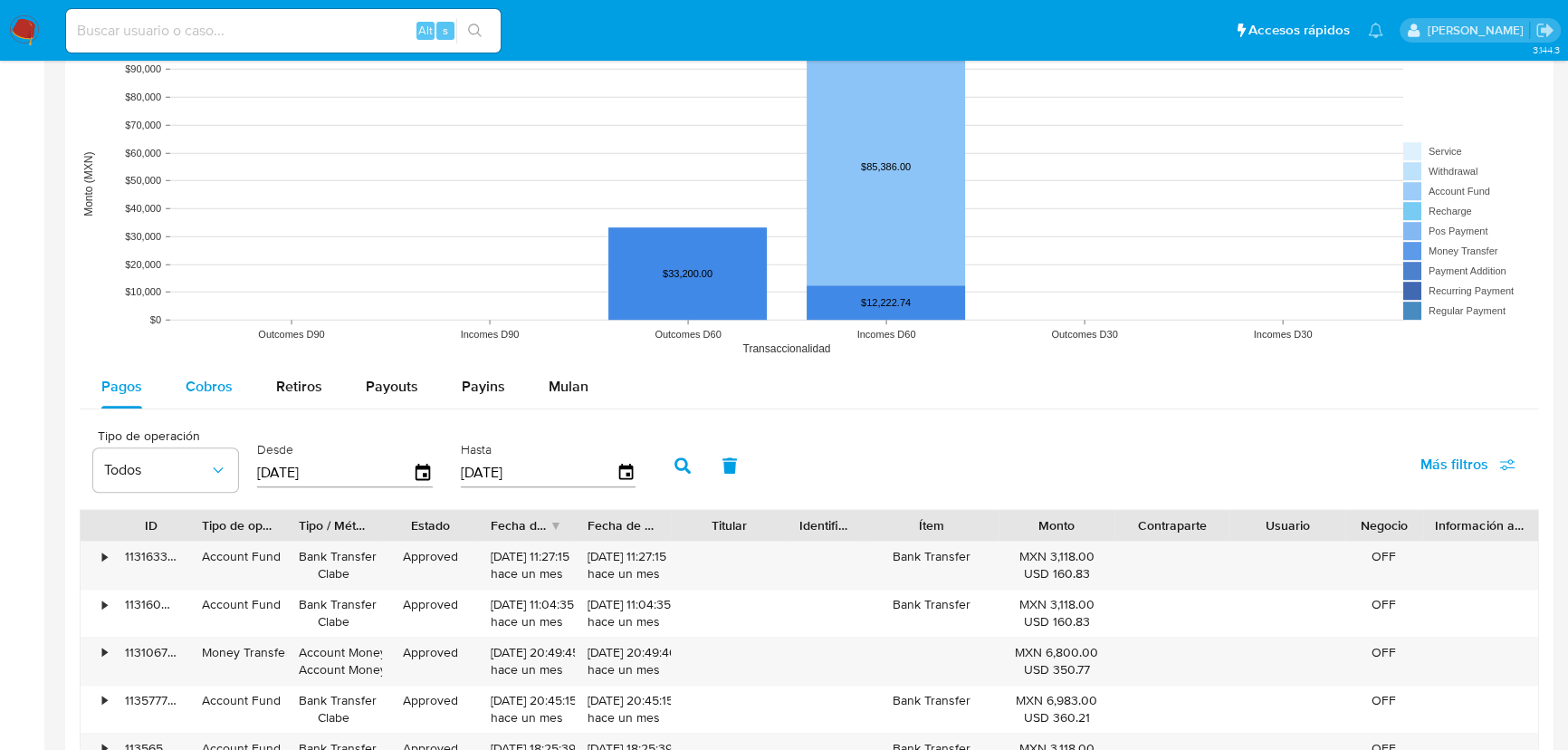 drag, startPoint x: 244, startPoint y: 383, endPoint x: 219, endPoint y: 368, distance: 29.154759 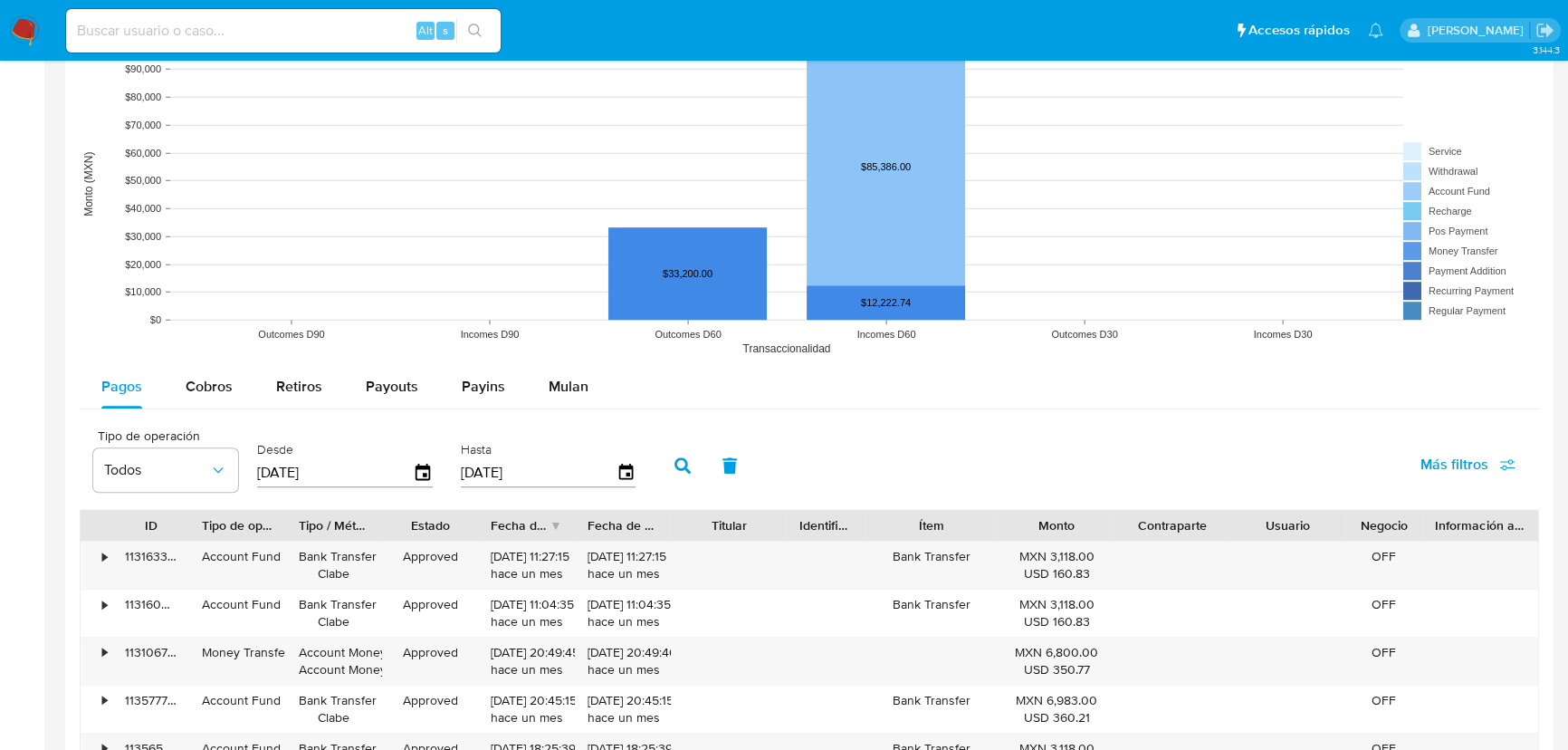 type on "1" 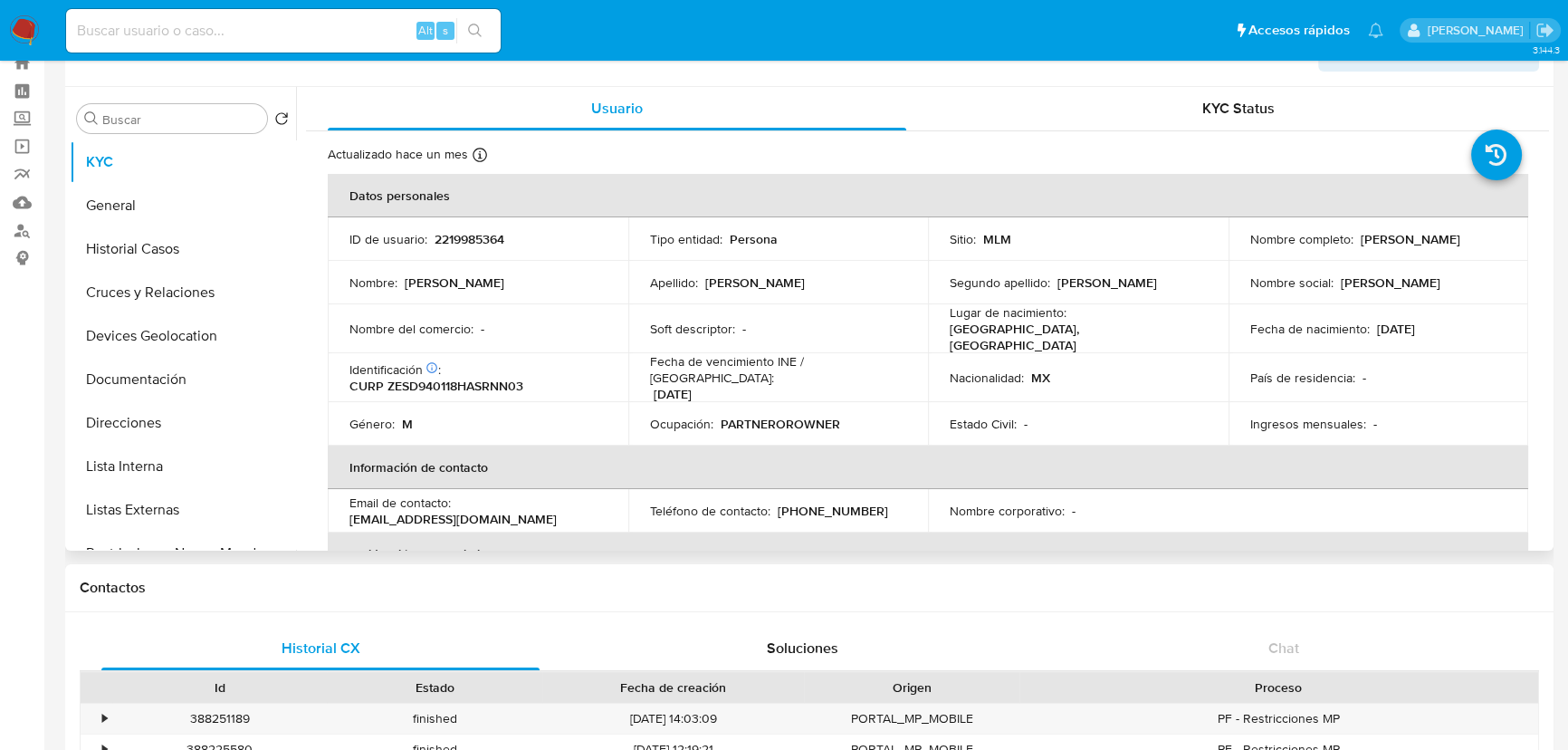 scroll, scrollTop: 0, scrollLeft: 0, axis: both 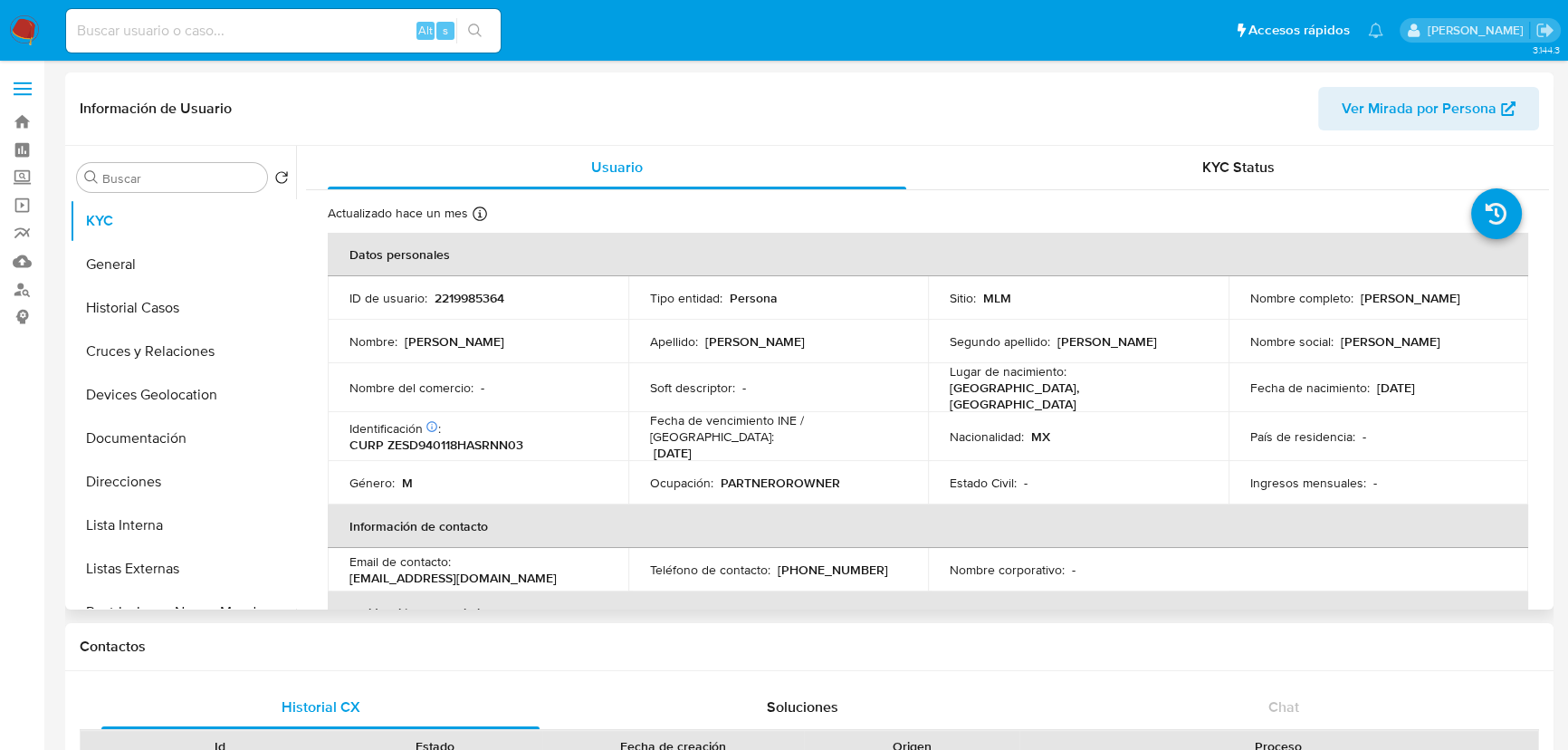 click on "Nombre del comercio :    -" at bounding box center [478, 388] 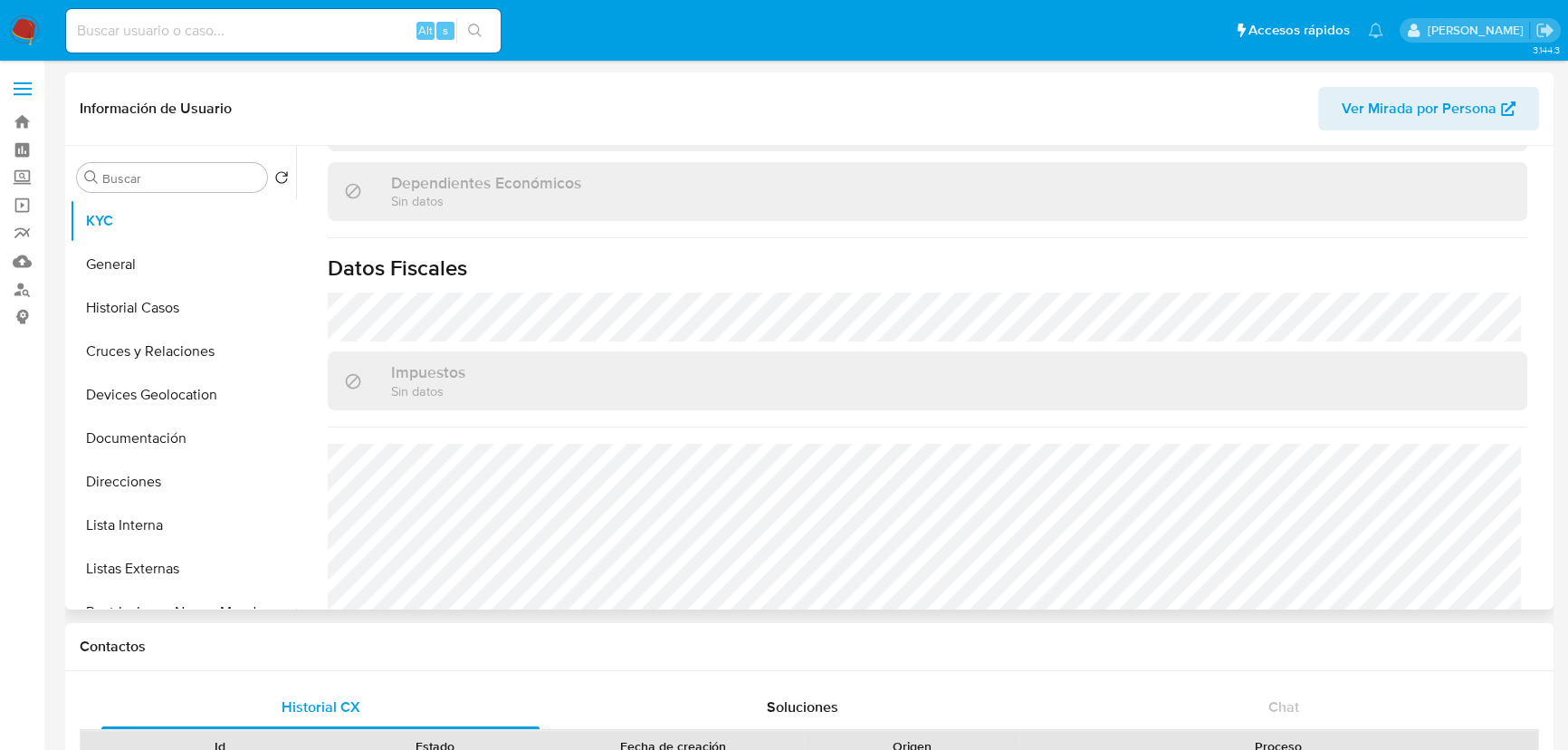 scroll, scrollTop: 1138, scrollLeft: 0, axis: vertical 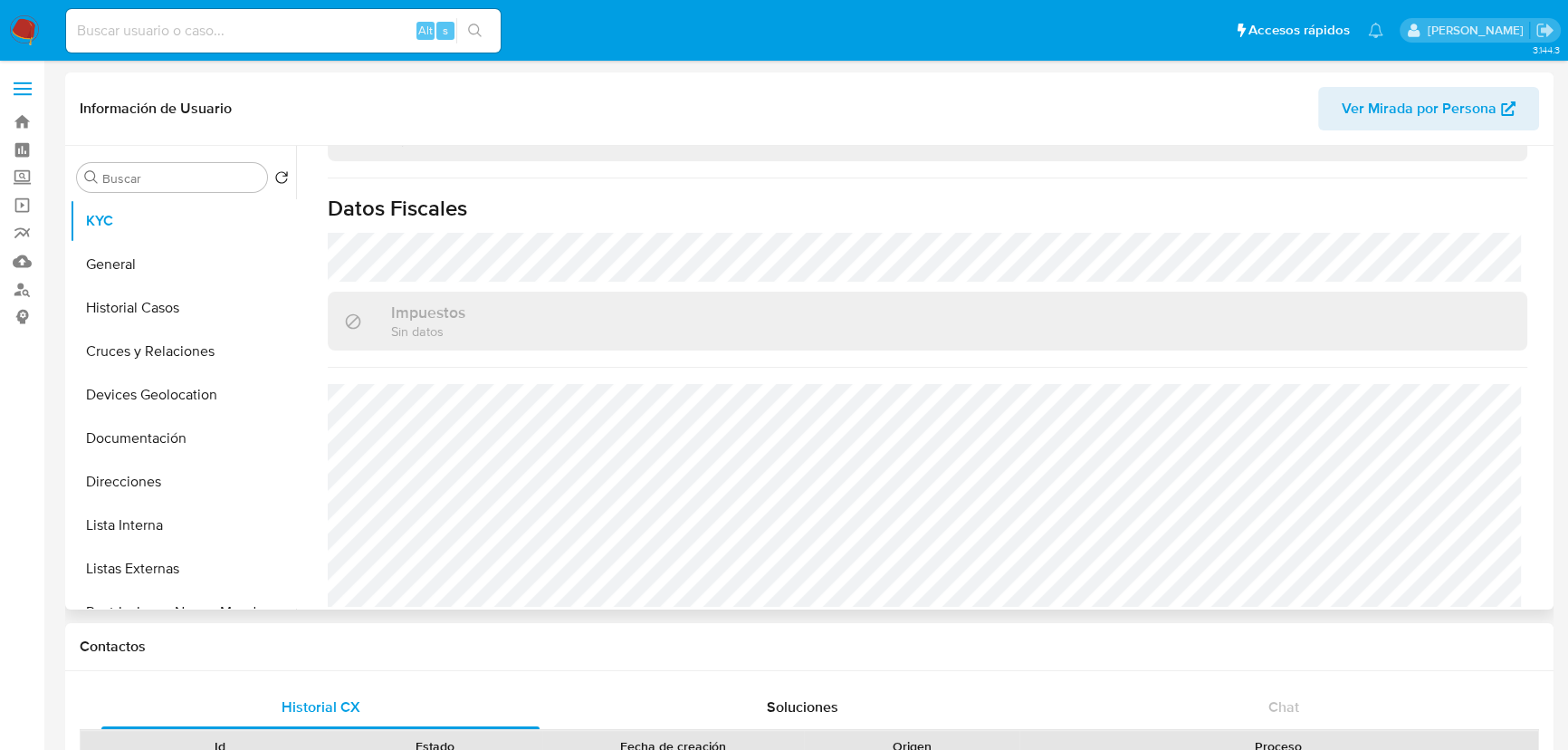 drag, startPoint x: 158, startPoint y: 547, endPoint x: 370, endPoint y: 584, distance: 215.20455 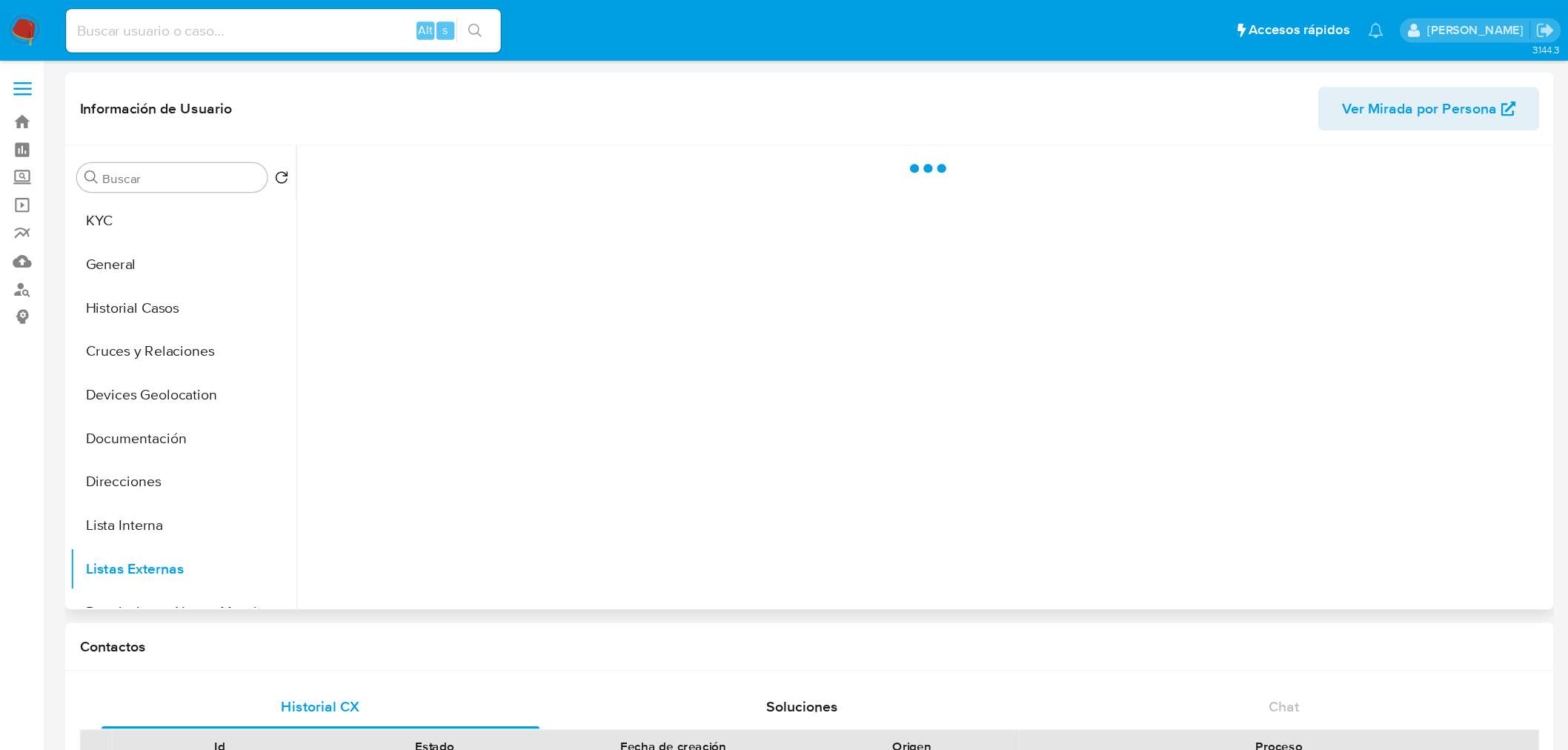 scroll, scrollTop: 0, scrollLeft: 0, axis: both 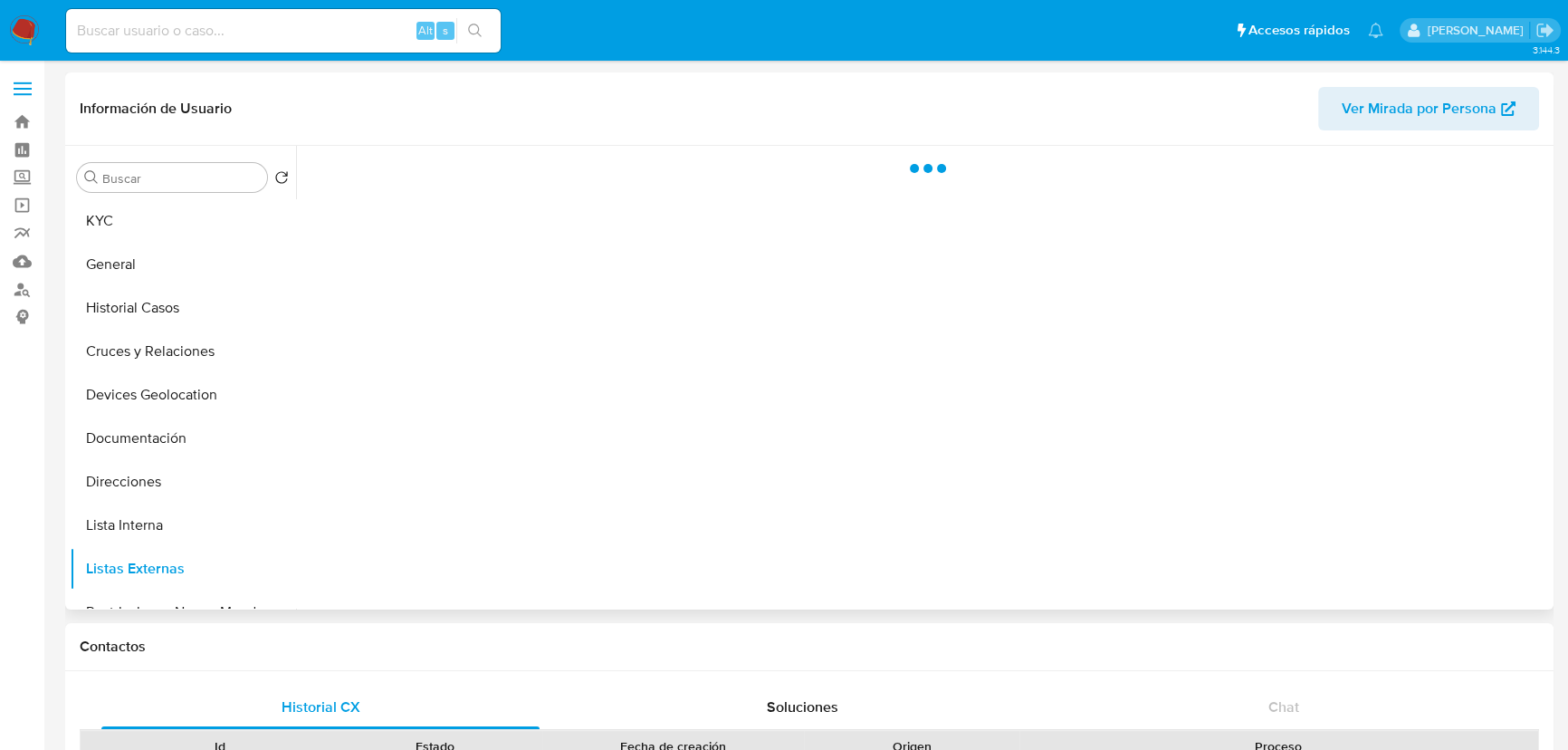 click at bounding box center [923, 378] 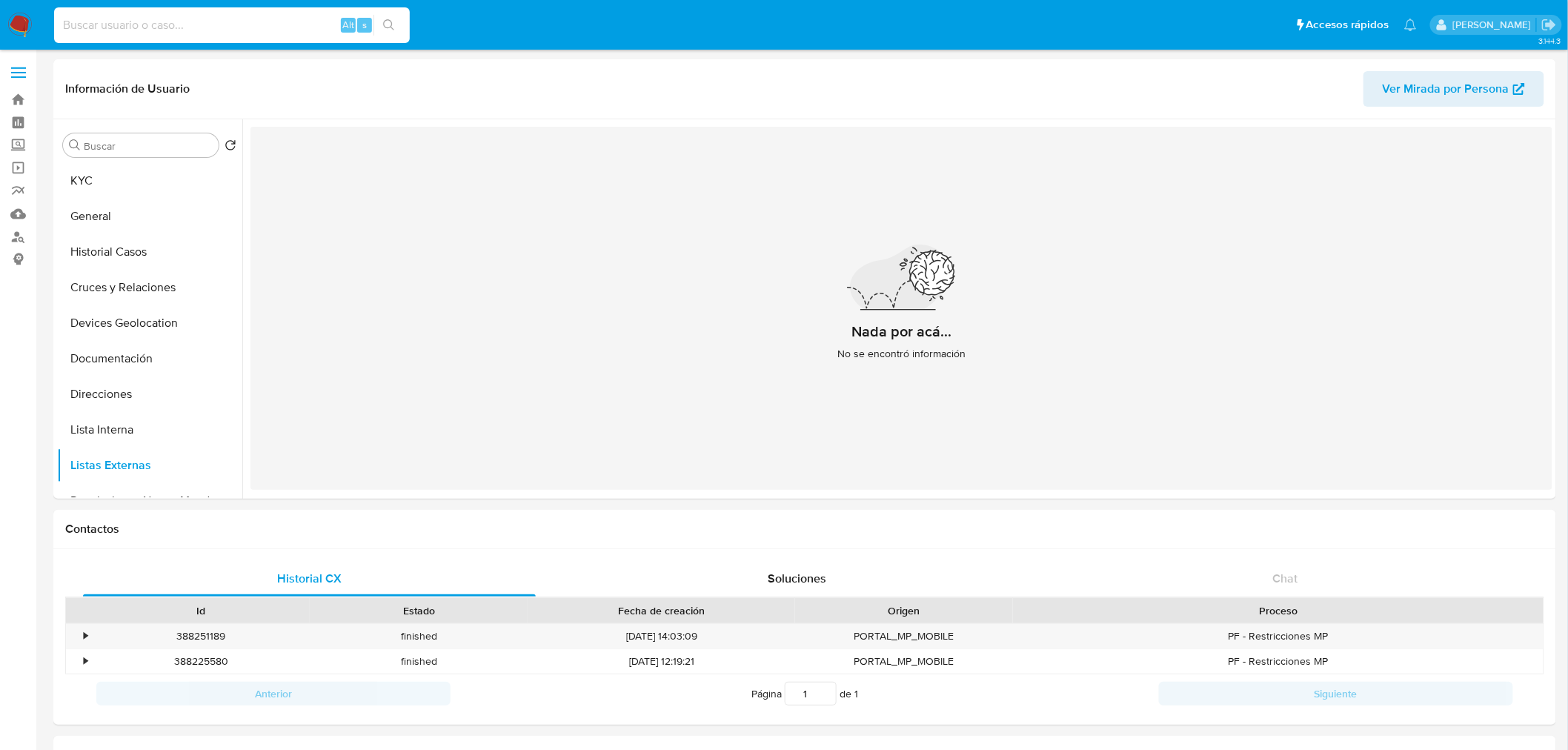 click at bounding box center [232, 25] 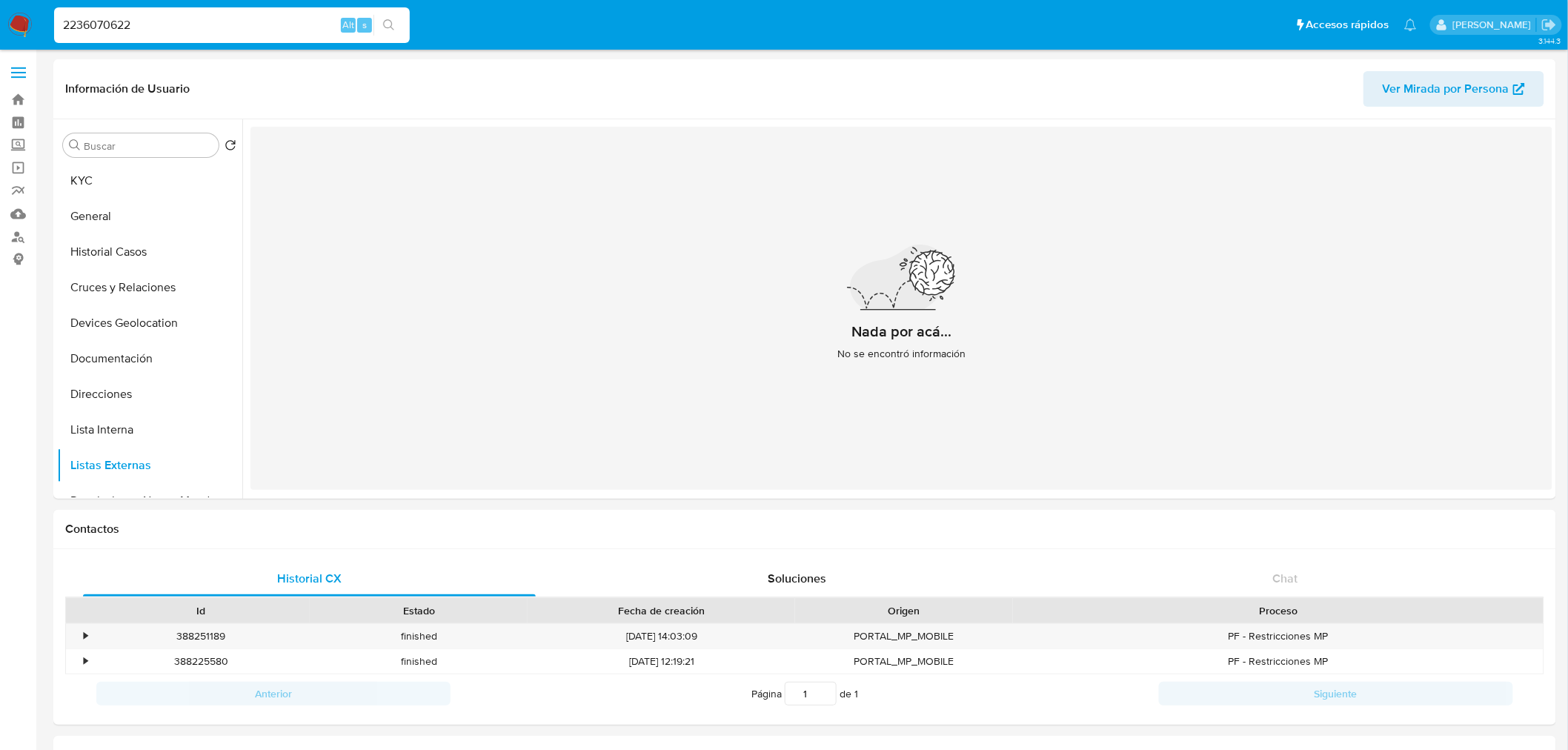 type on "2236070622" 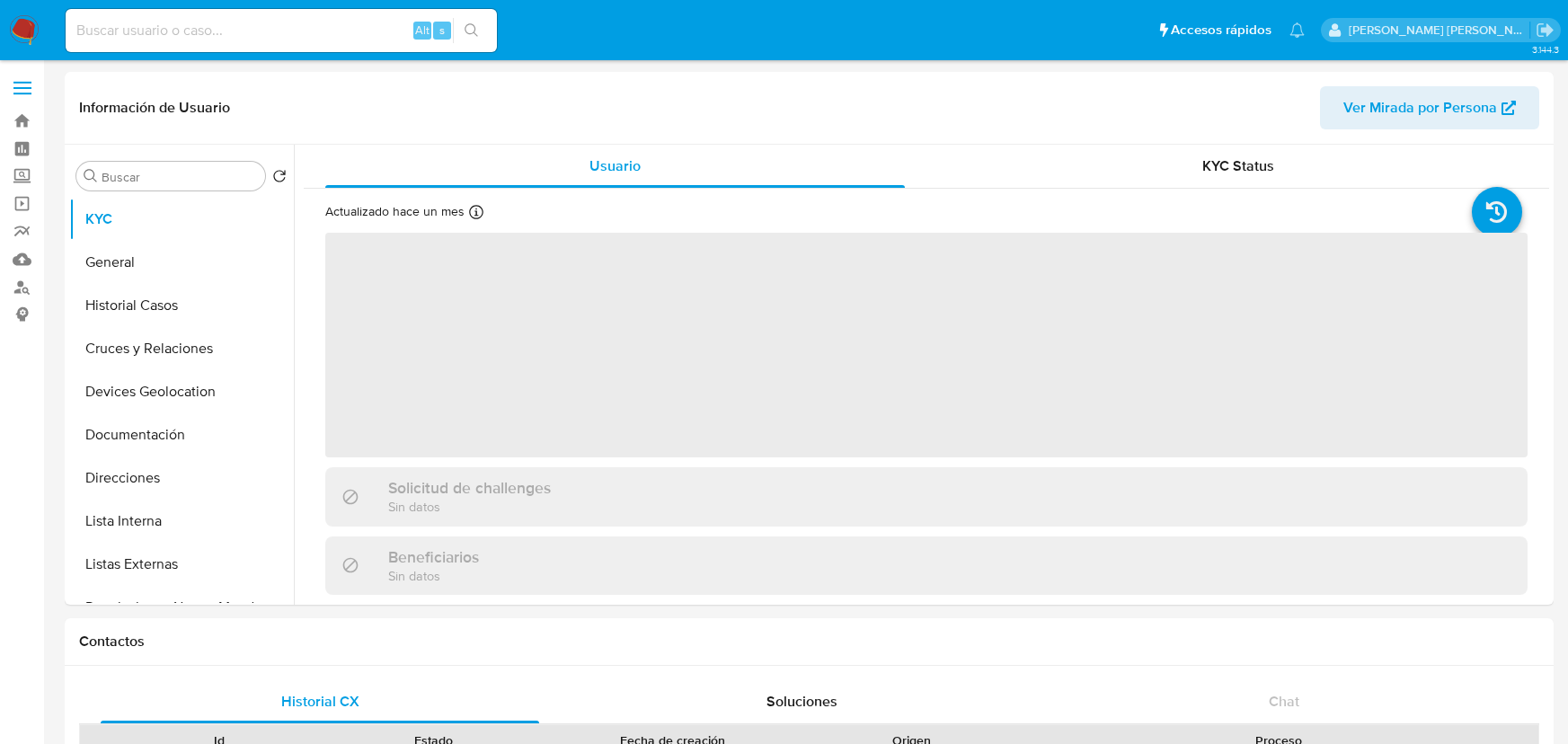 select on "10" 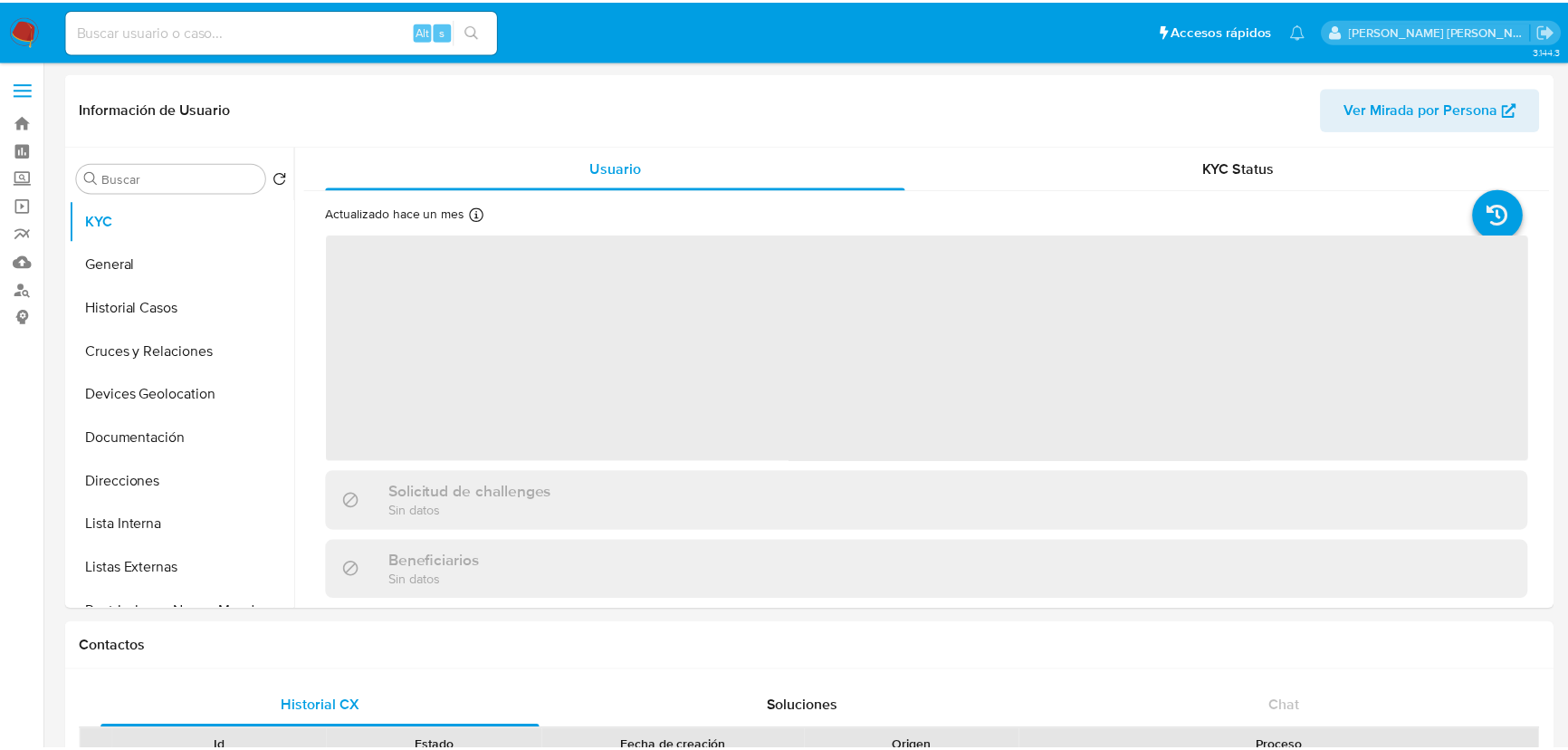 scroll, scrollTop: 0, scrollLeft: 0, axis: both 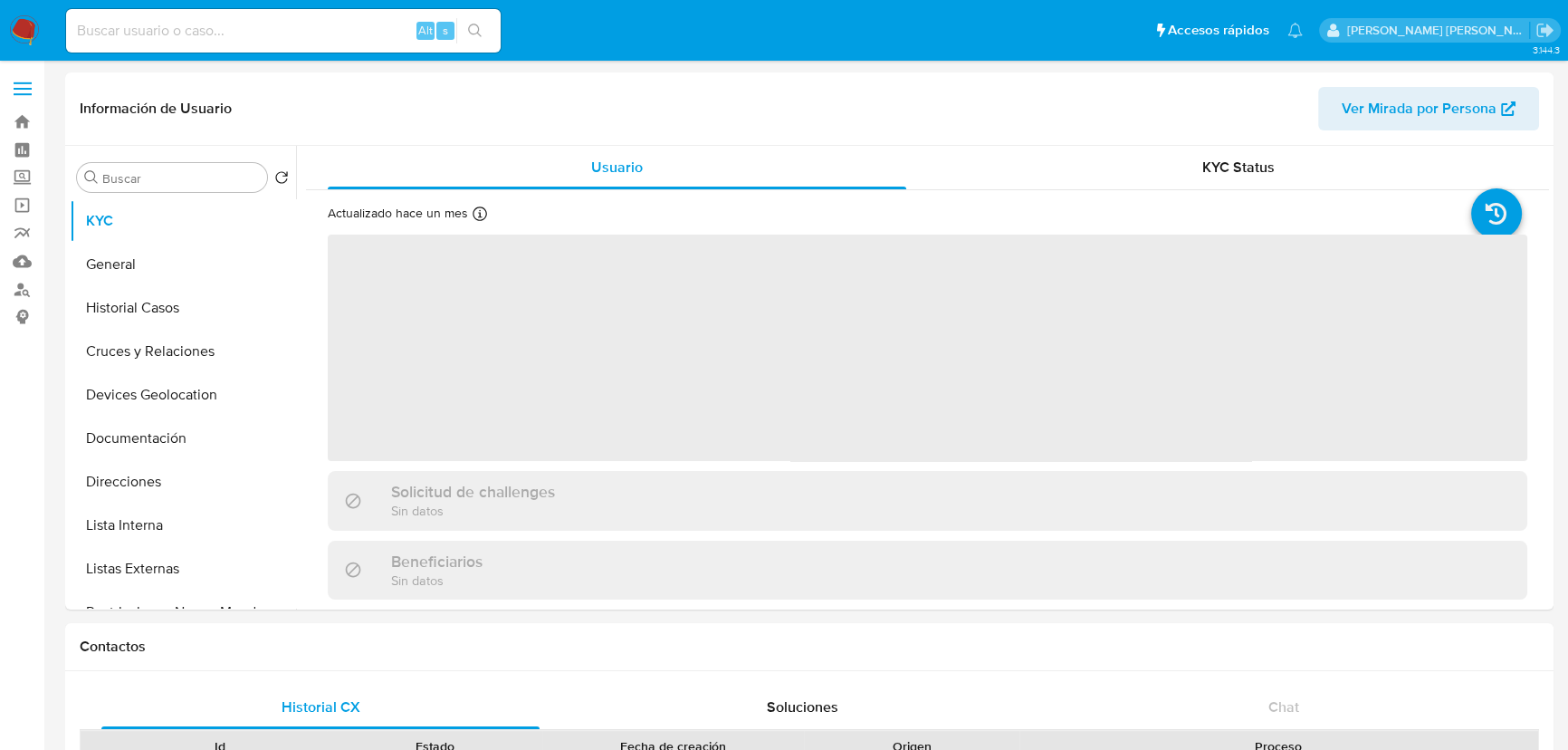 select on "10" 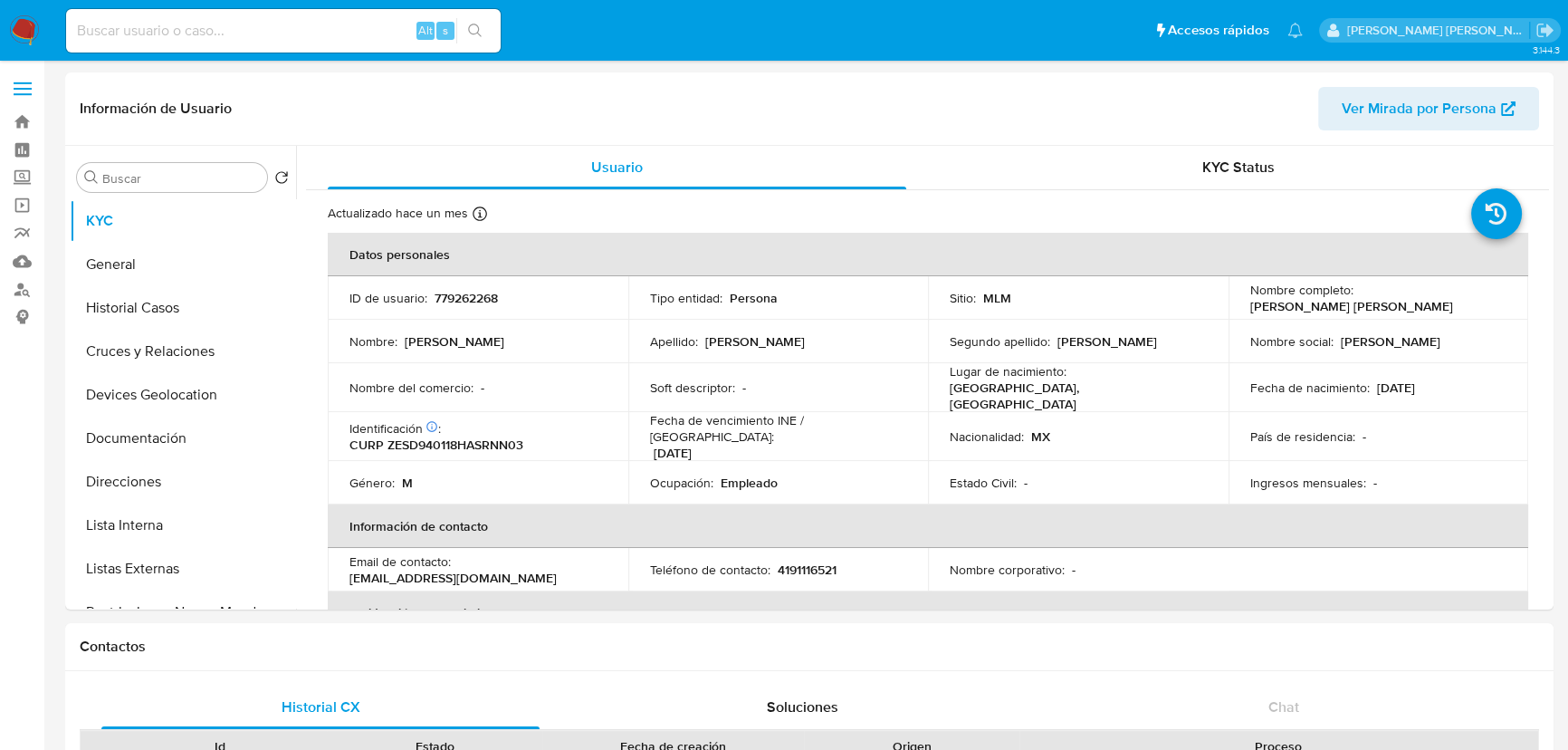 click at bounding box center [283, 31] 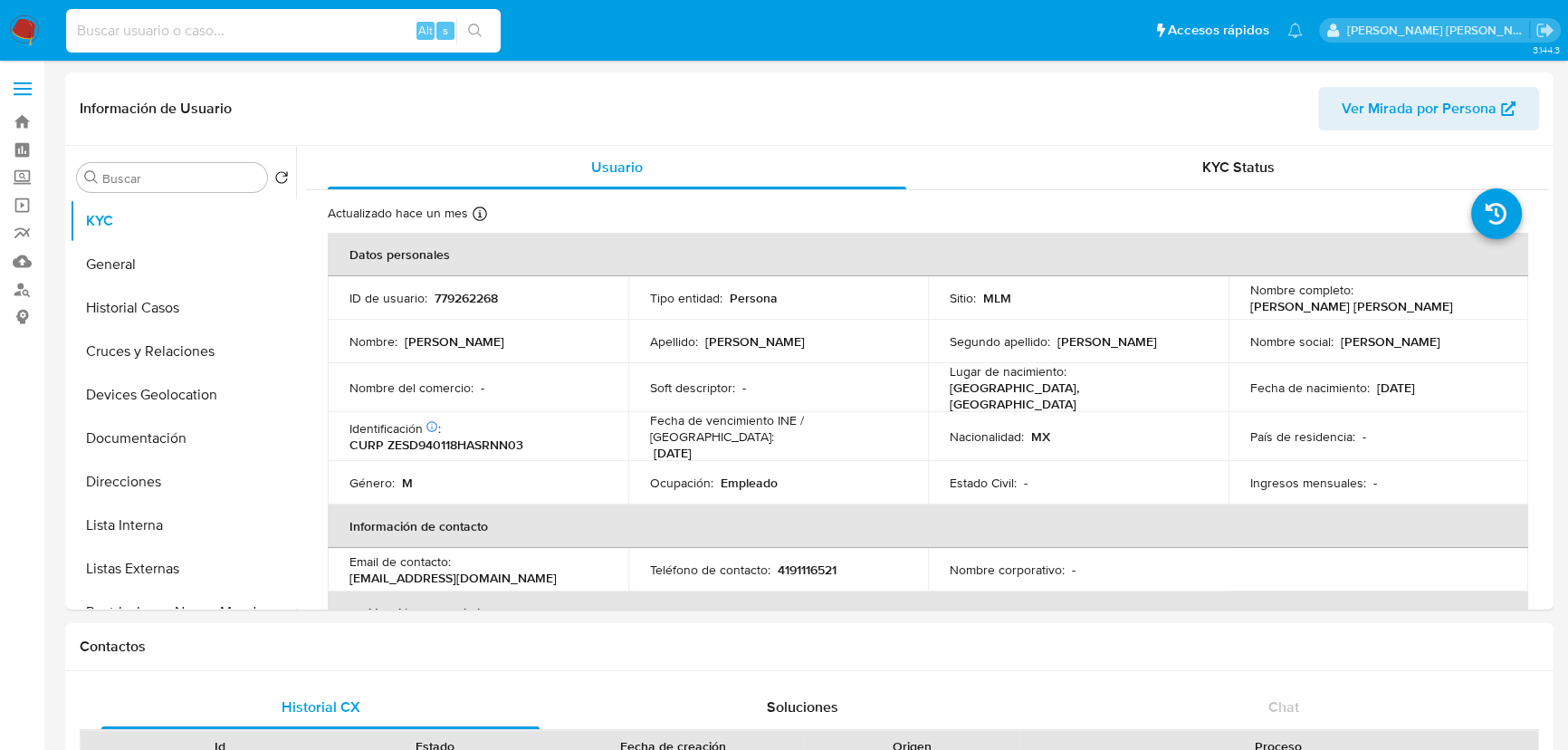 paste on "7jgjnZZDKhrPdGDrUuTND1m7" 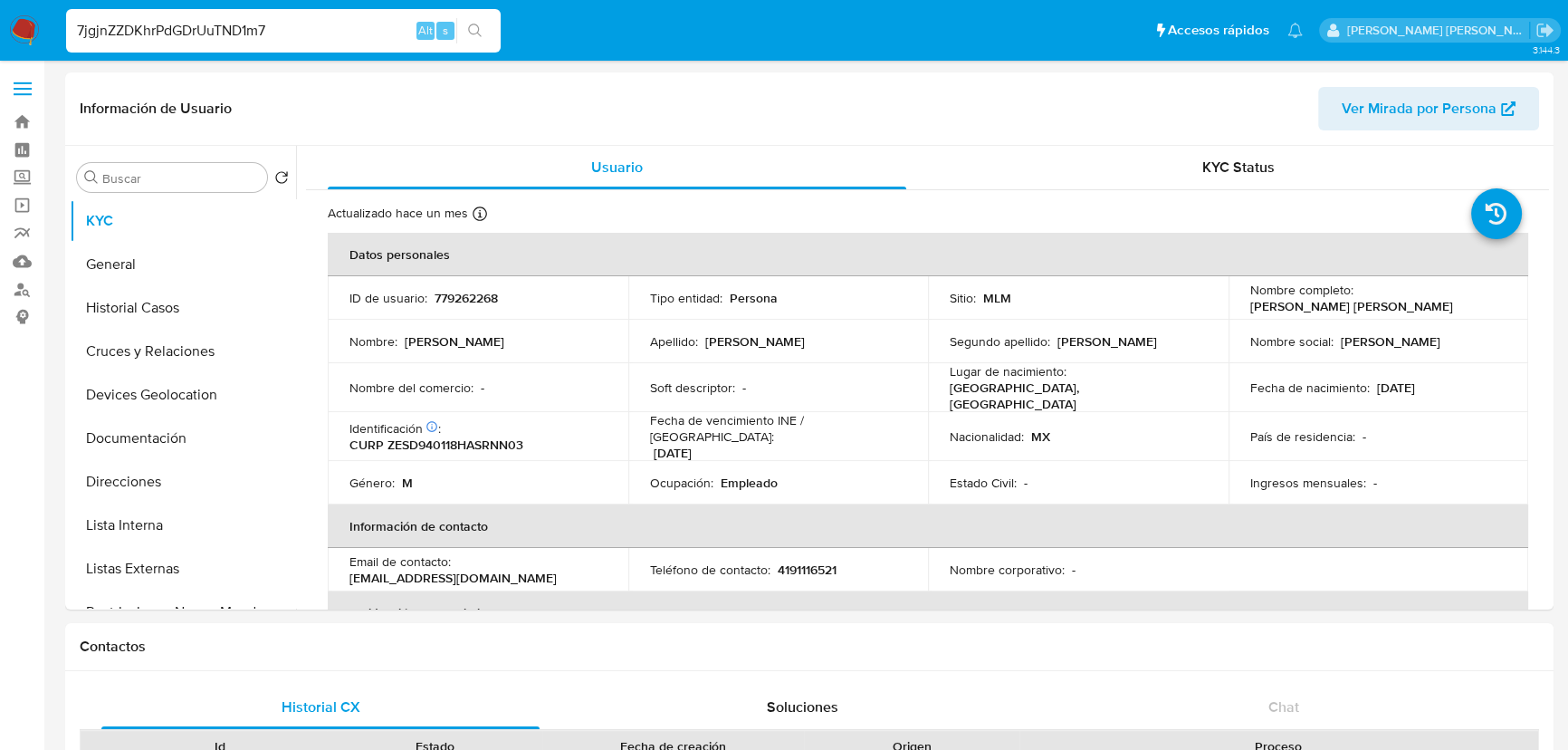 type on "7jgjnZZDKhrPdGDrUuTND1m7" 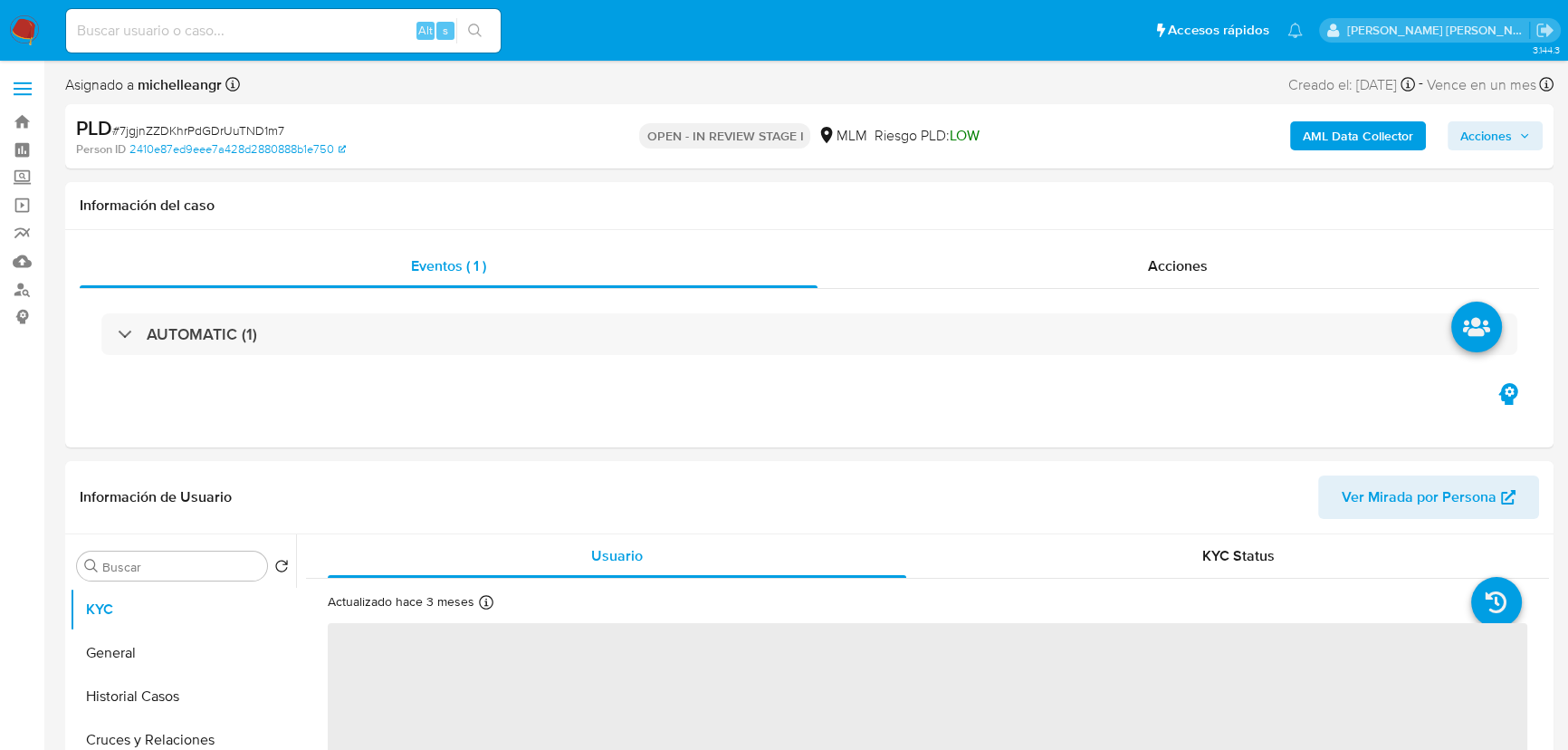 select on "10" 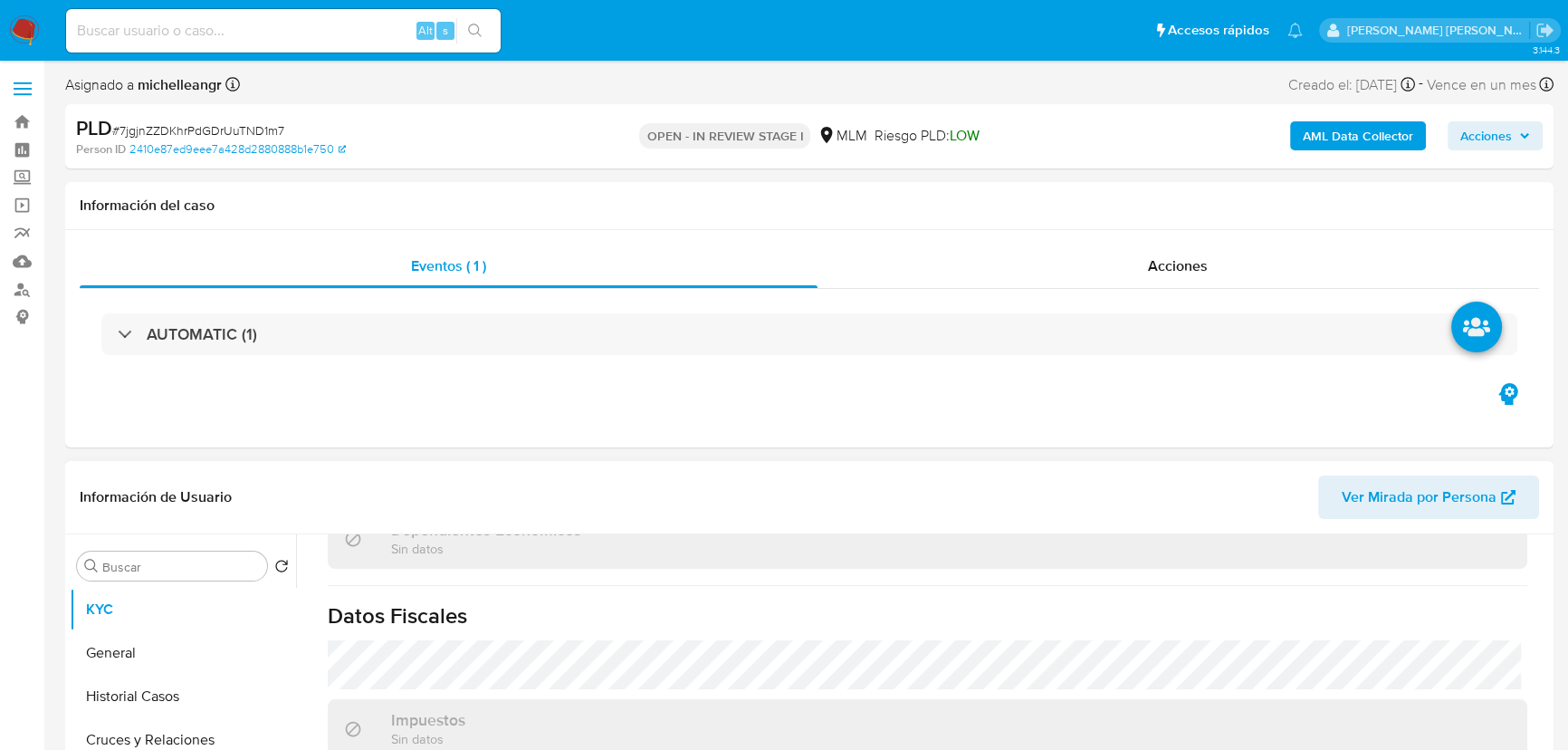 scroll, scrollTop: 1138, scrollLeft: 0, axis: vertical 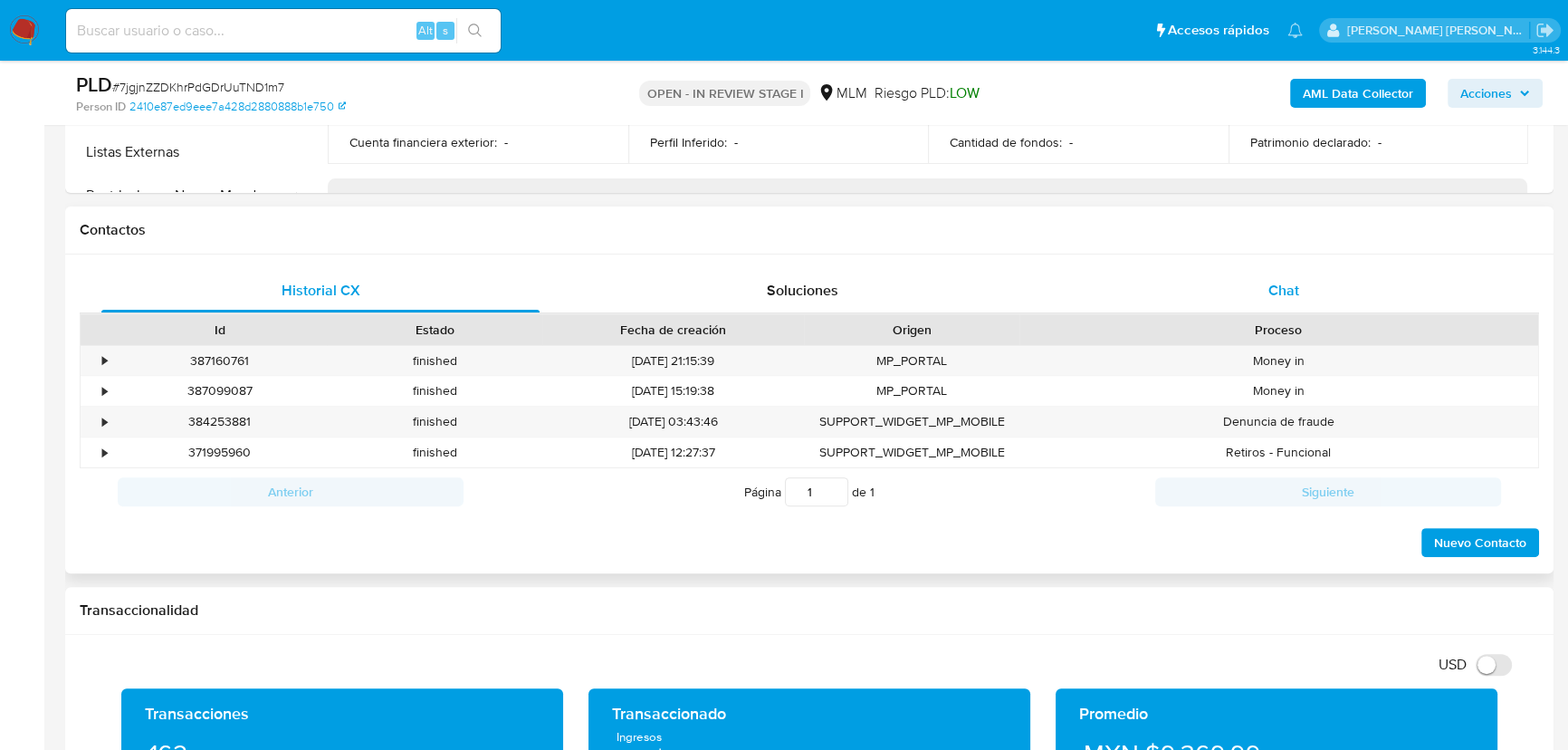 click on "Chat" at bounding box center [1284, 290] 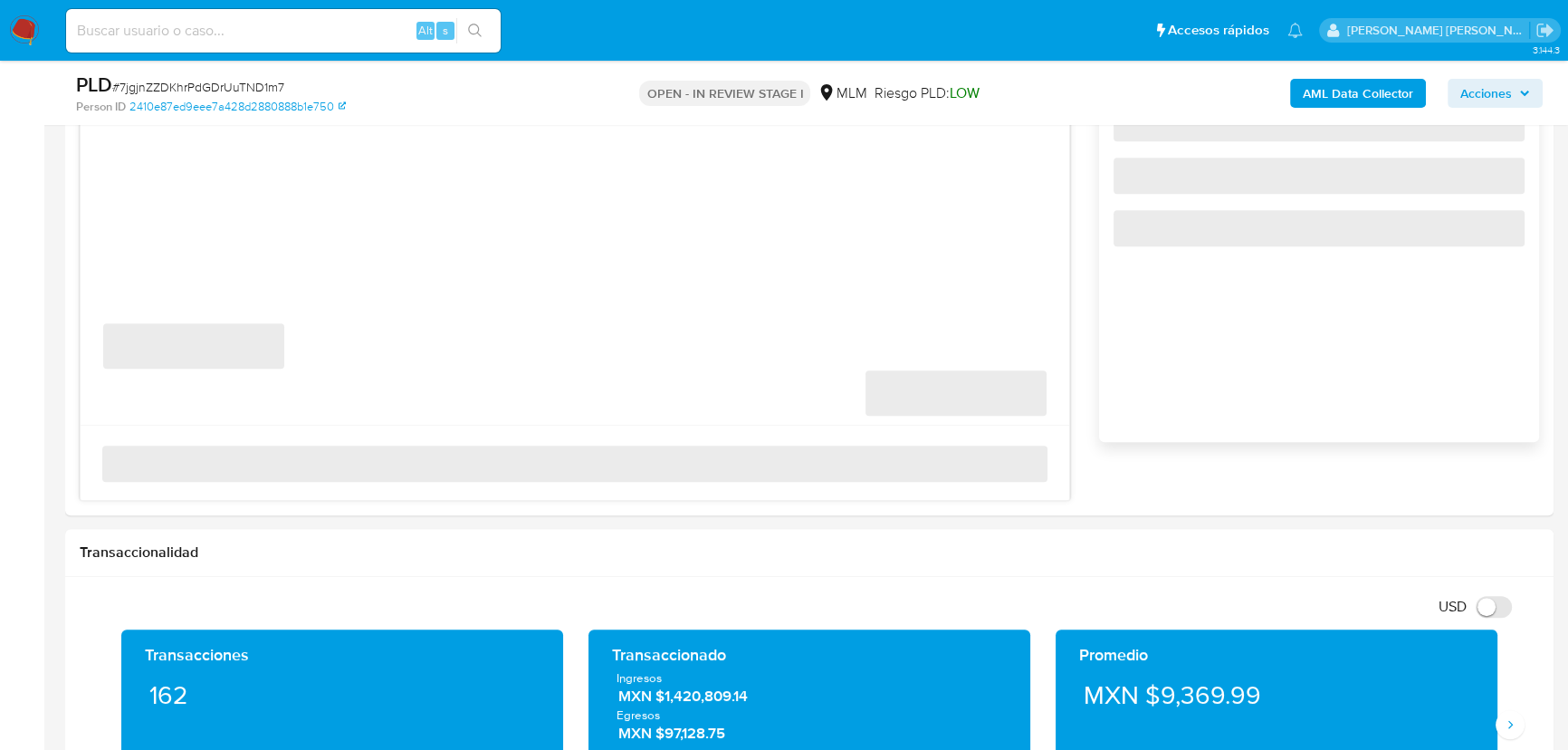 scroll, scrollTop: 1070, scrollLeft: 0, axis: vertical 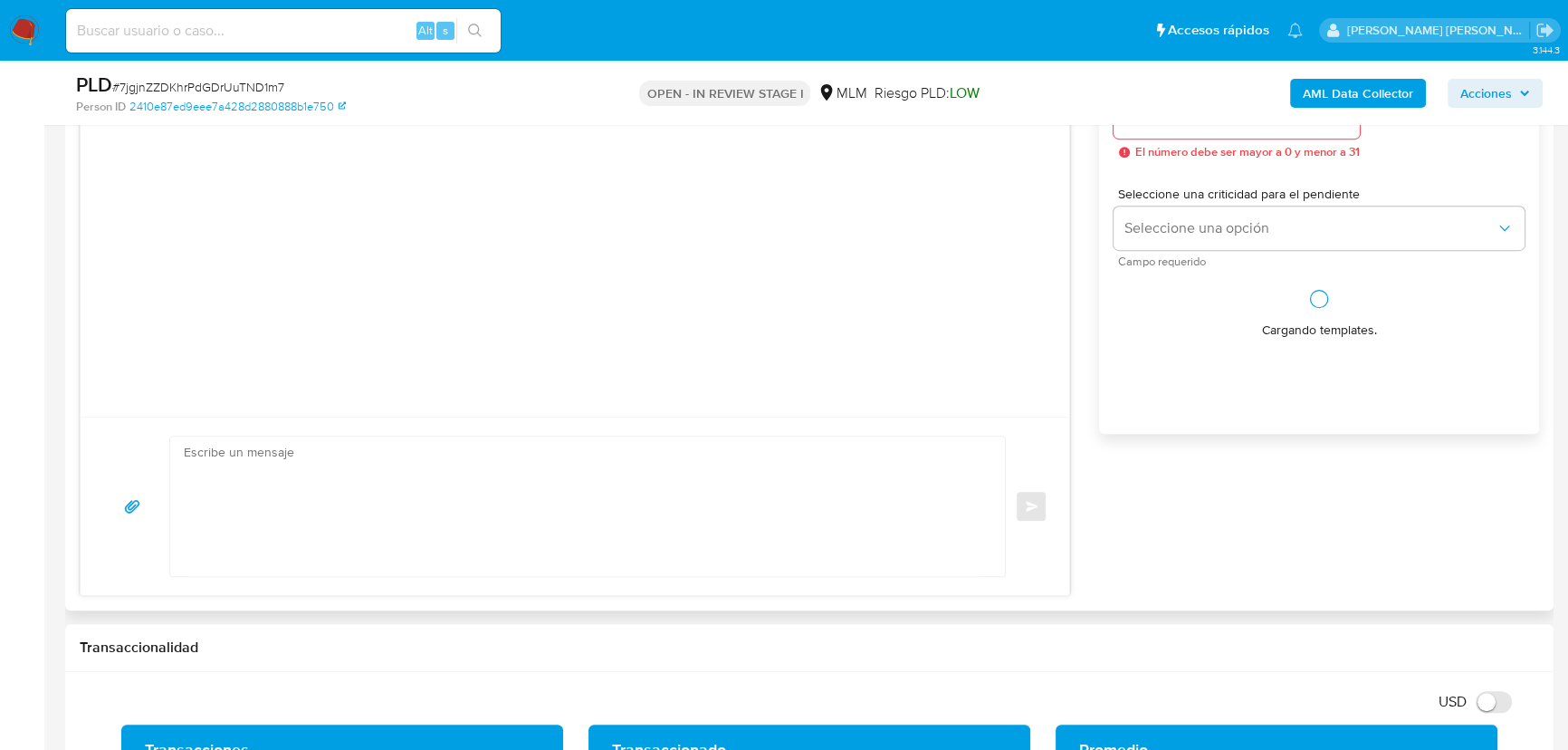 drag, startPoint x: 253, startPoint y: 426, endPoint x: 236, endPoint y: 373, distance: 55.65968 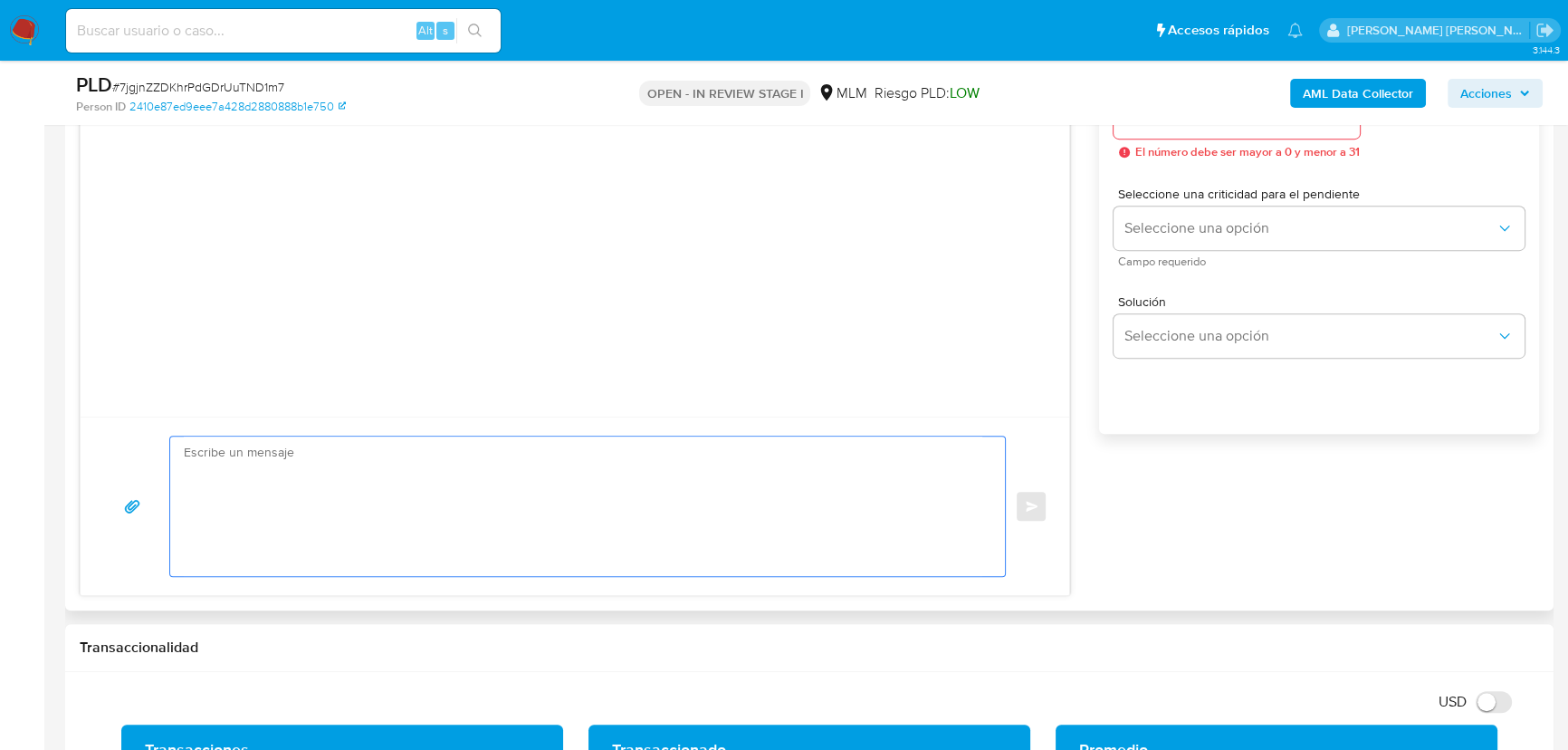 click at bounding box center (583, 506) 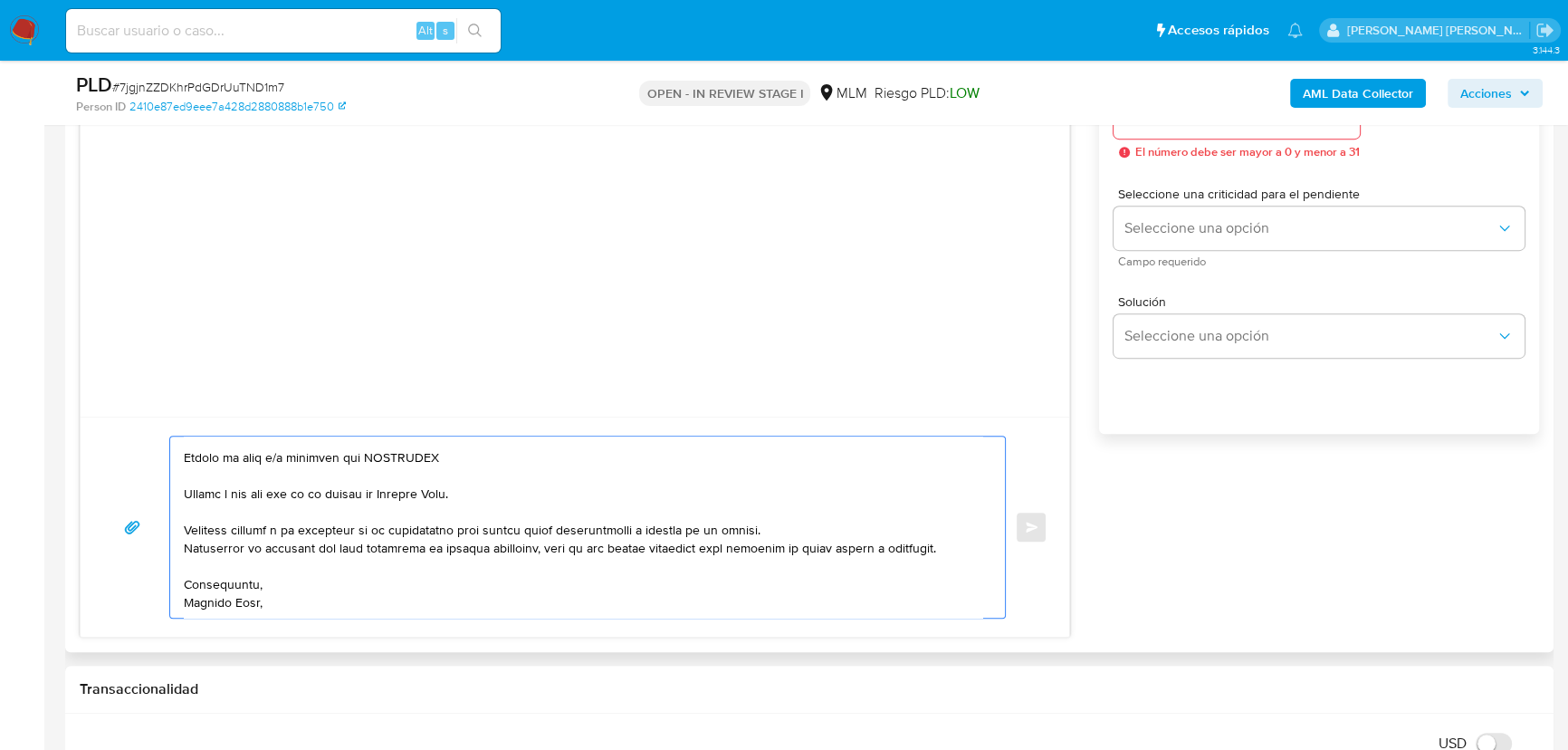 drag, startPoint x: 450, startPoint y: 457, endPoint x: 418, endPoint y: 457, distance: 32 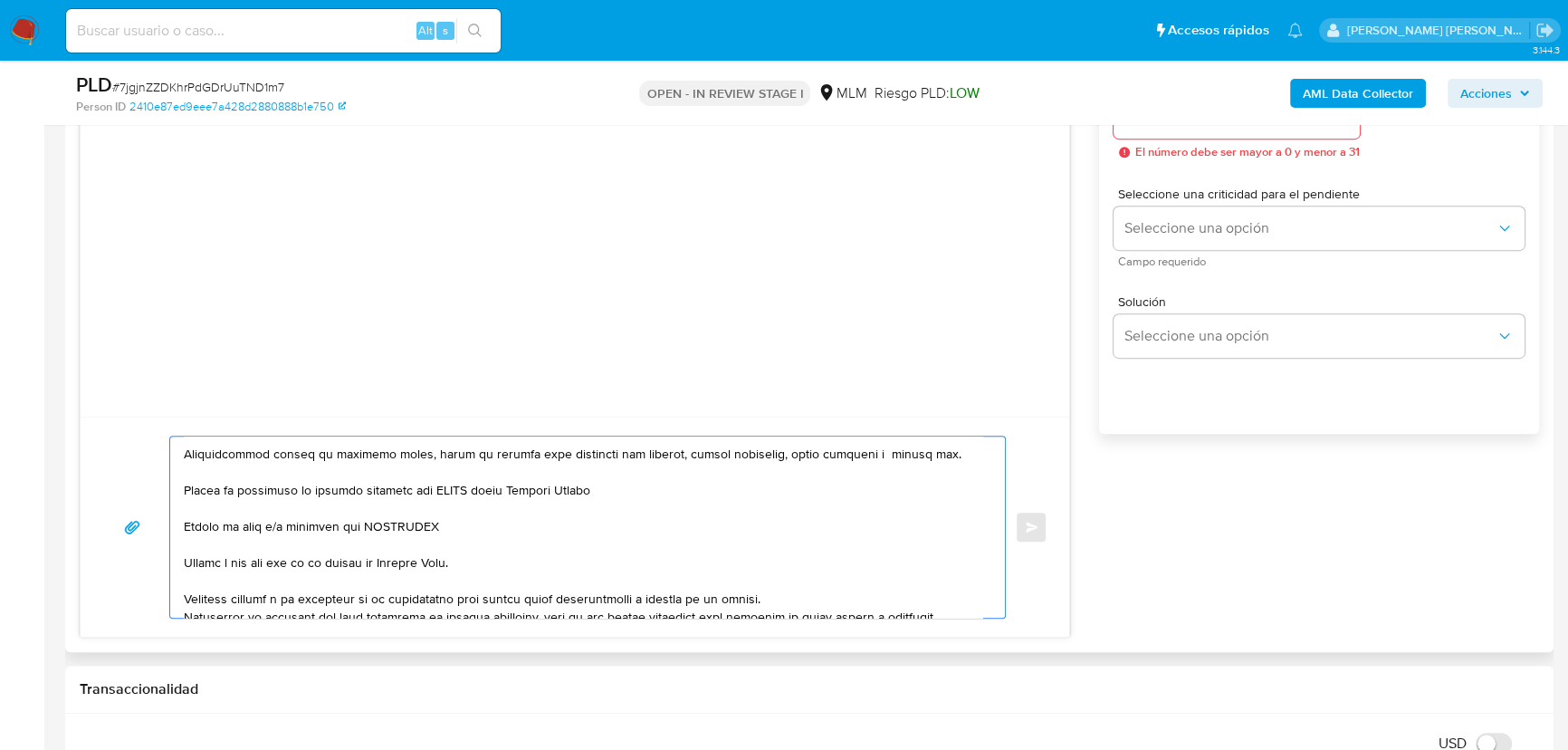 scroll, scrollTop: 0, scrollLeft: 0, axis: both 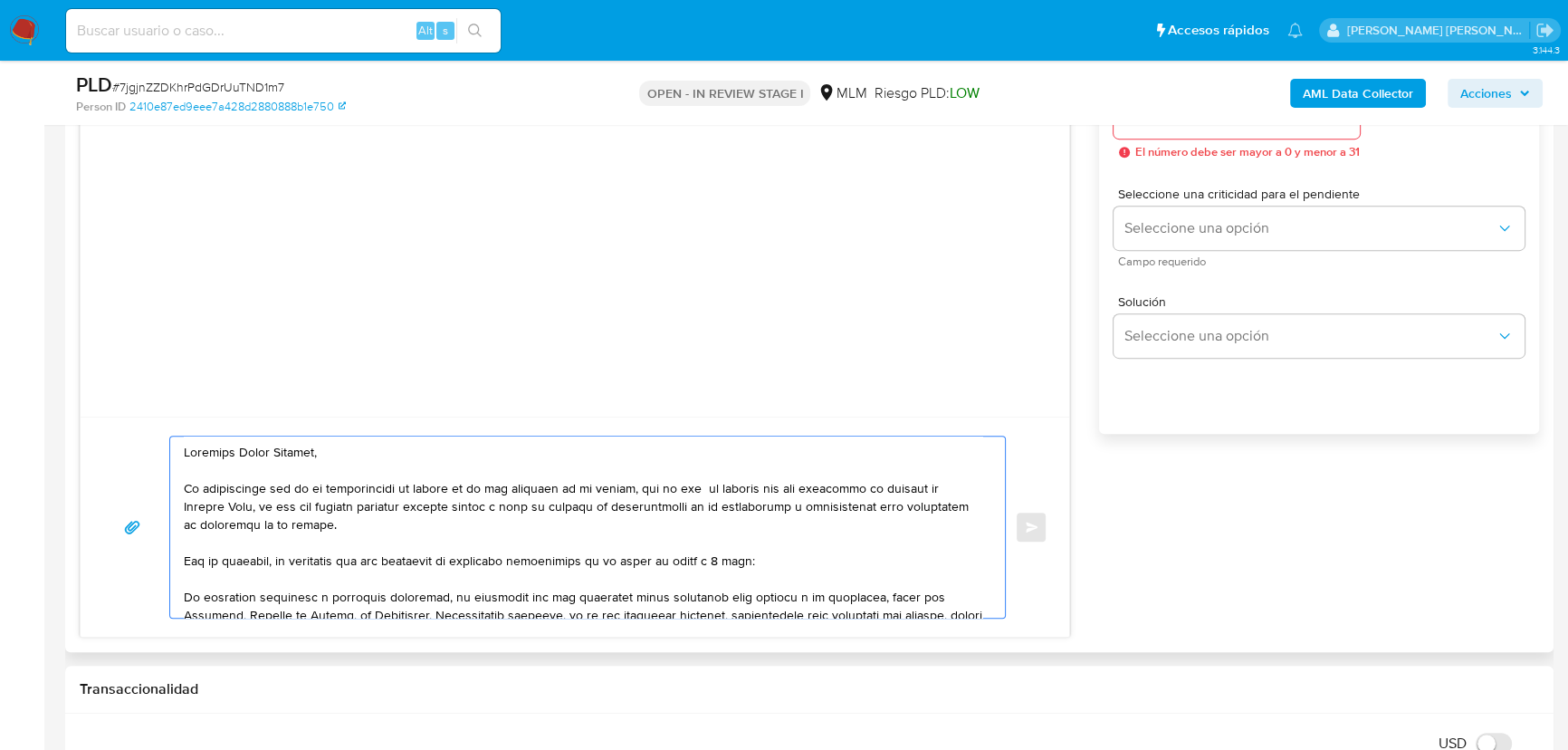 drag, startPoint x: 337, startPoint y: 471, endPoint x: 347, endPoint y: 458, distance: 16.401219 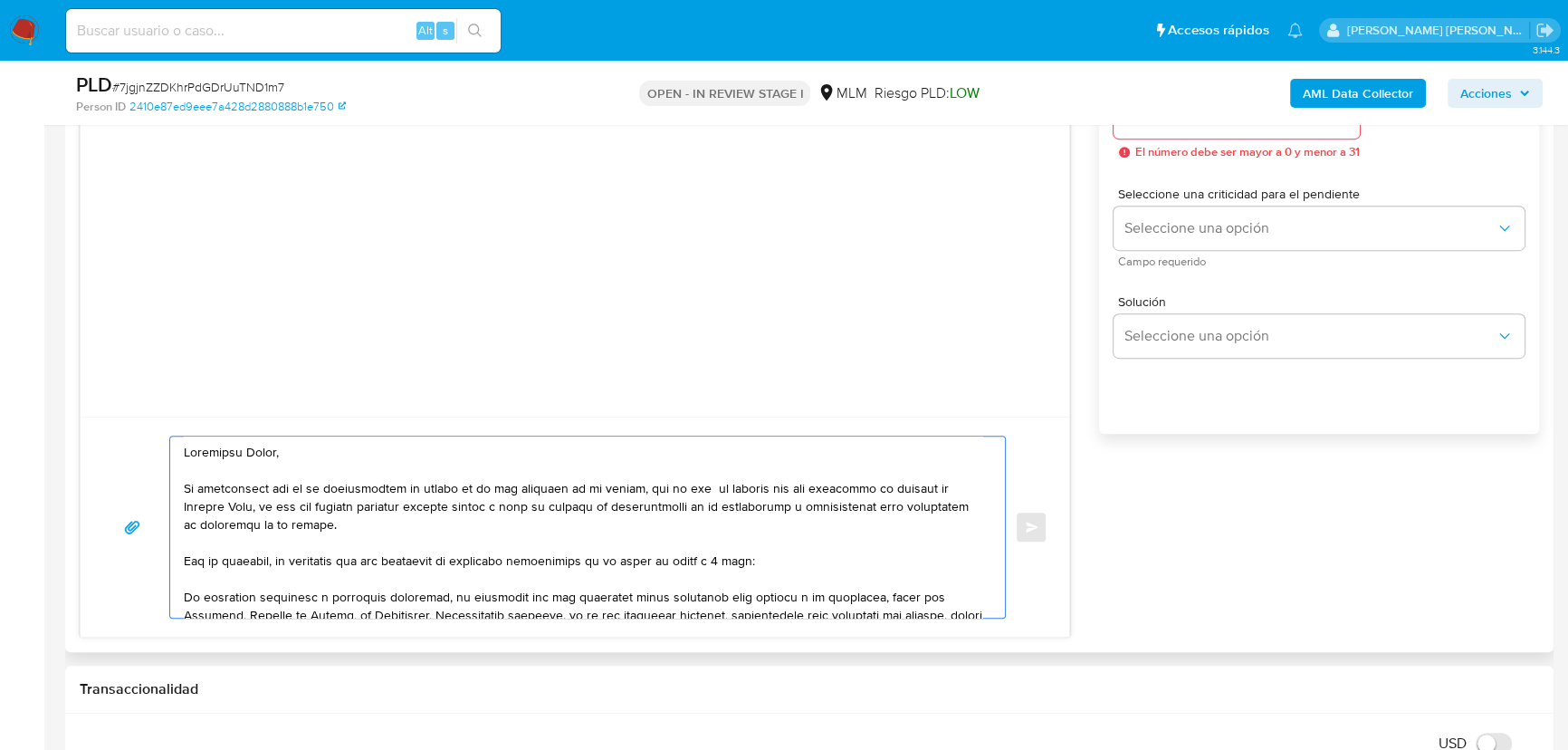 click at bounding box center [583, 527] 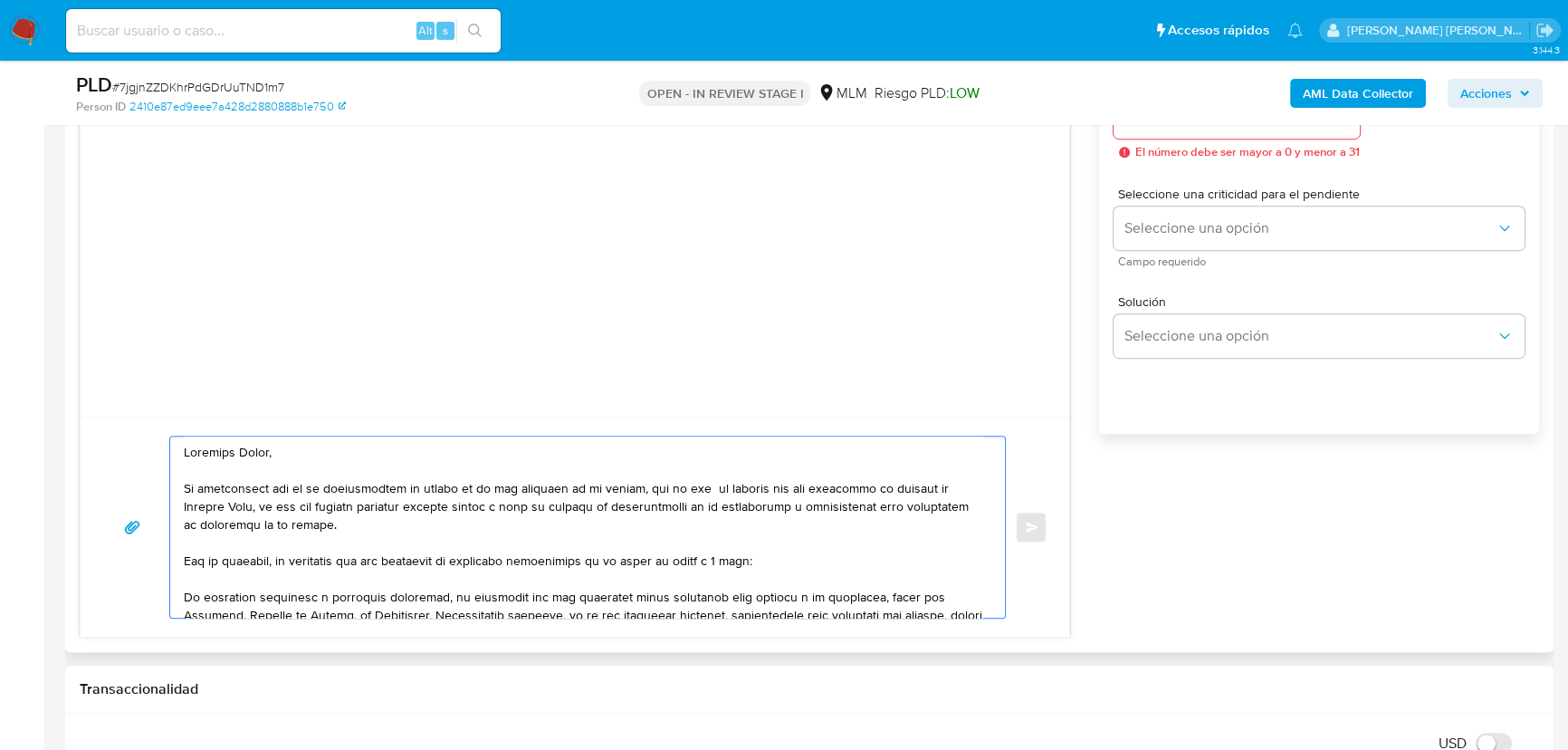click at bounding box center [583, 527] 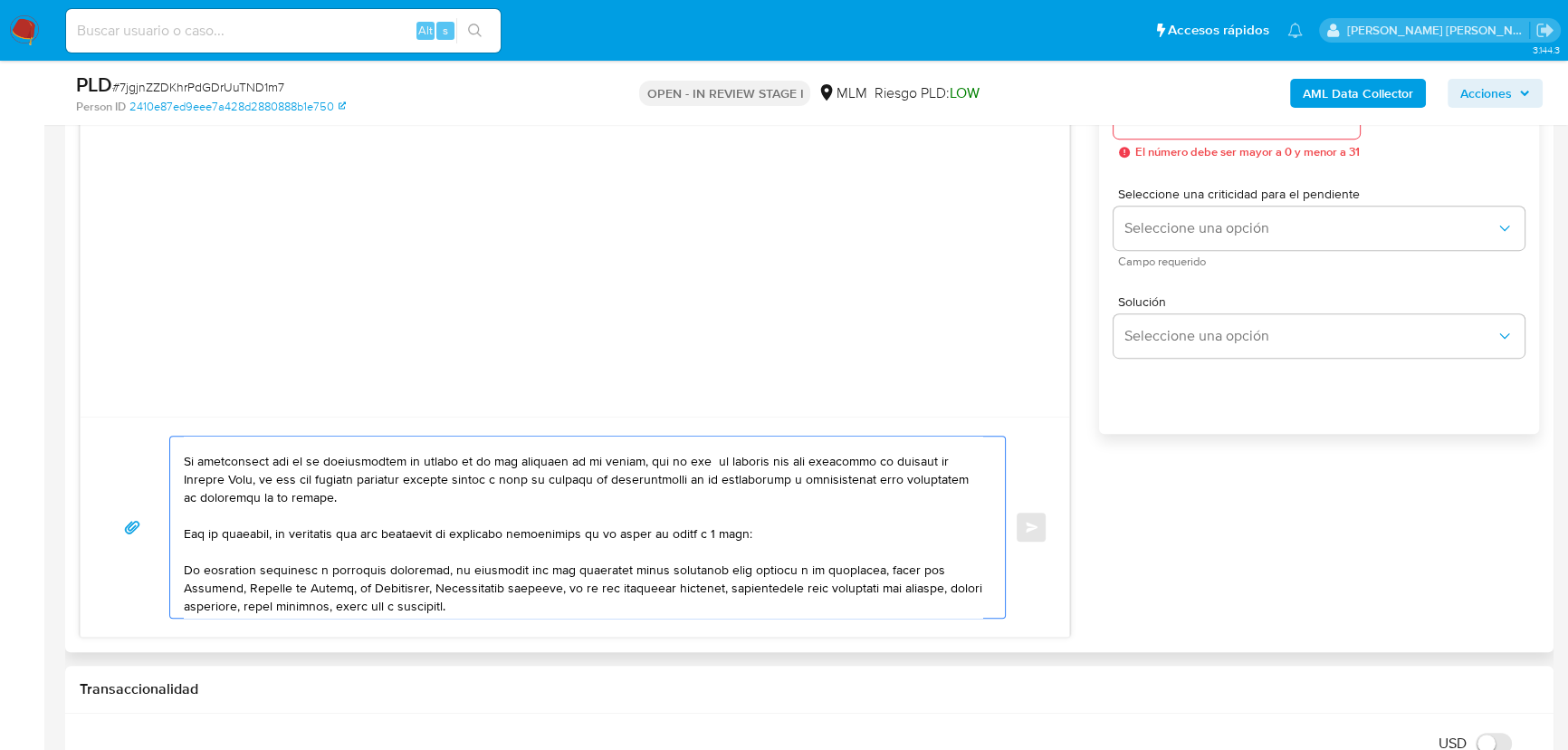 scroll, scrollTop: 0, scrollLeft: 0, axis: both 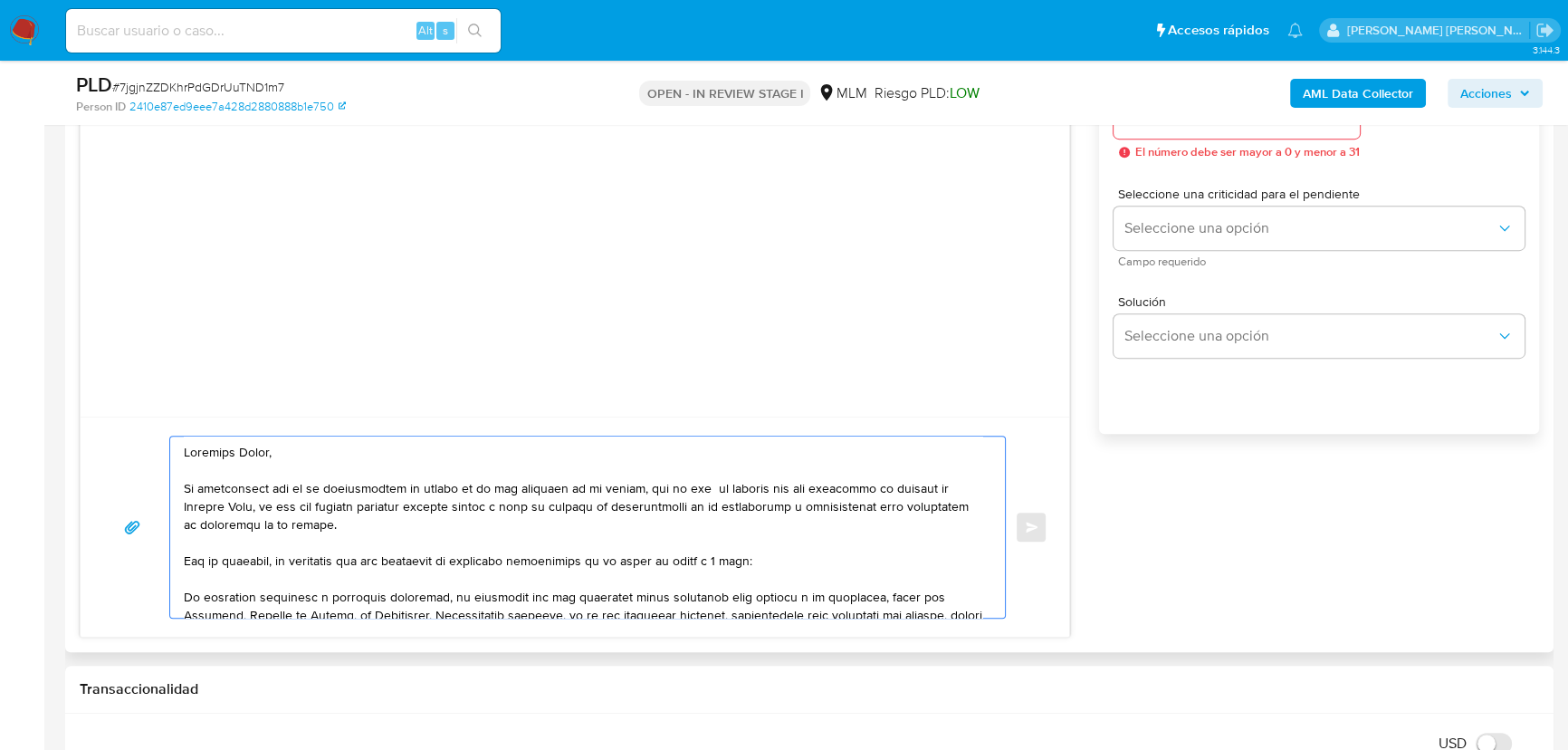 click at bounding box center [583, 527] 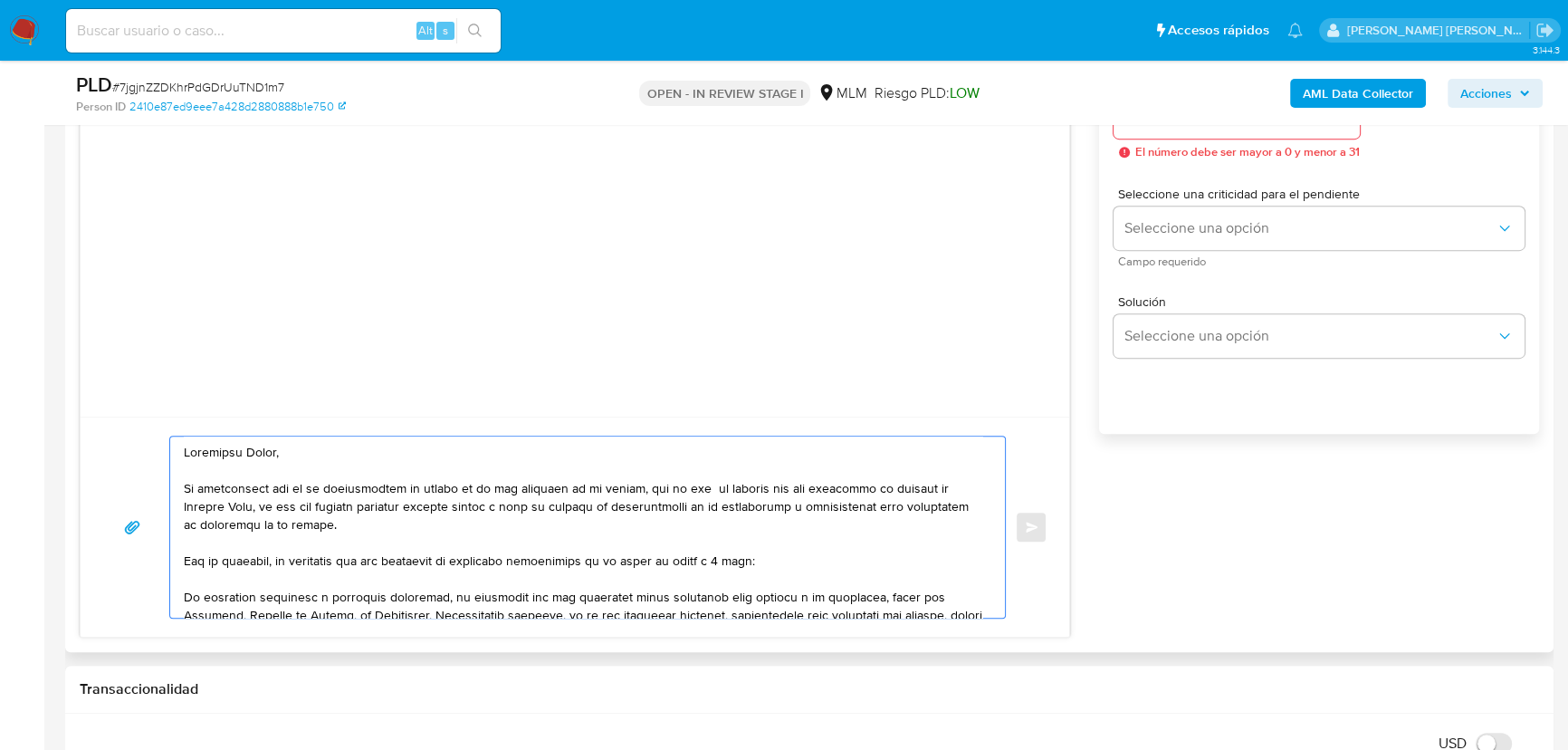 click at bounding box center [583, 527] 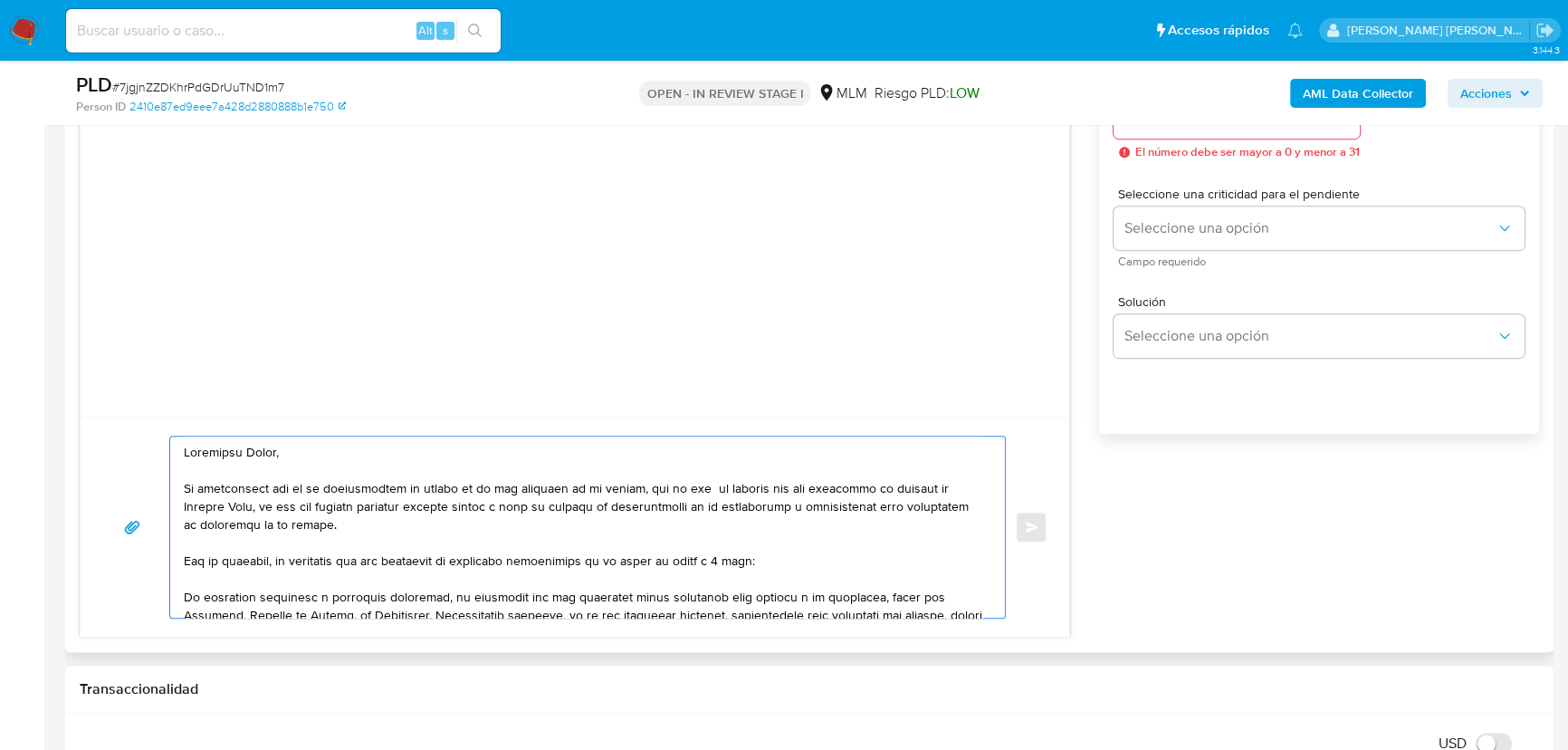 click at bounding box center (583, 527) 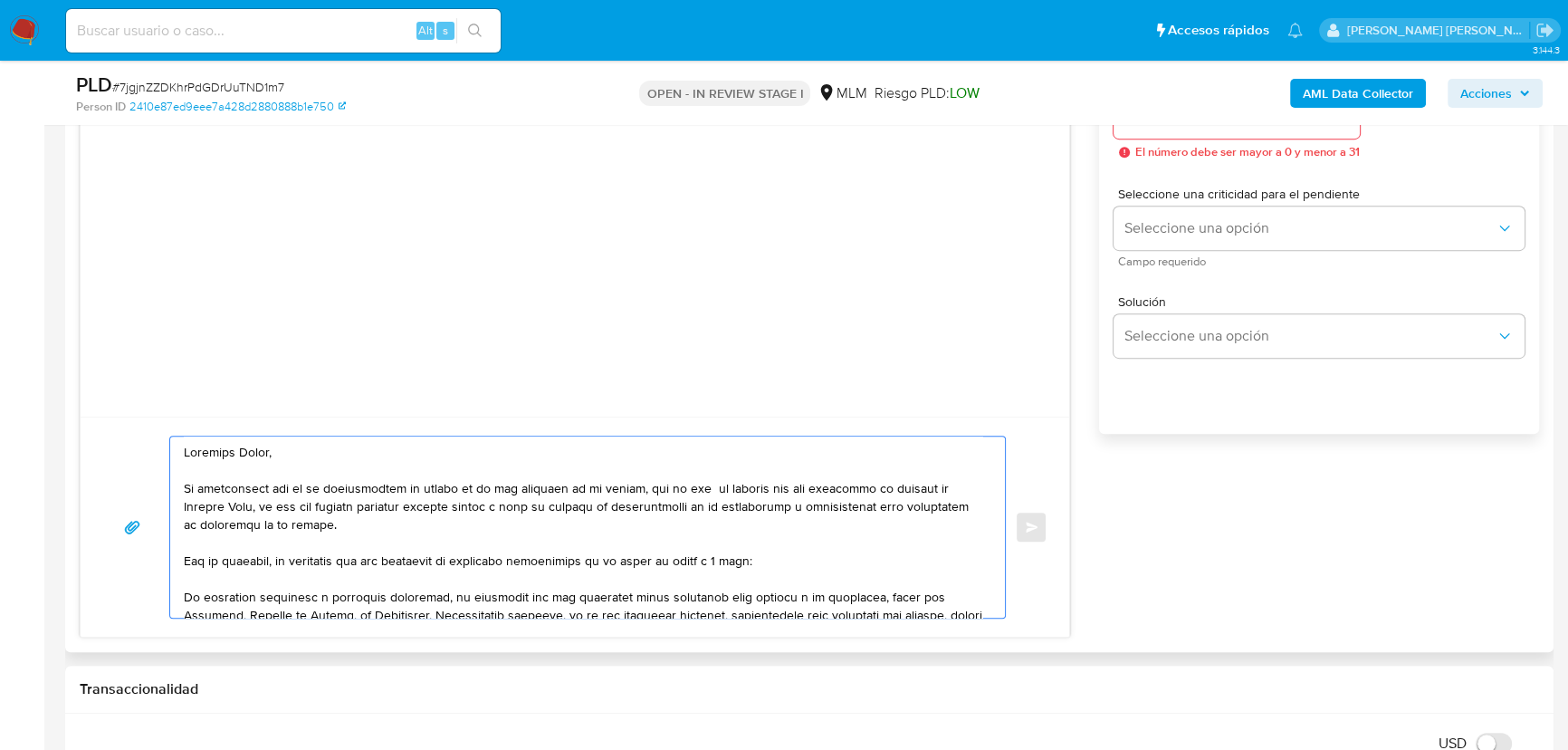 click at bounding box center (583, 527) 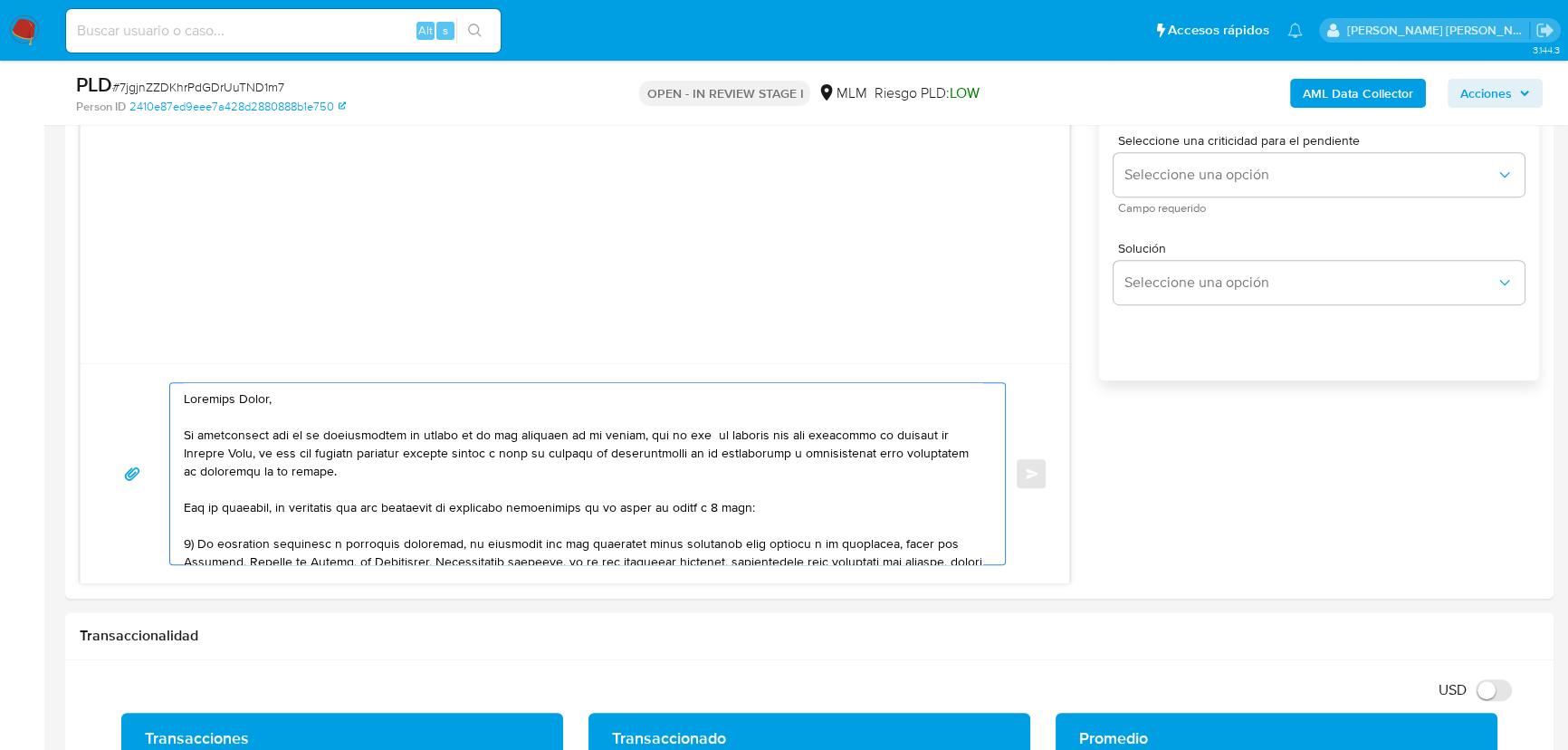 scroll, scrollTop: 1152, scrollLeft: 0, axis: vertical 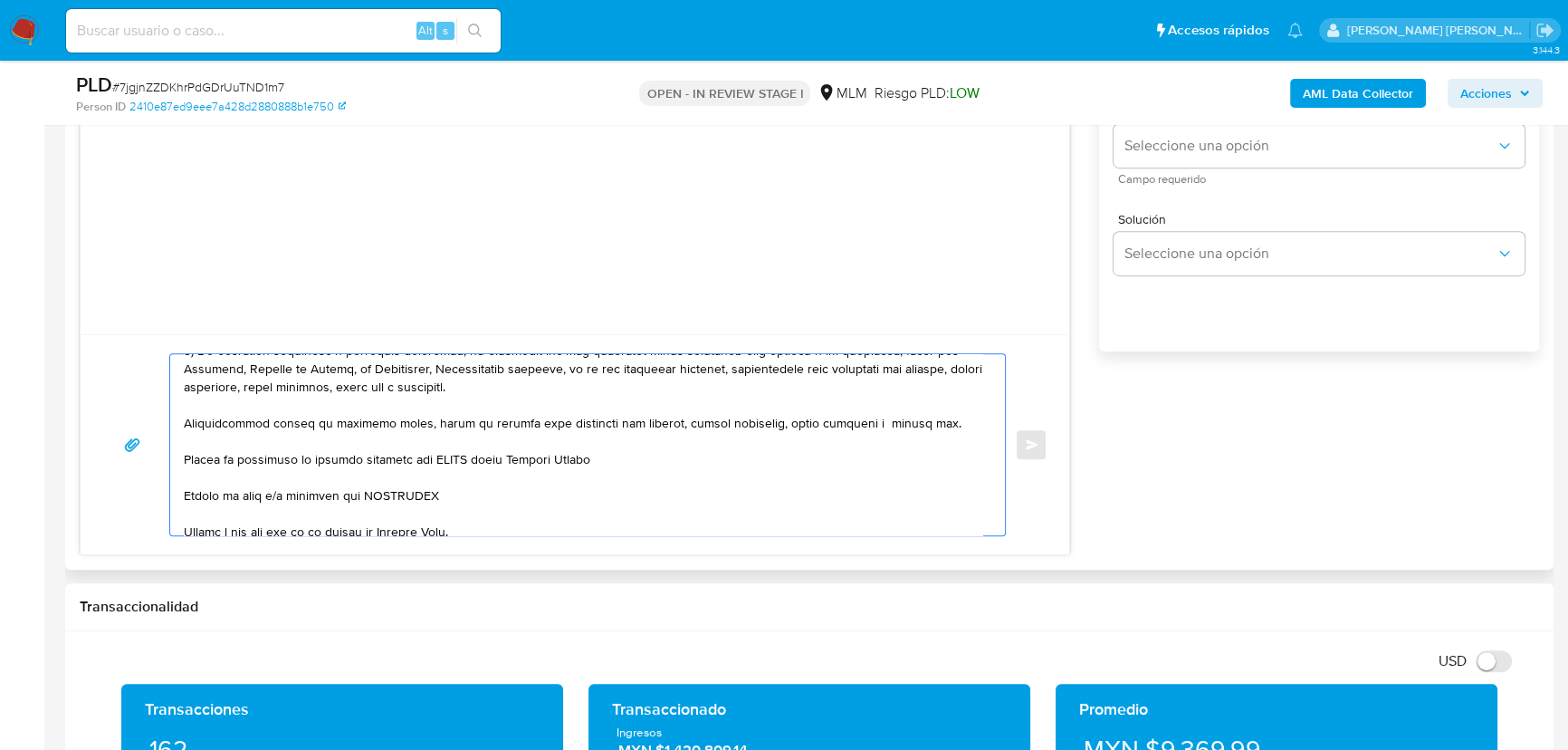 drag, startPoint x: 193, startPoint y: 421, endPoint x: 896, endPoint y: 432, distance: 703.08605 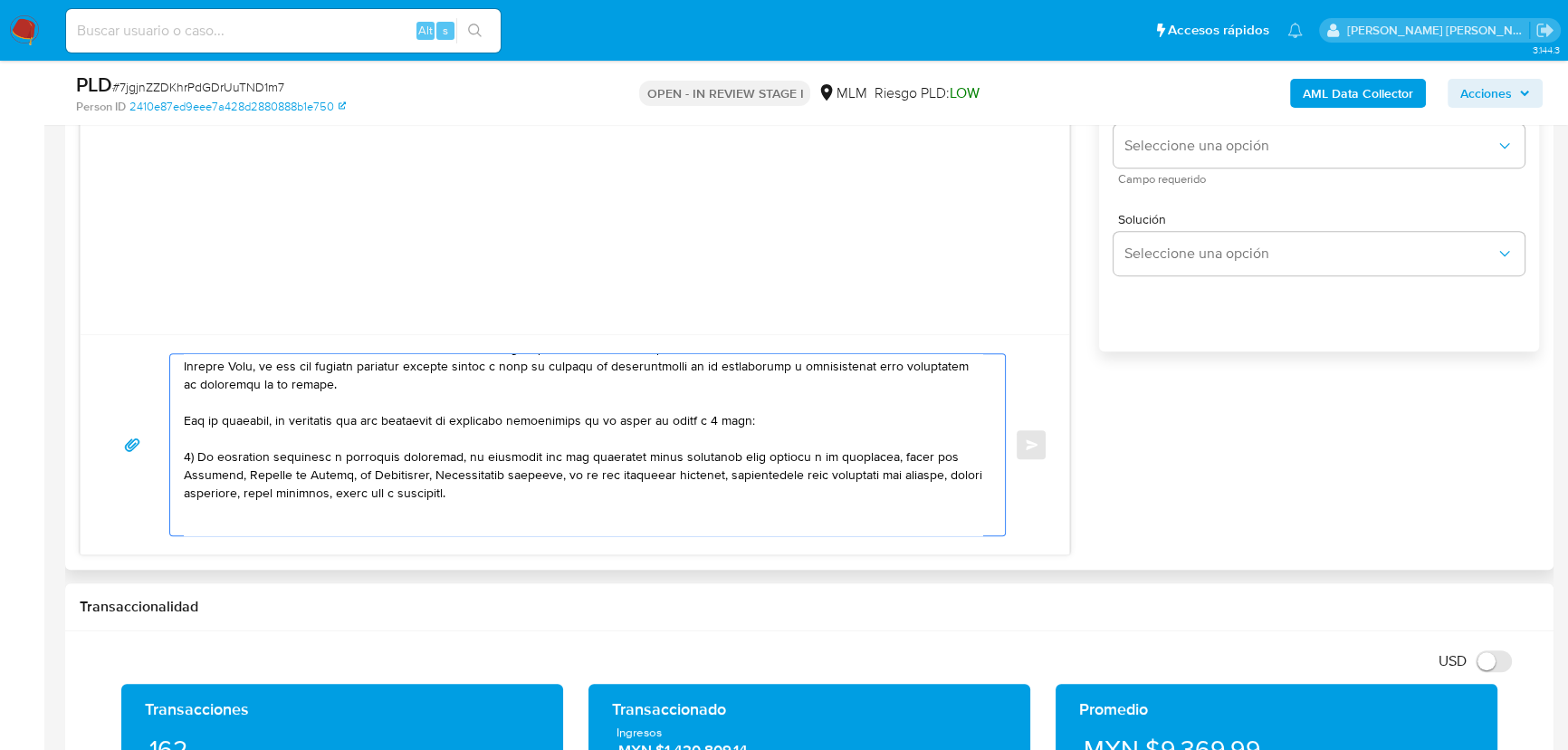 scroll, scrollTop: 61, scrollLeft: 0, axis: vertical 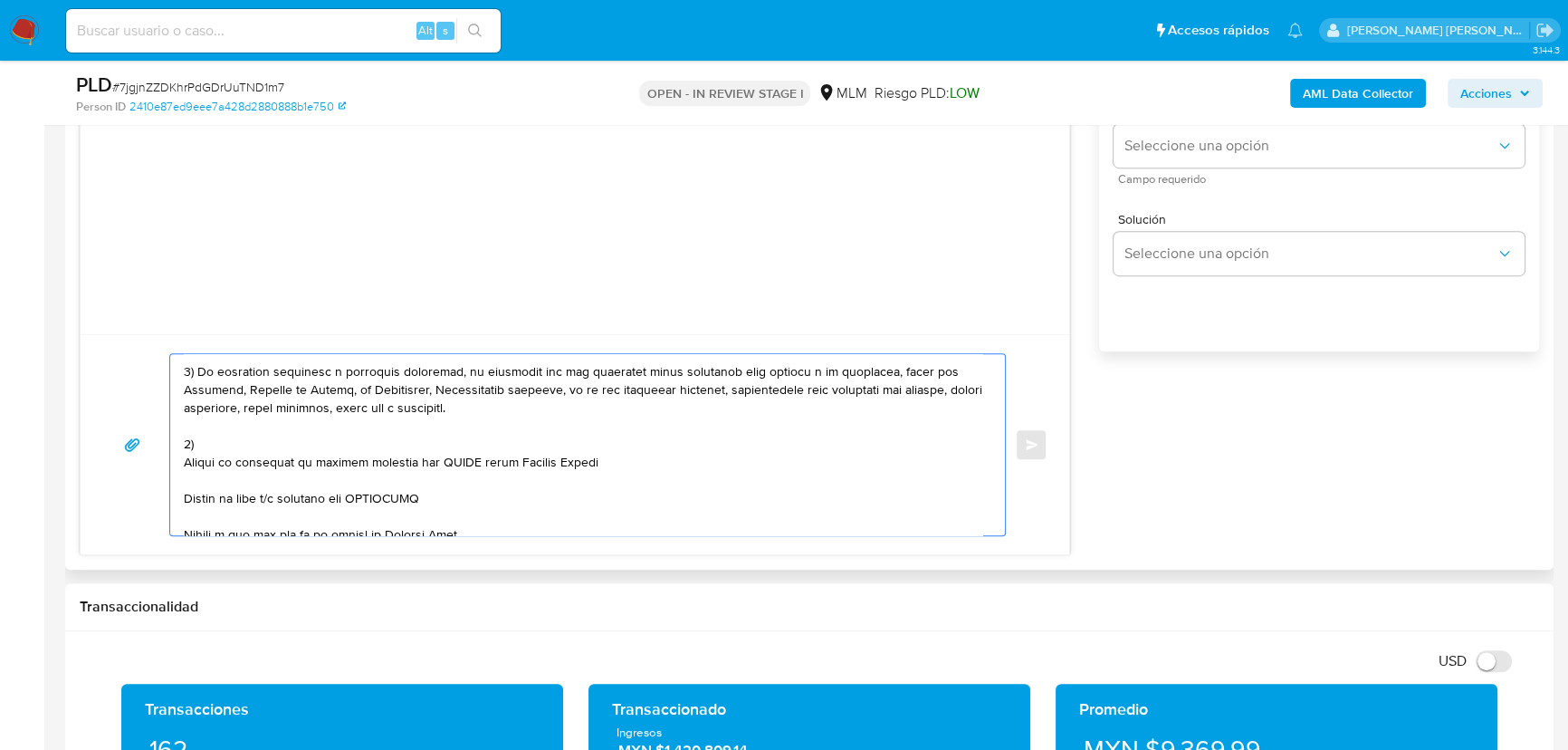 drag, startPoint x: 217, startPoint y: 459, endPoint x: 172, endPoint y: 459, distance: 45 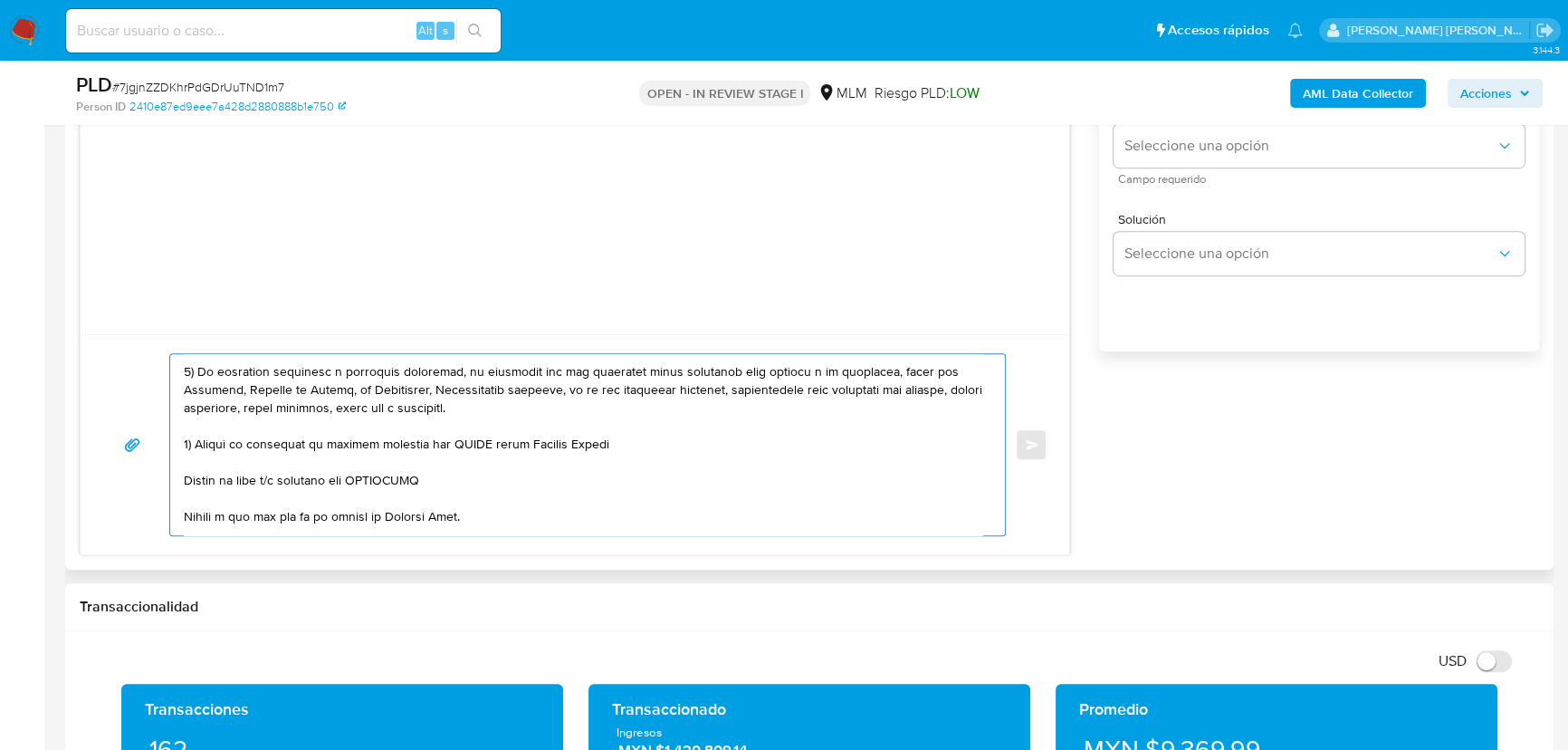 drag, startPoint x: 335, startPoint y: 443, endPoint x: 681, endPoint y: 439, distance: 346.02312 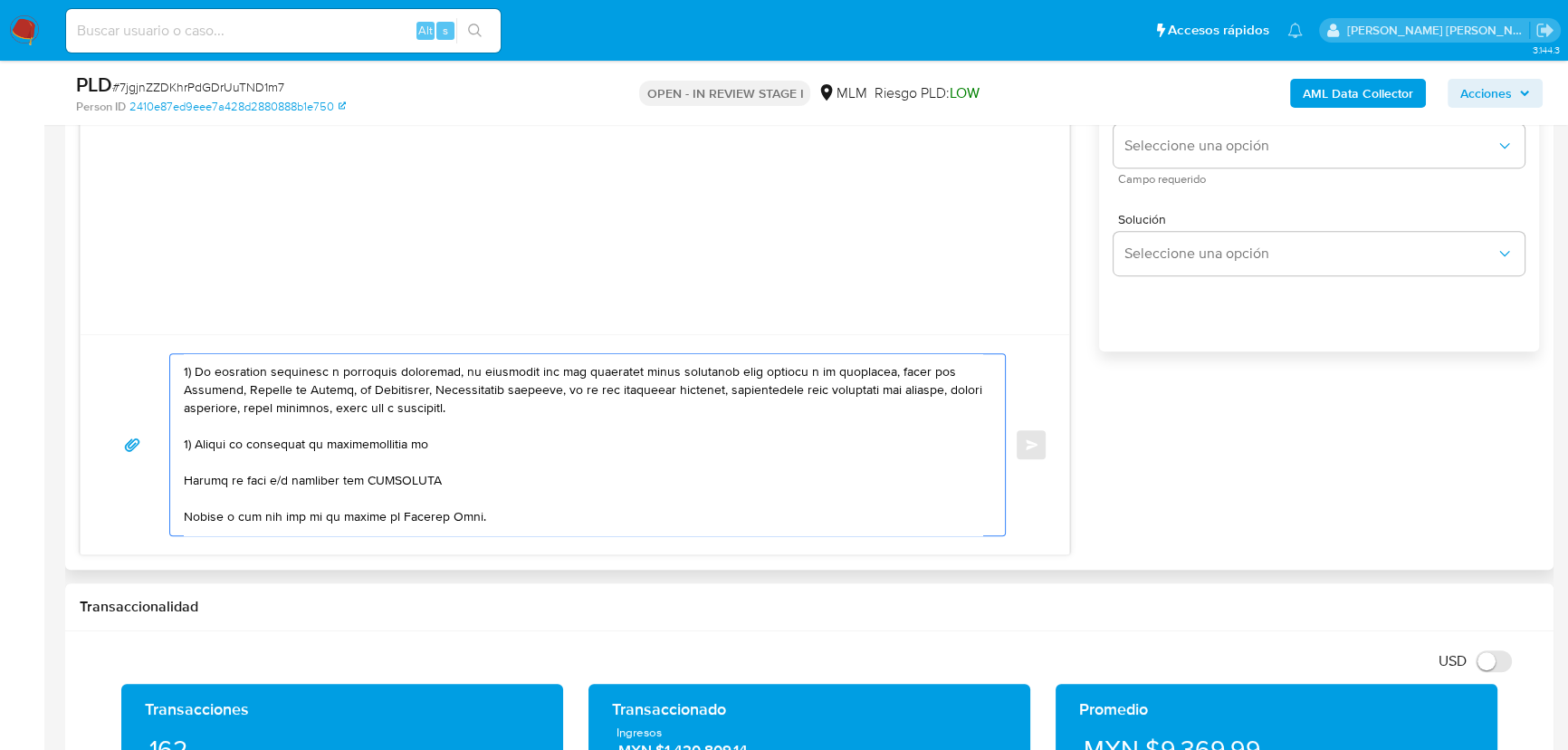paste on "name: DAVID ZEITOUNE TASHE || alias:" 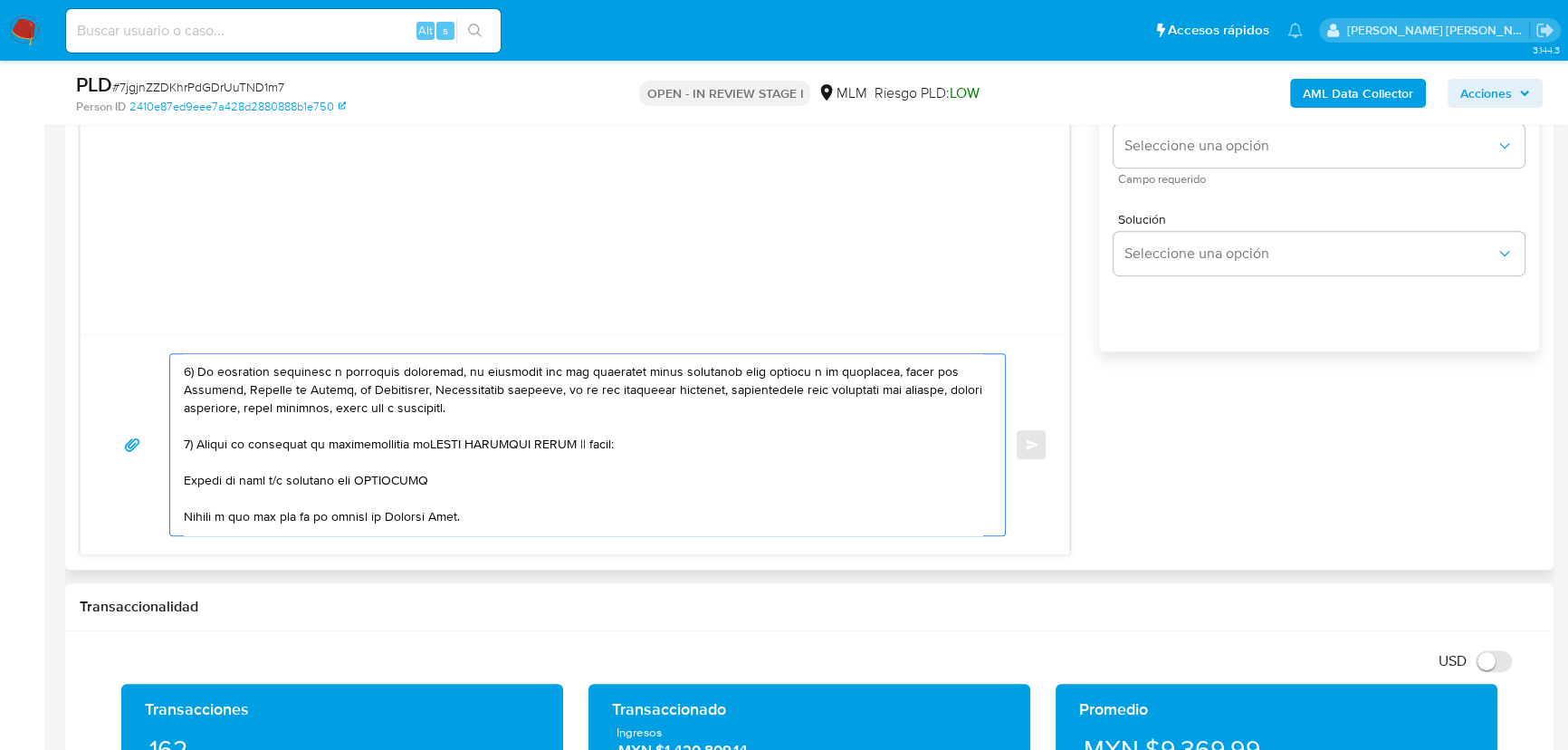 click at bounding box center (583, 445) 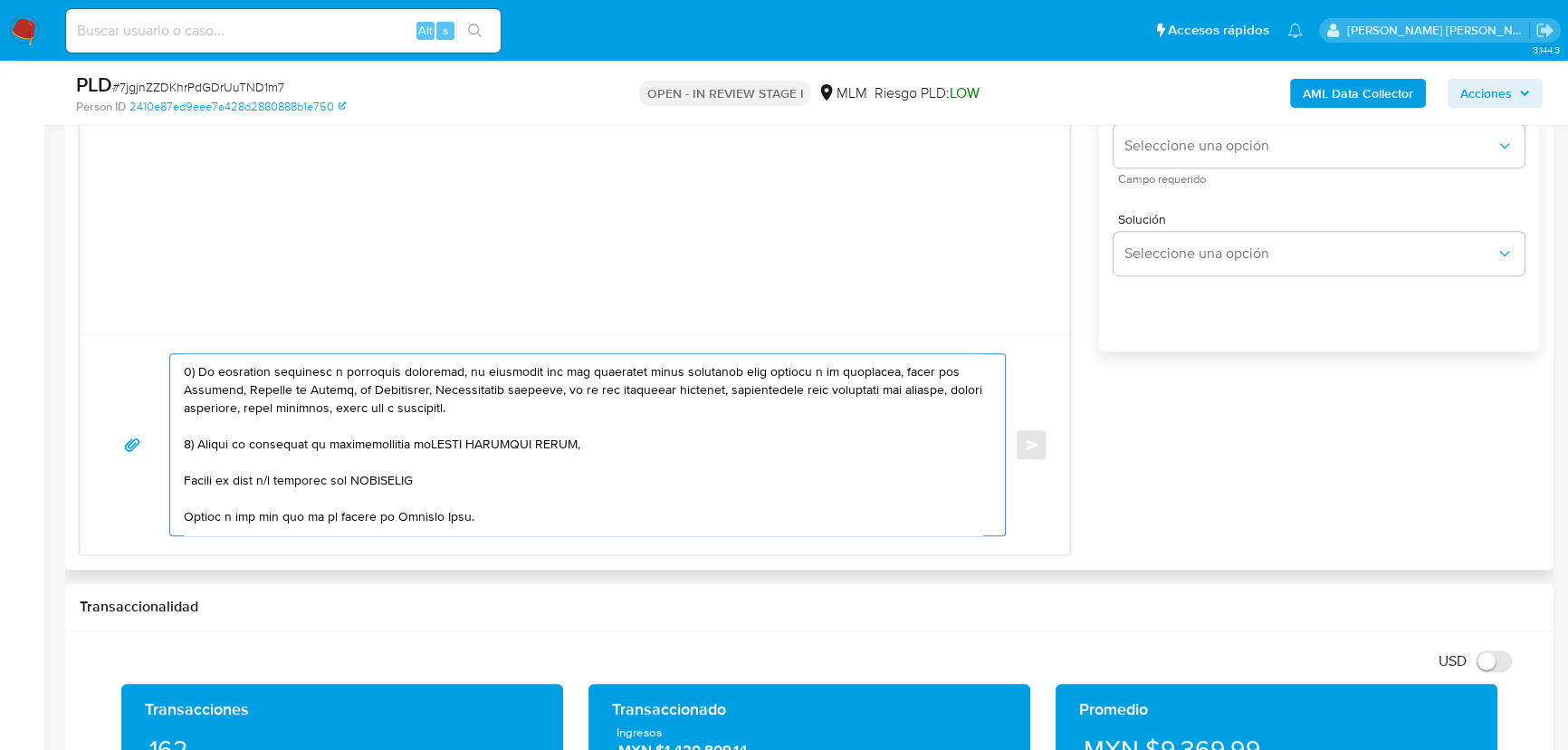 click at bounding box center (583, 445) 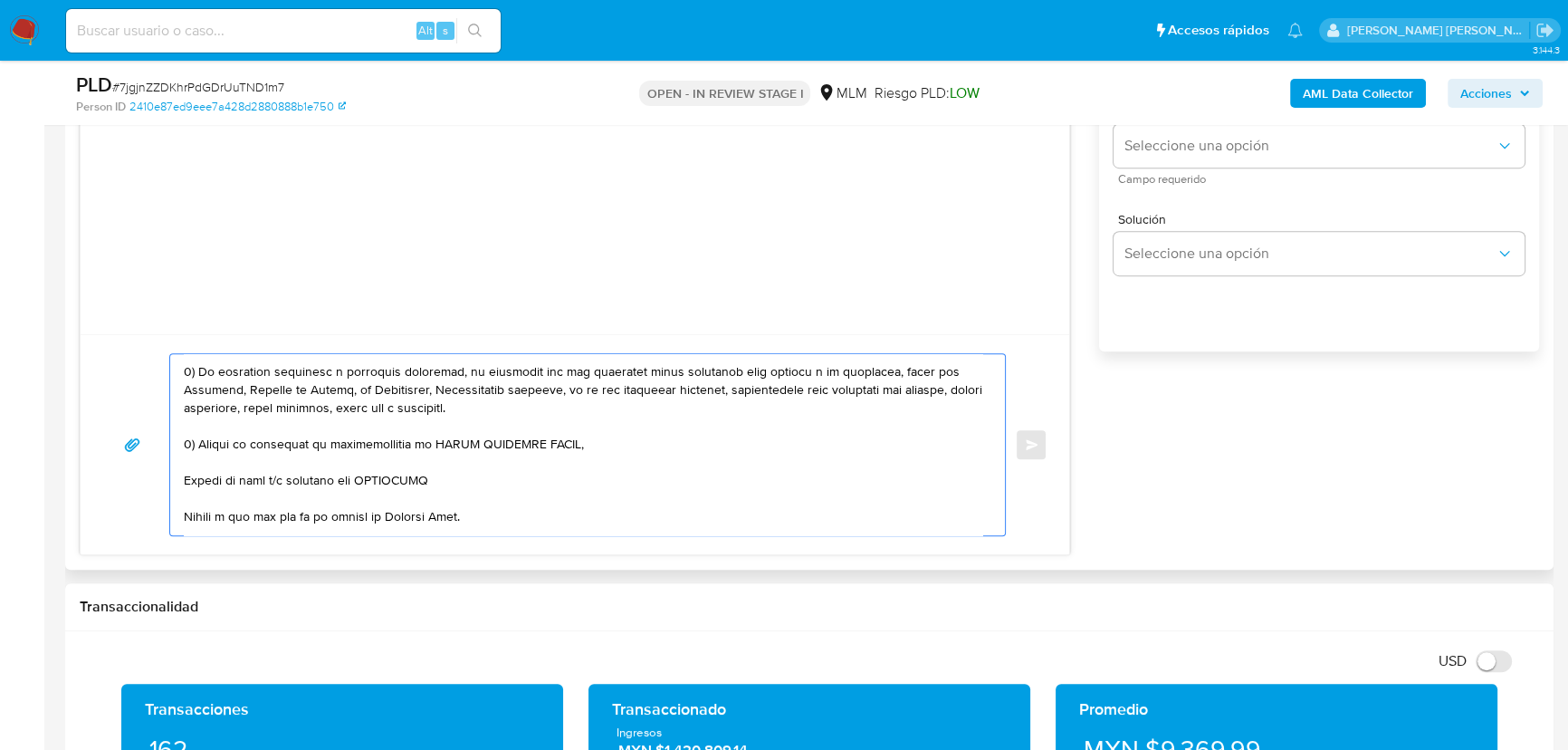 click at bounding box center (583, 445) 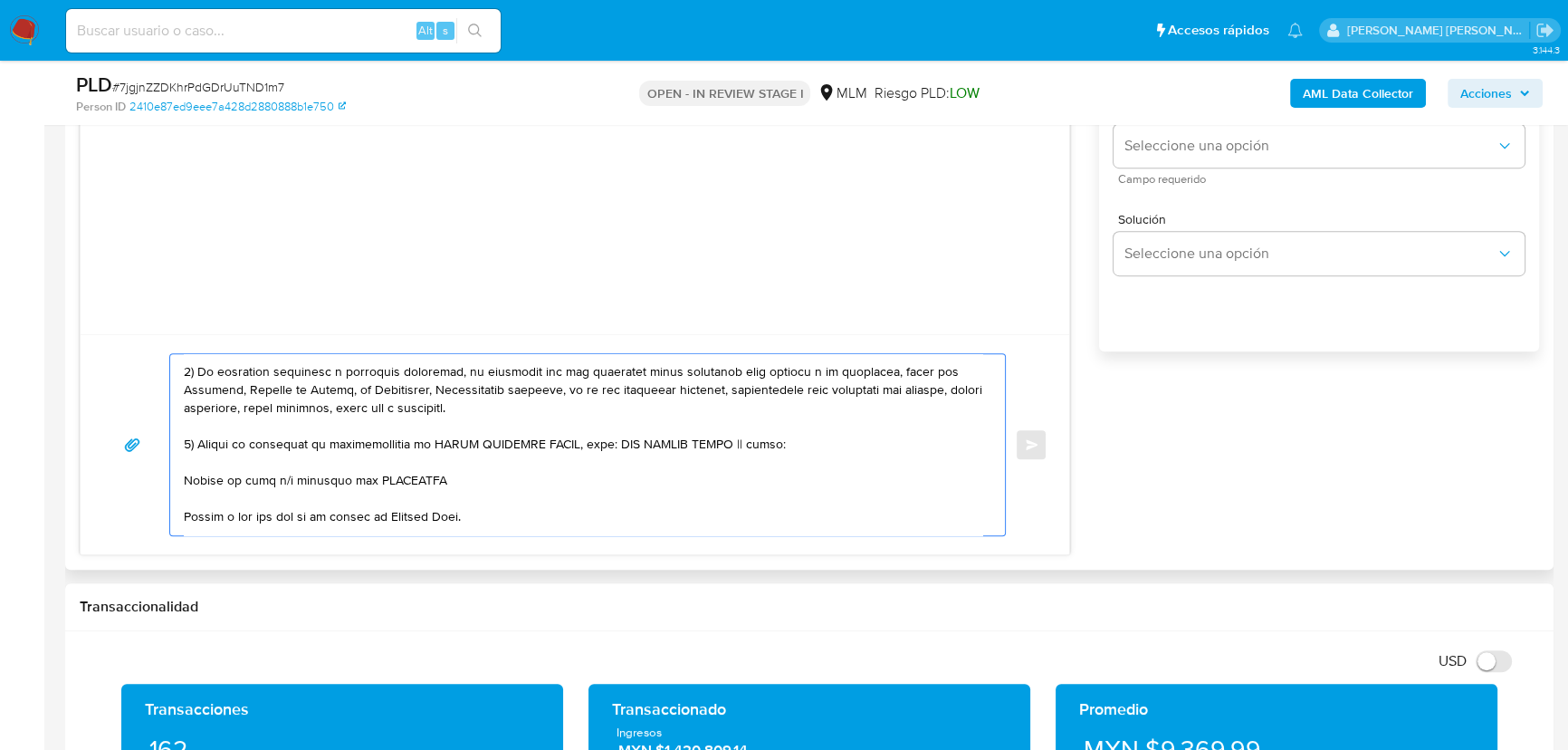 drag, startPoint x: 611, startPoint y: 442, endPoint x: 580, endPoint y: 441, distance: 31.0161 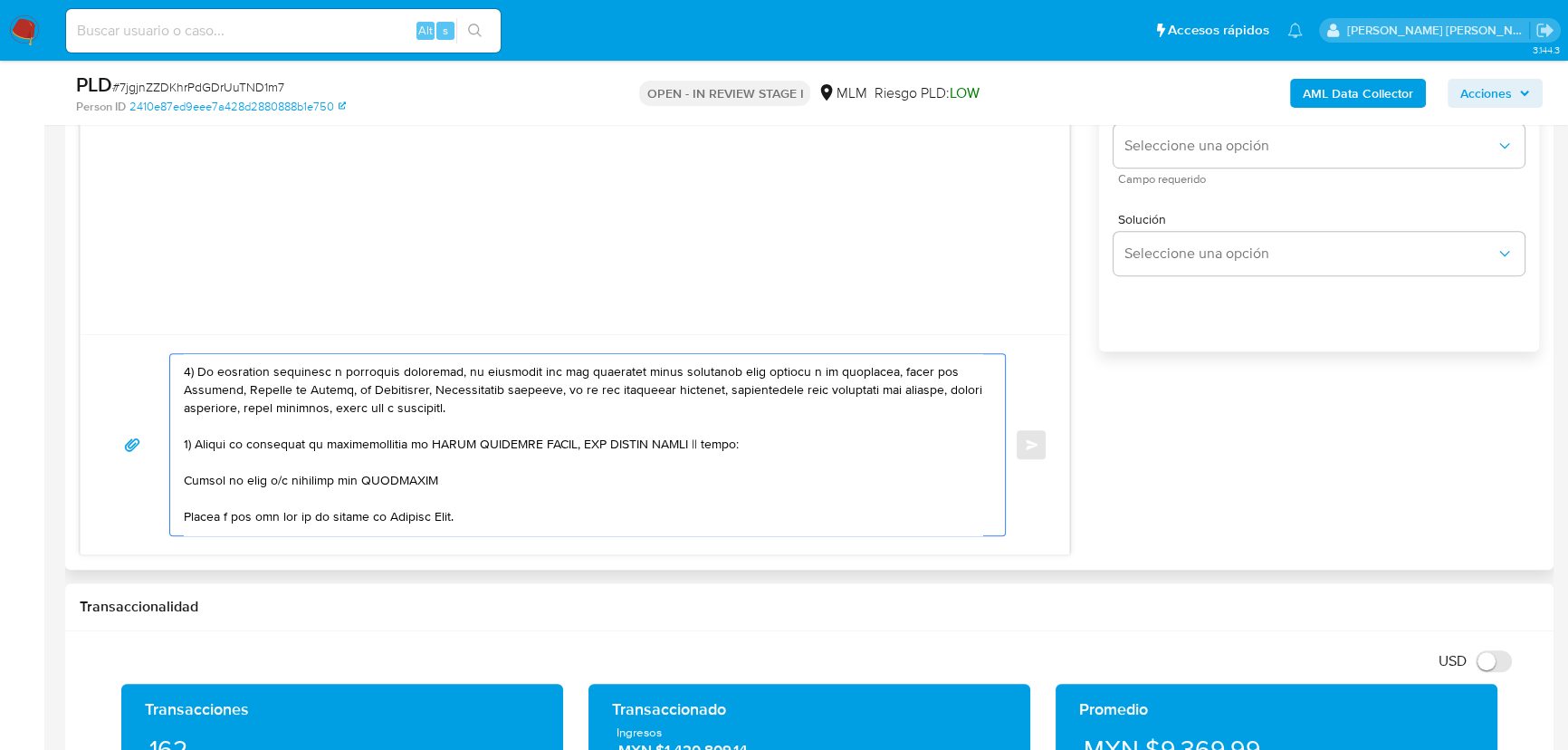 drag, startPoint x: 767, startPoint y: 441, endPoint x: 753, endPoint y: 442, distance: 14.035669 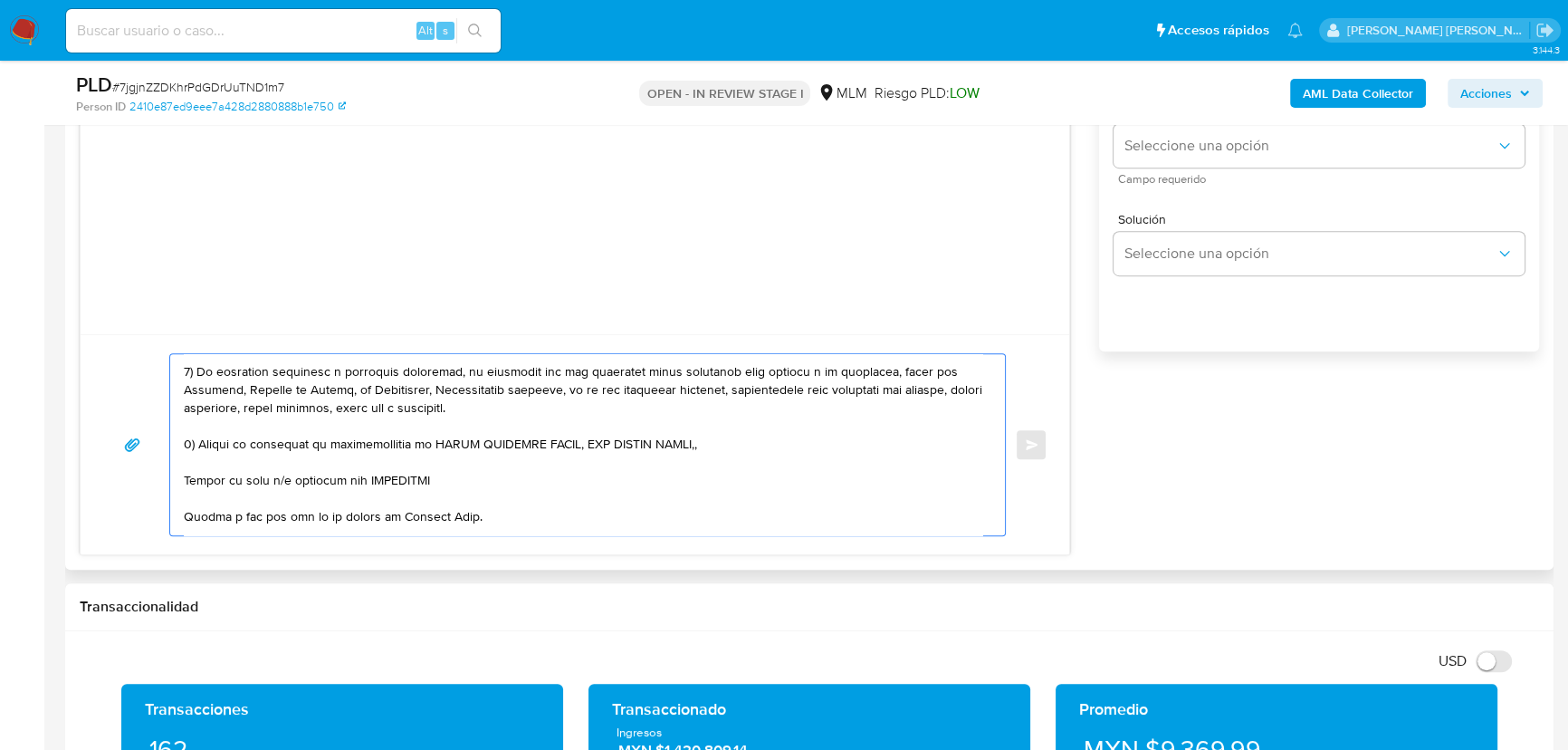 paste on "name: JONATHAN FURSZYFER DEL RIO || alias:" 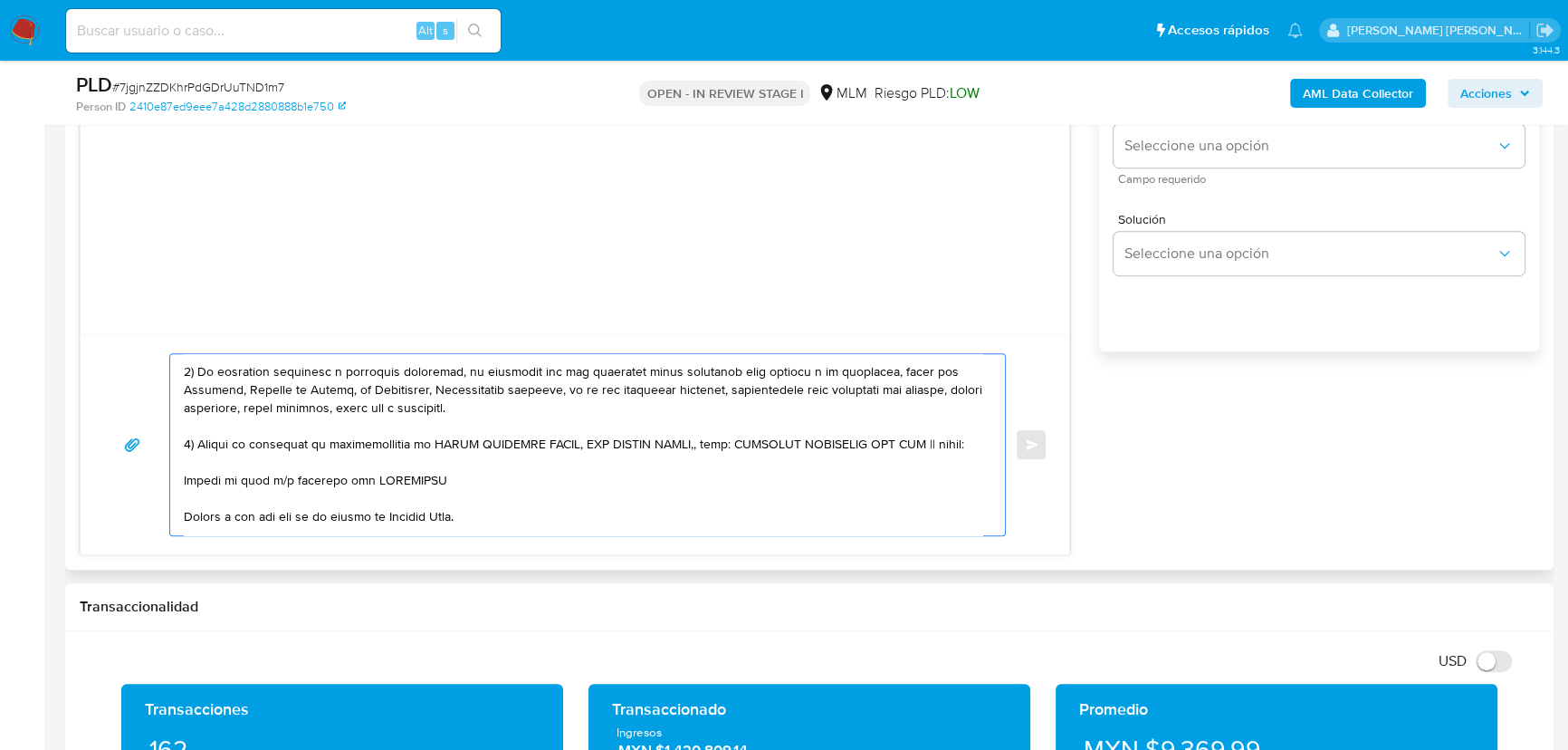 drag, startPoint x: 744, startPoint y: 441, endPoint x: 705, endPoint y: 443, distance: 39.051248 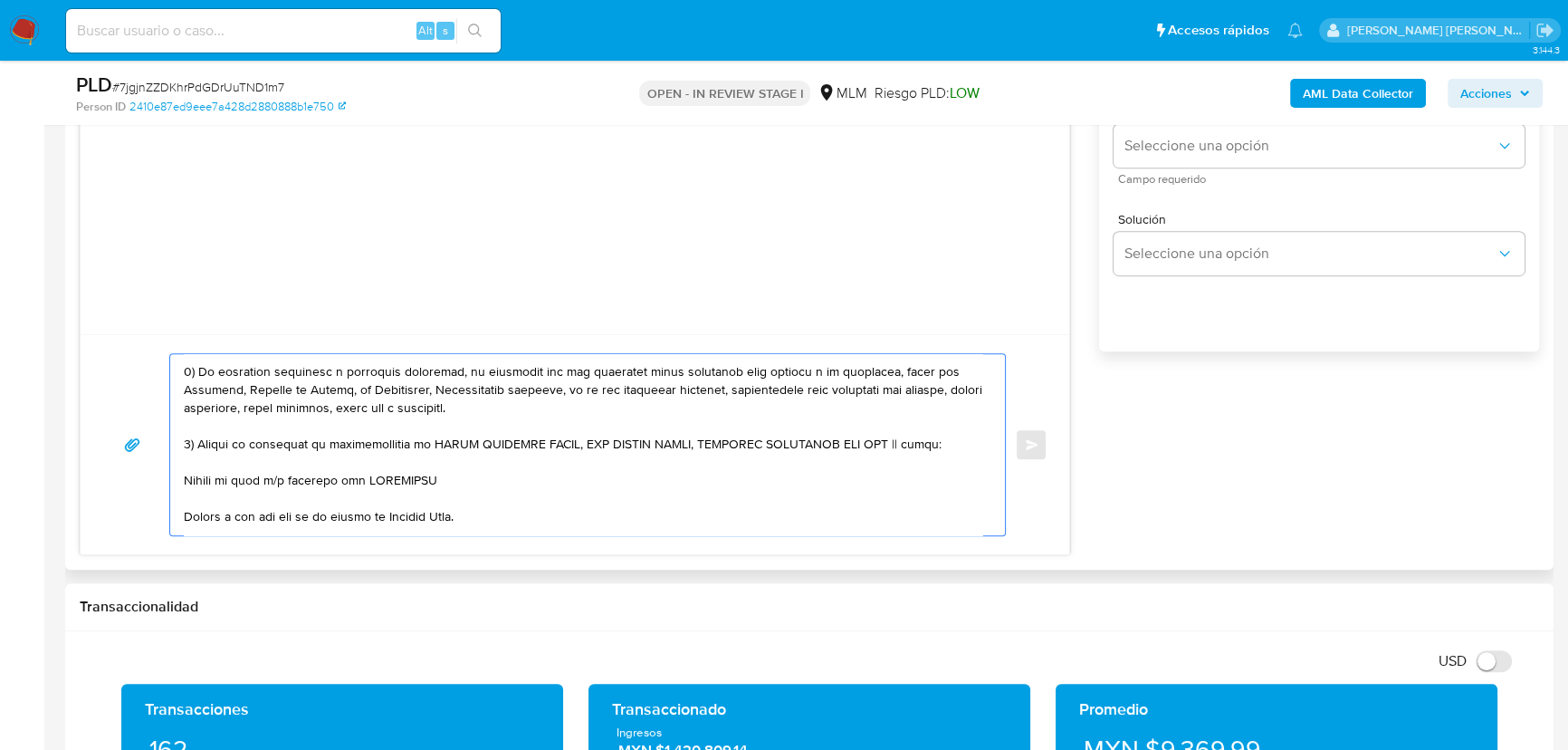 drag, startPoint x: 947, startPoint y: 447, endPoint x: 900, endPoint y: 442, distance: 47.26521 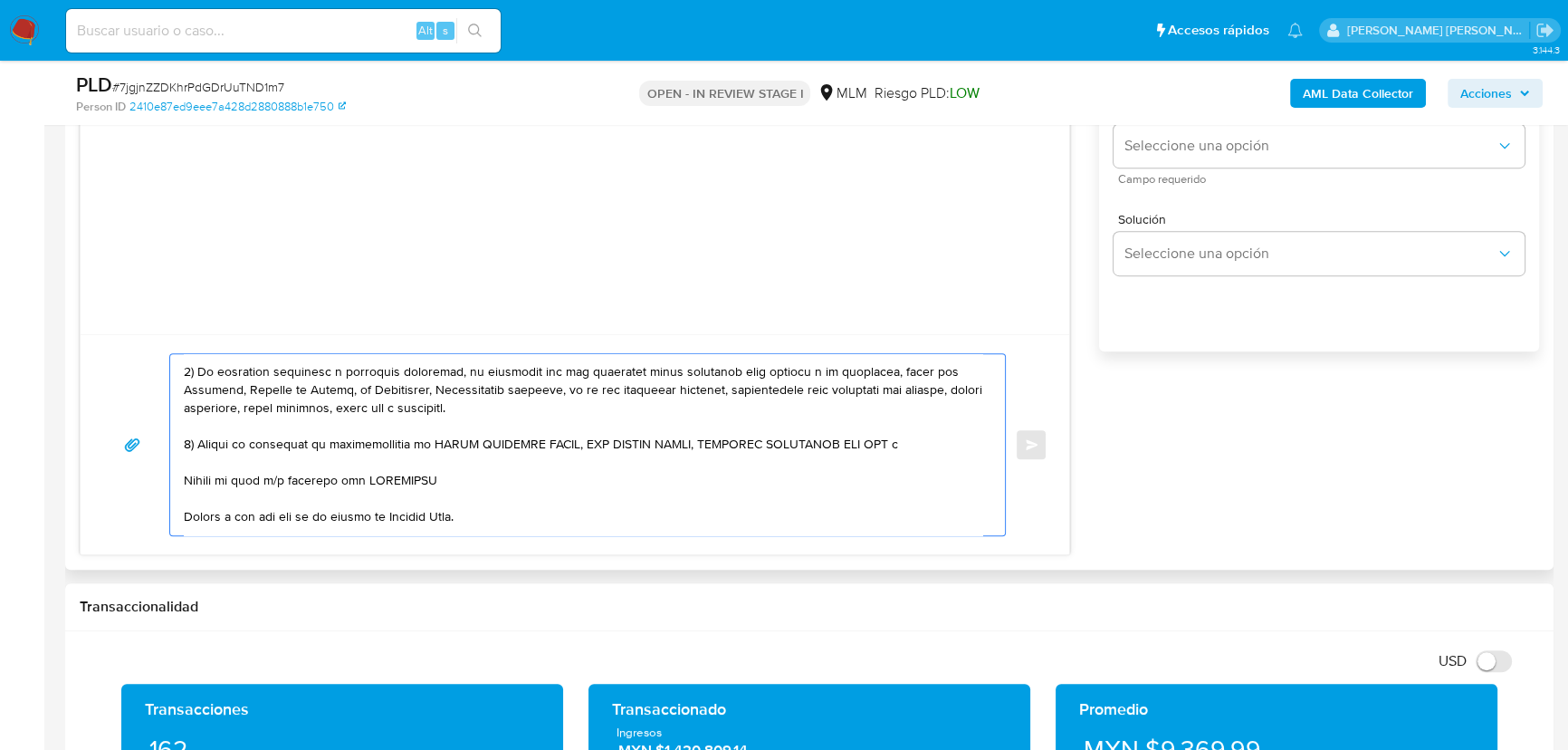 paste on "Abraham Linder Levy" 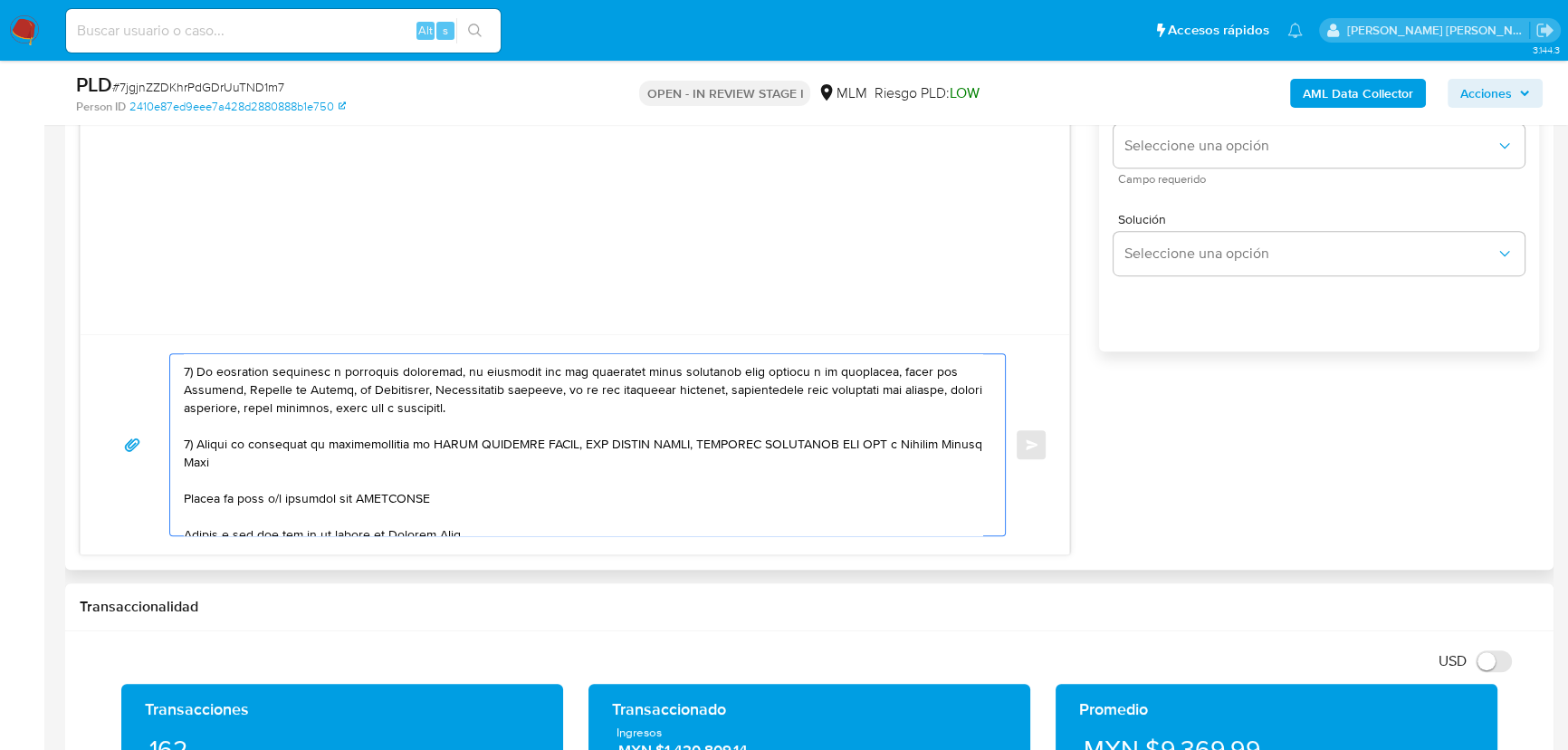 drag, startPoint x: 906, startPoint y: 444, endPoint x: 958, endPoint y: 445, distance: 52.00961 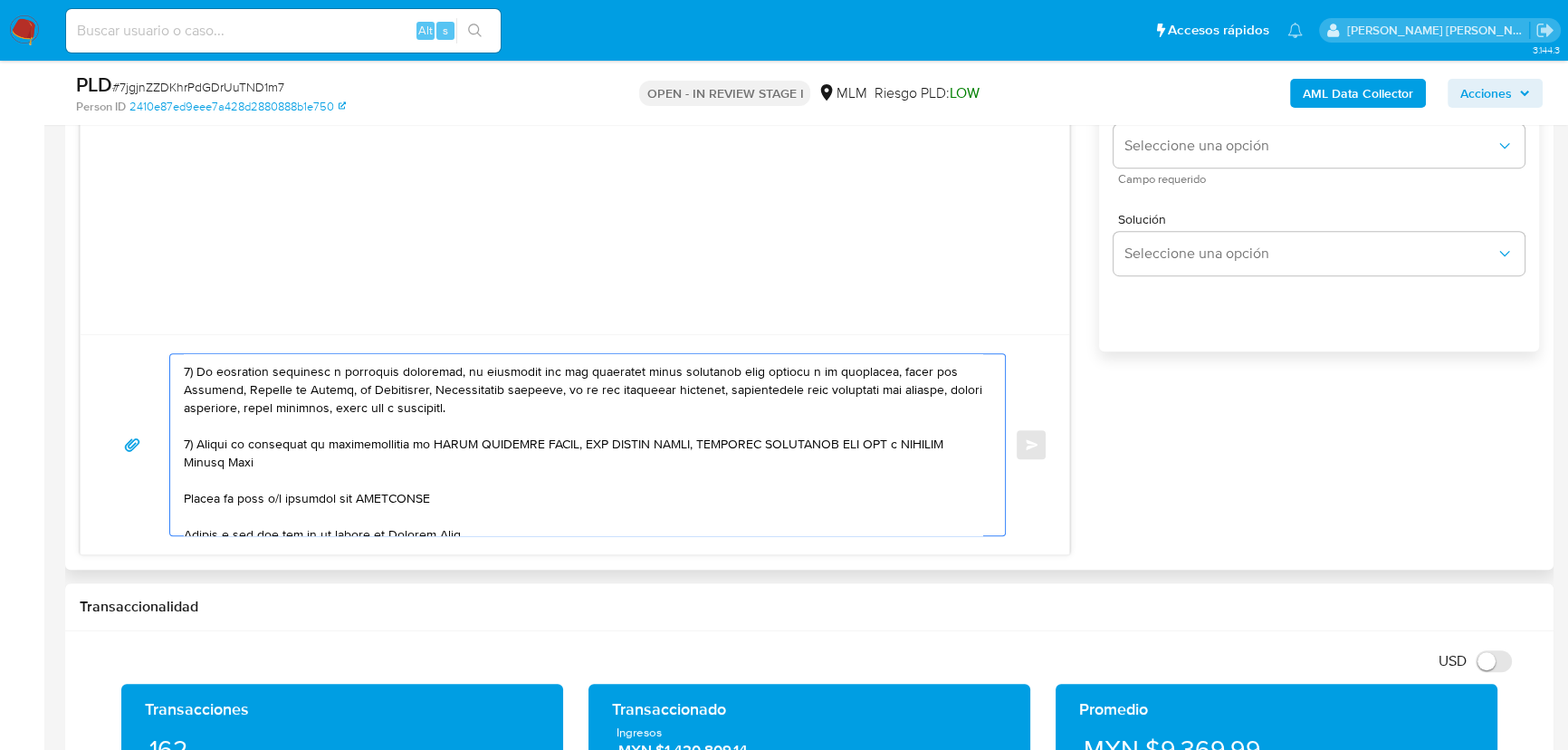 drag, startPoint x: 349, startPoint y: 456, endPoint x: 162, endPoint y: 457, distance: 187.00267 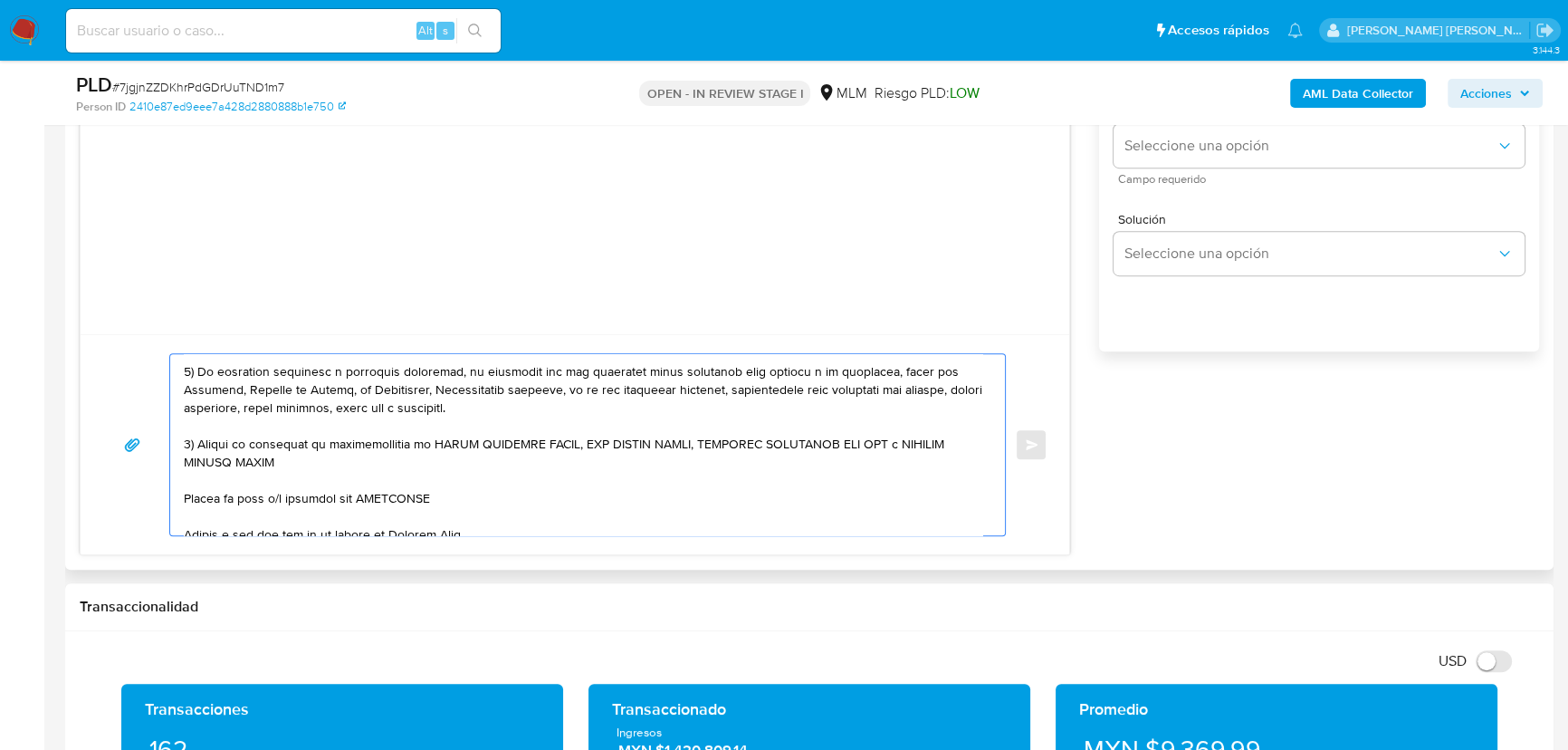 click at bounding box center [583, 445] 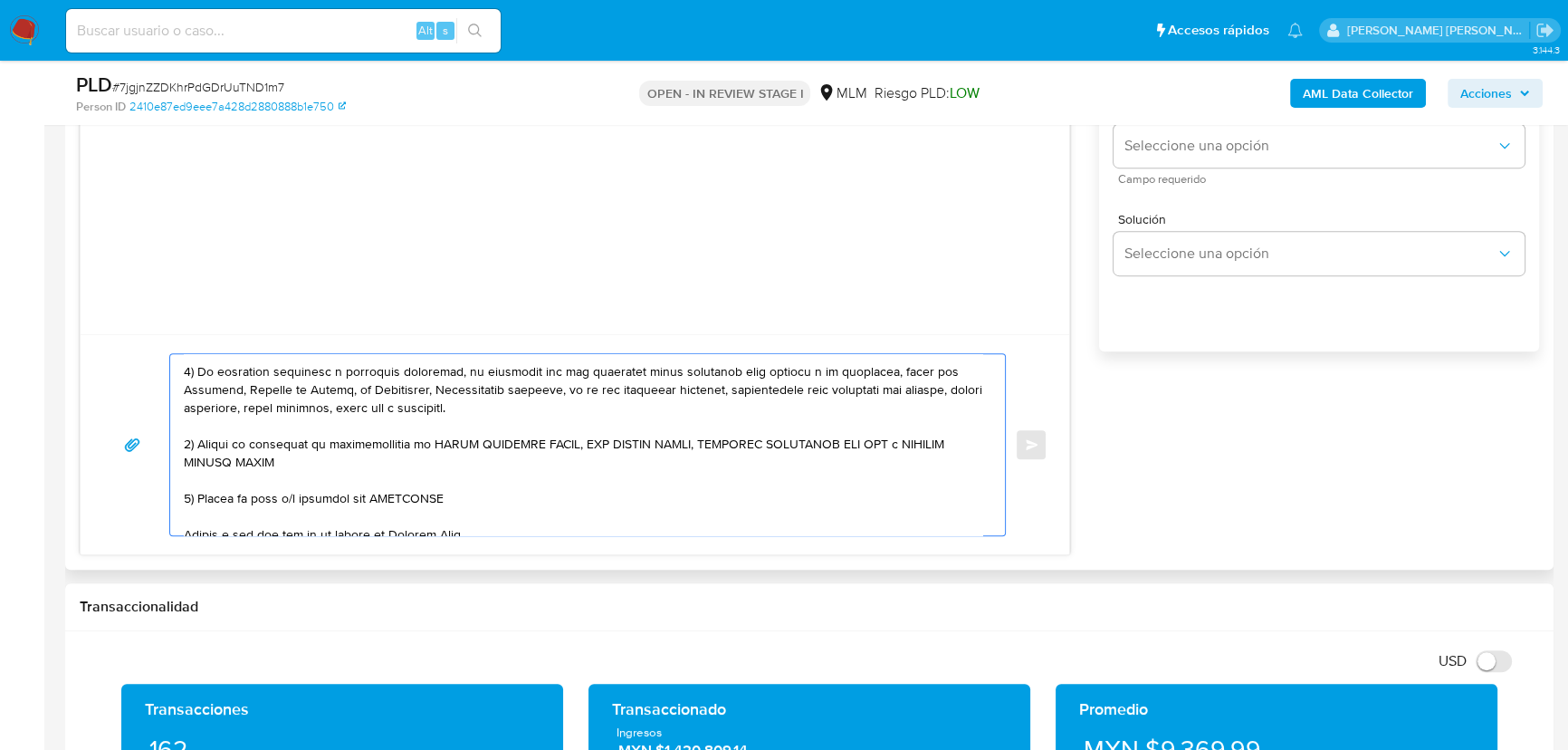 click at bounding box center [583, 445] 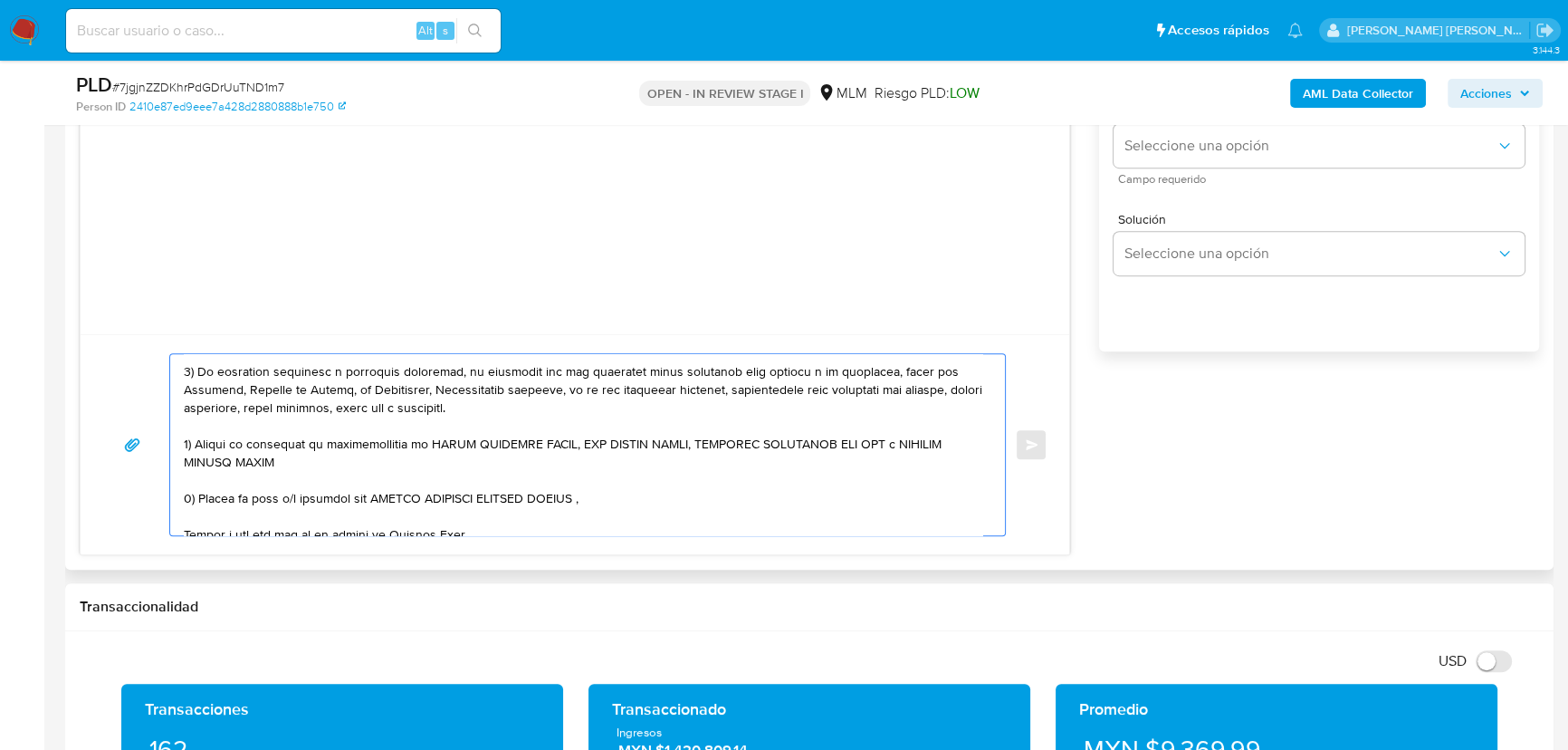 paste on "SANDRA BERENICE MOREIDA ZUNIGA" 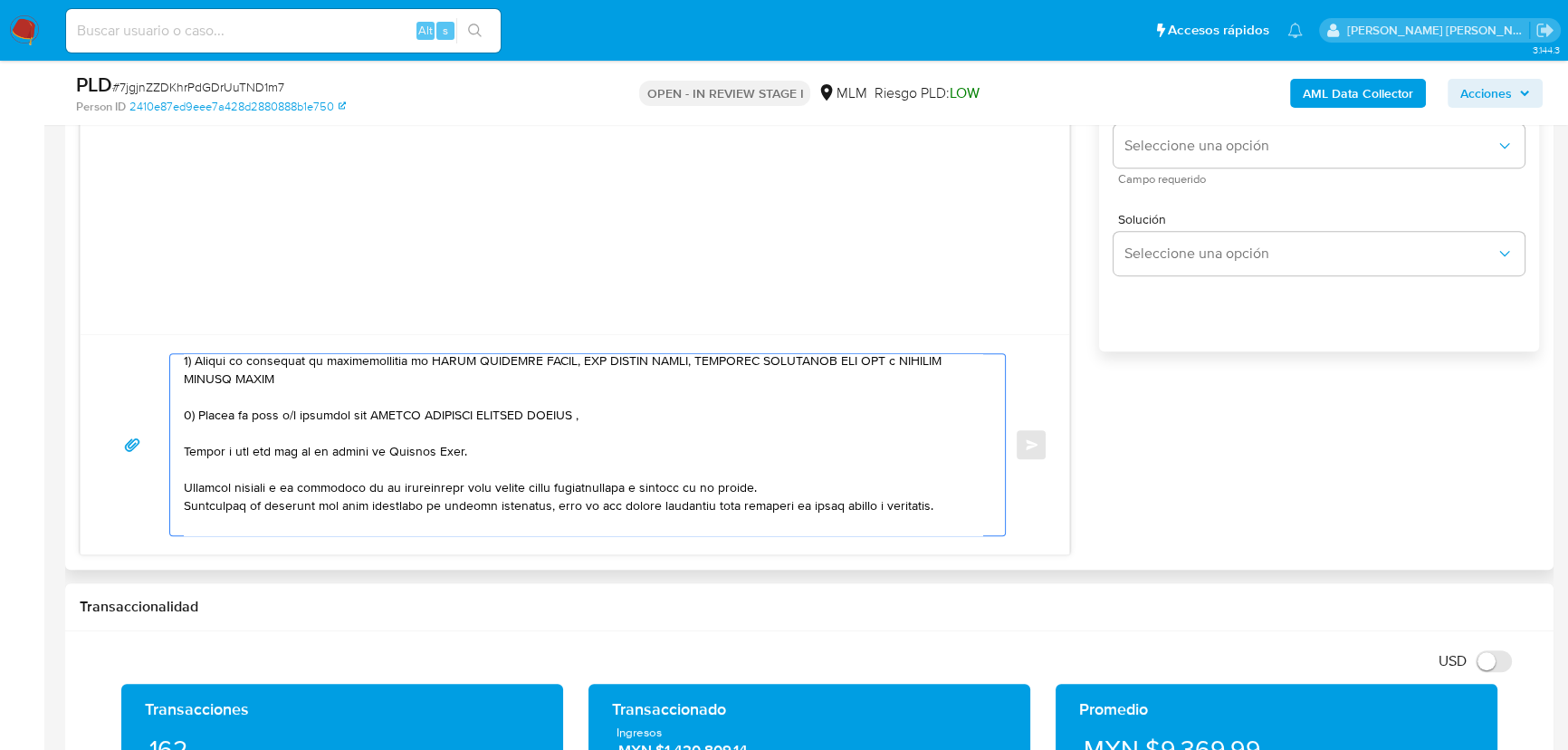 scroll, scrollTop: 202, scrollLeft: 0, axis: vertical 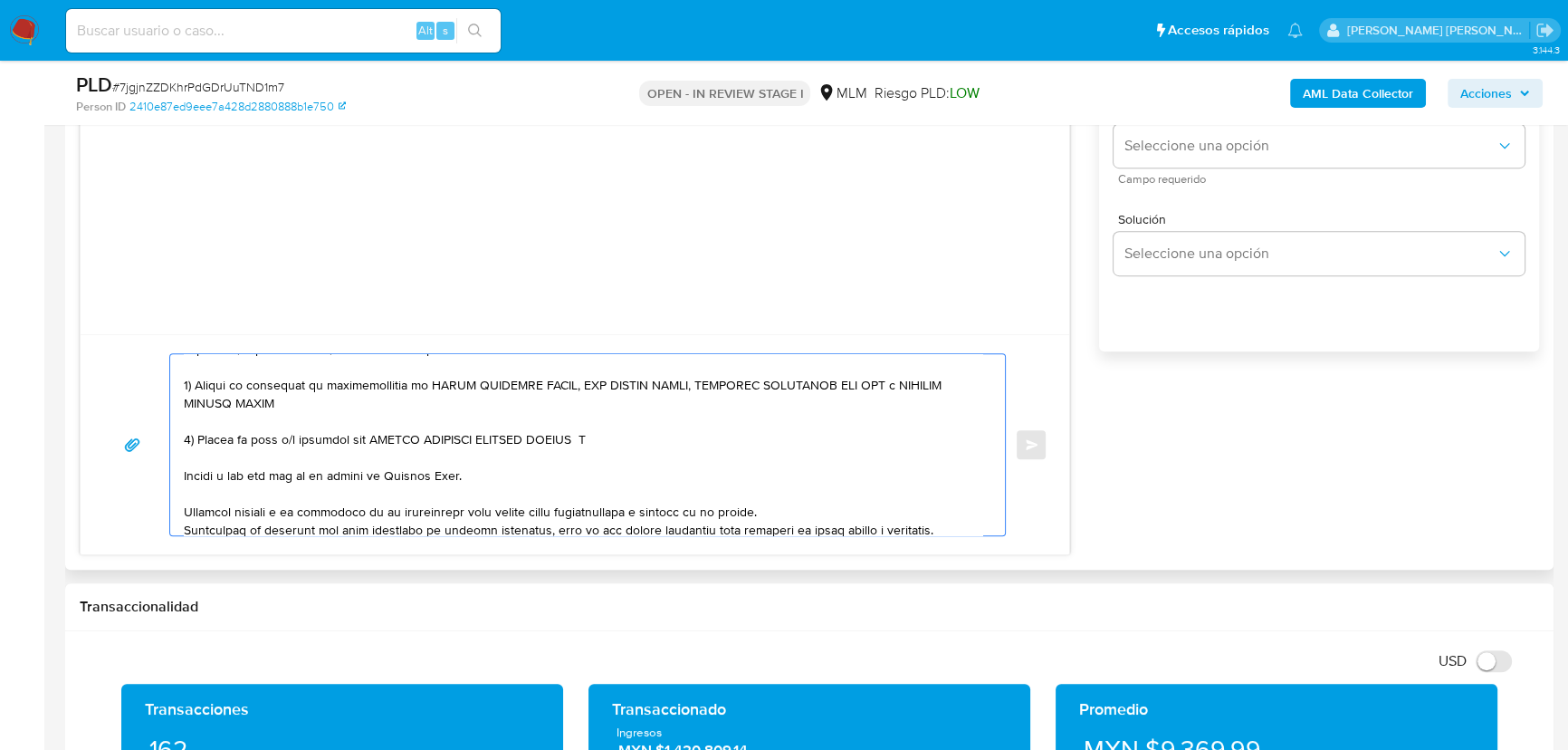 paste on "DANIEL REY ZERMENO SANCHEZ" 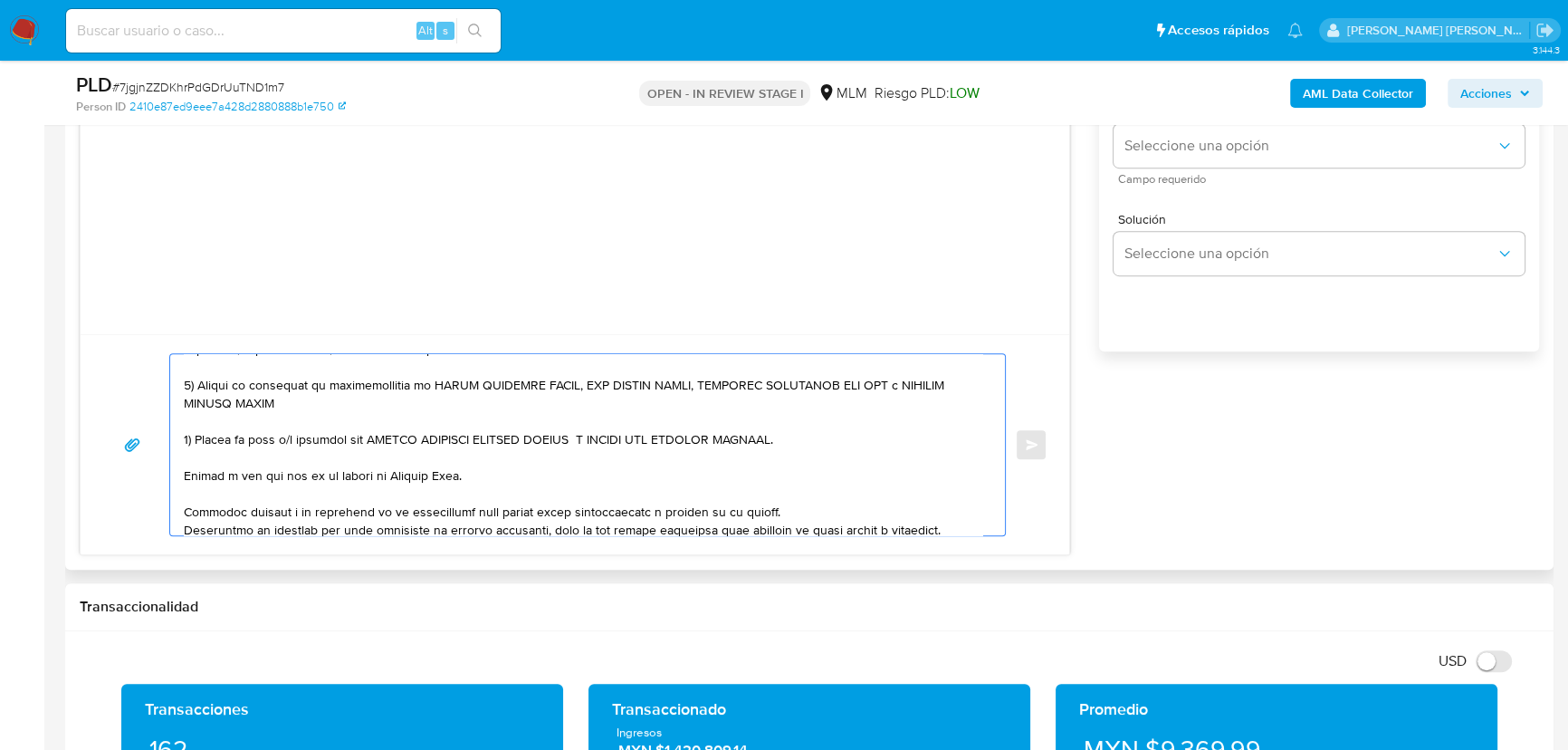 click at bounding box center [583, 445] 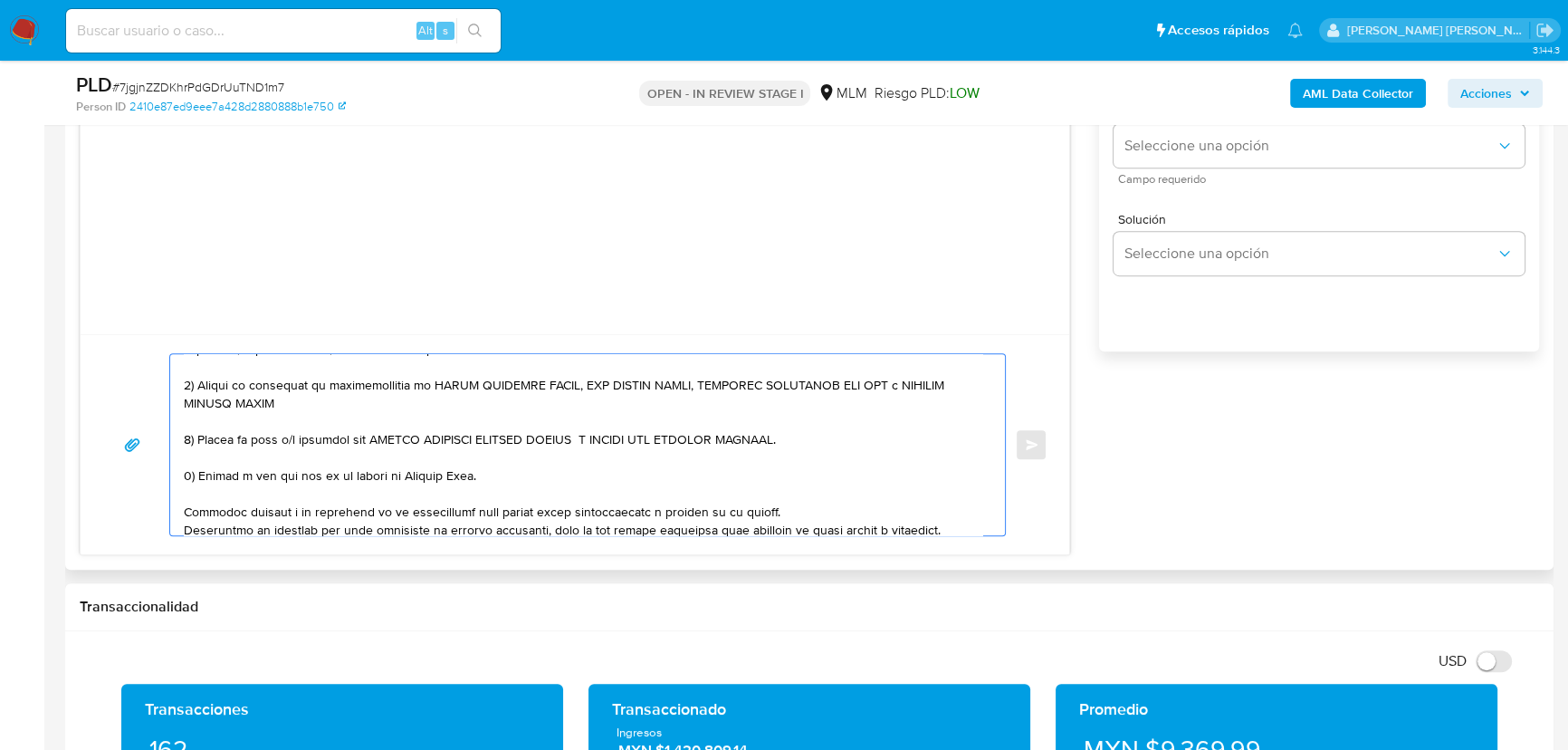 type on "Estimado Moshe,
Te comunicamos que se ha identificado un cambio en el uso habitual de tu cuenta, por lo que  de acuerdo con las políticas de control de Mercado Pago, al ser una entidad regulada debemos llevar a cabo un proceso de actualización de tu información y verificación para garantizar la seguridad de tu cuenta.
Por lo anterior, es necesario que nos compartas la siguiente información en un plazo no mayor a 5 días:
1) Tu actividad económica u ocupación principal, es necesario que nos compartas algún documento como soporte a tu respuesta, puede ser Facturas, Recibos de Nómina, de Honorarios, Comprobantes fiscales, si es una actividad informal, proporcionar giro económico del negocio, nombre comercial, redes sociales, sitio web y ubicación.
2) Motivo de recepción de transferencias de DAVID ZEITOUNE TASHE, LEA NACACH CHAYO, JONATHAN FURSZYFER DEL RIO y ABRAHAM LINDER LEYVY
3) Motivo de pago y/o relación con SANDRA BERENICE MOREIDA ZUNIGA  Y DANIEL REY ZERMENO SANCHEZ.
4) Motivo o fin del uso de t..." 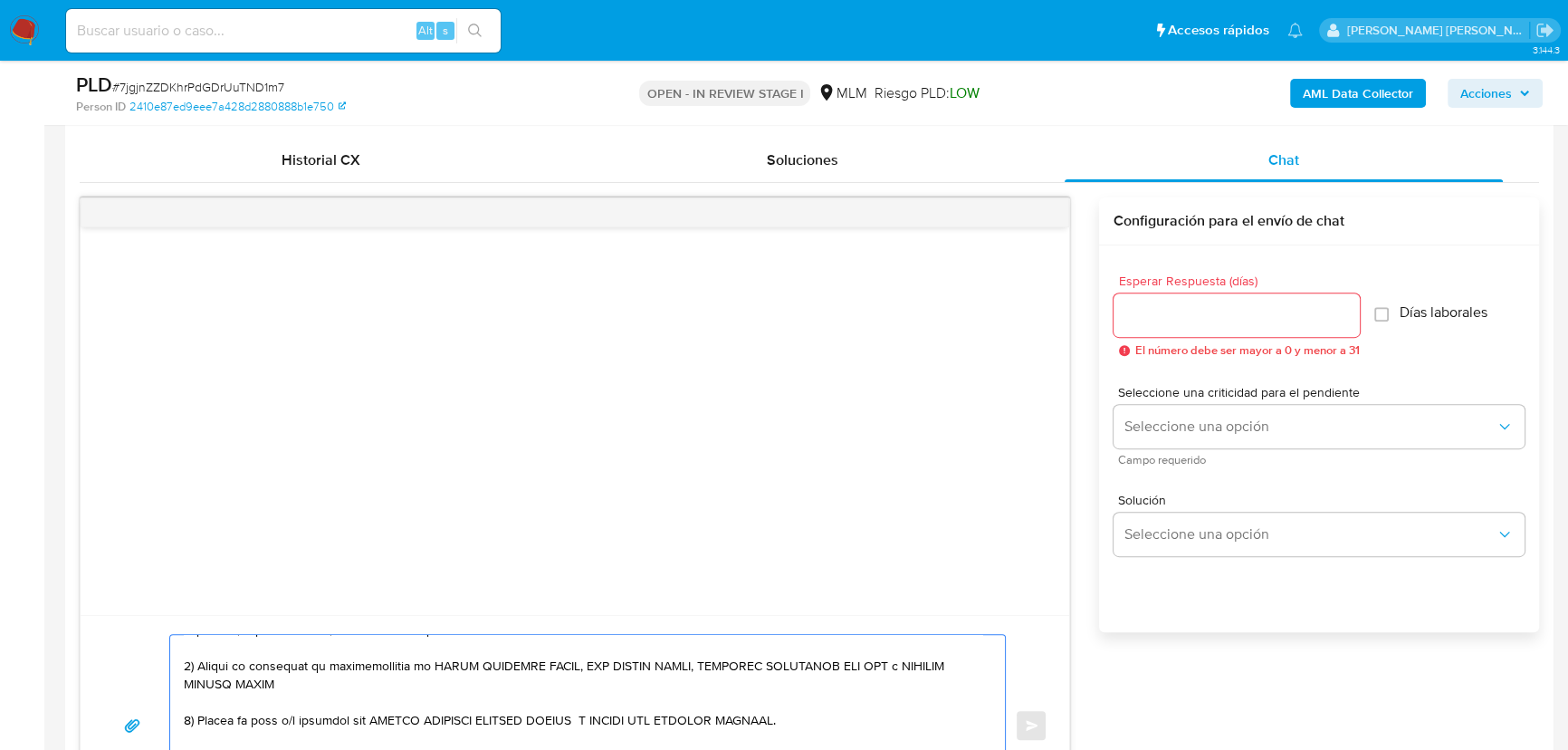 scroll, scrollTop: 823, scrollLeft: 0, axis: vertical 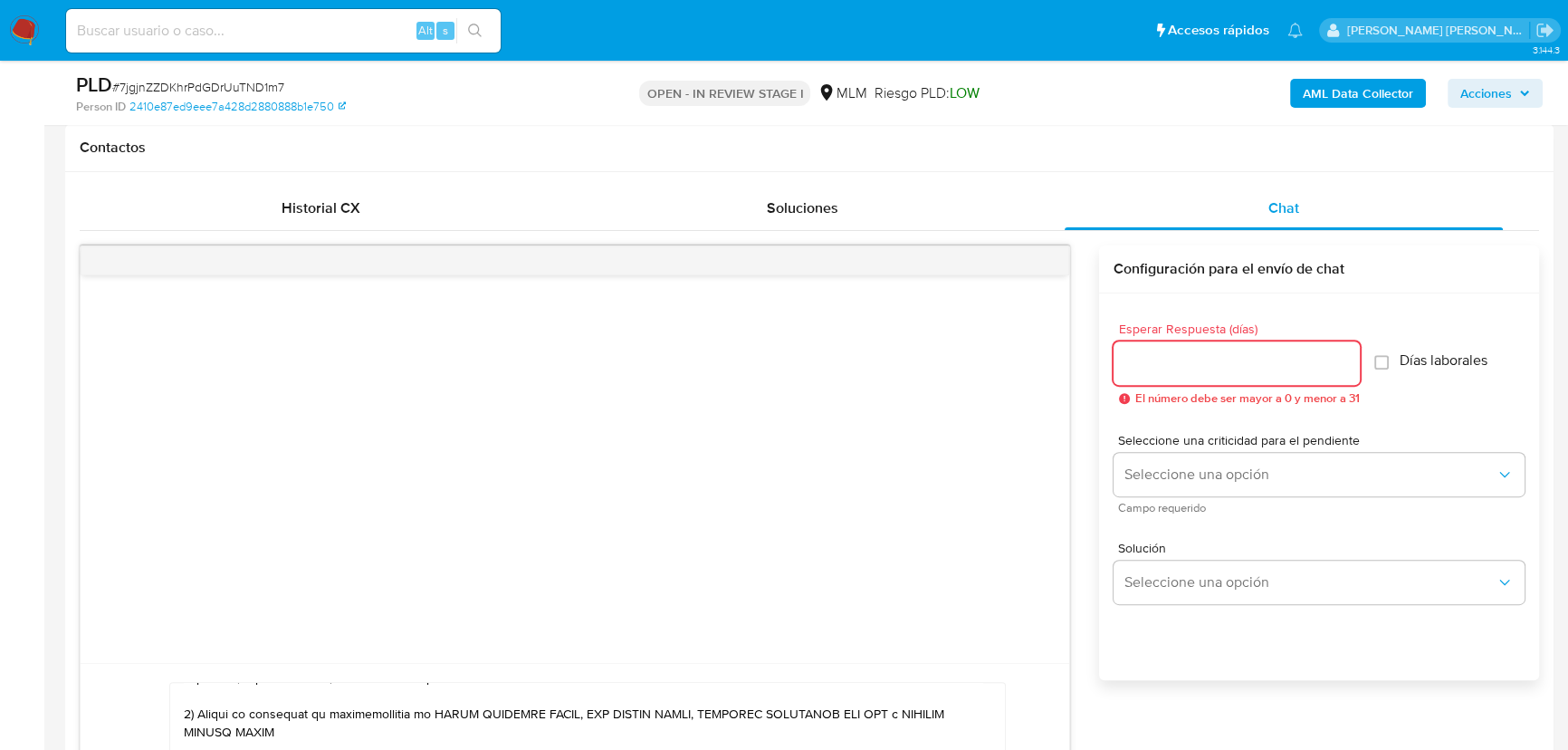 click on "Esperar Respuesta (días)" at bounding box center [1237, 363] 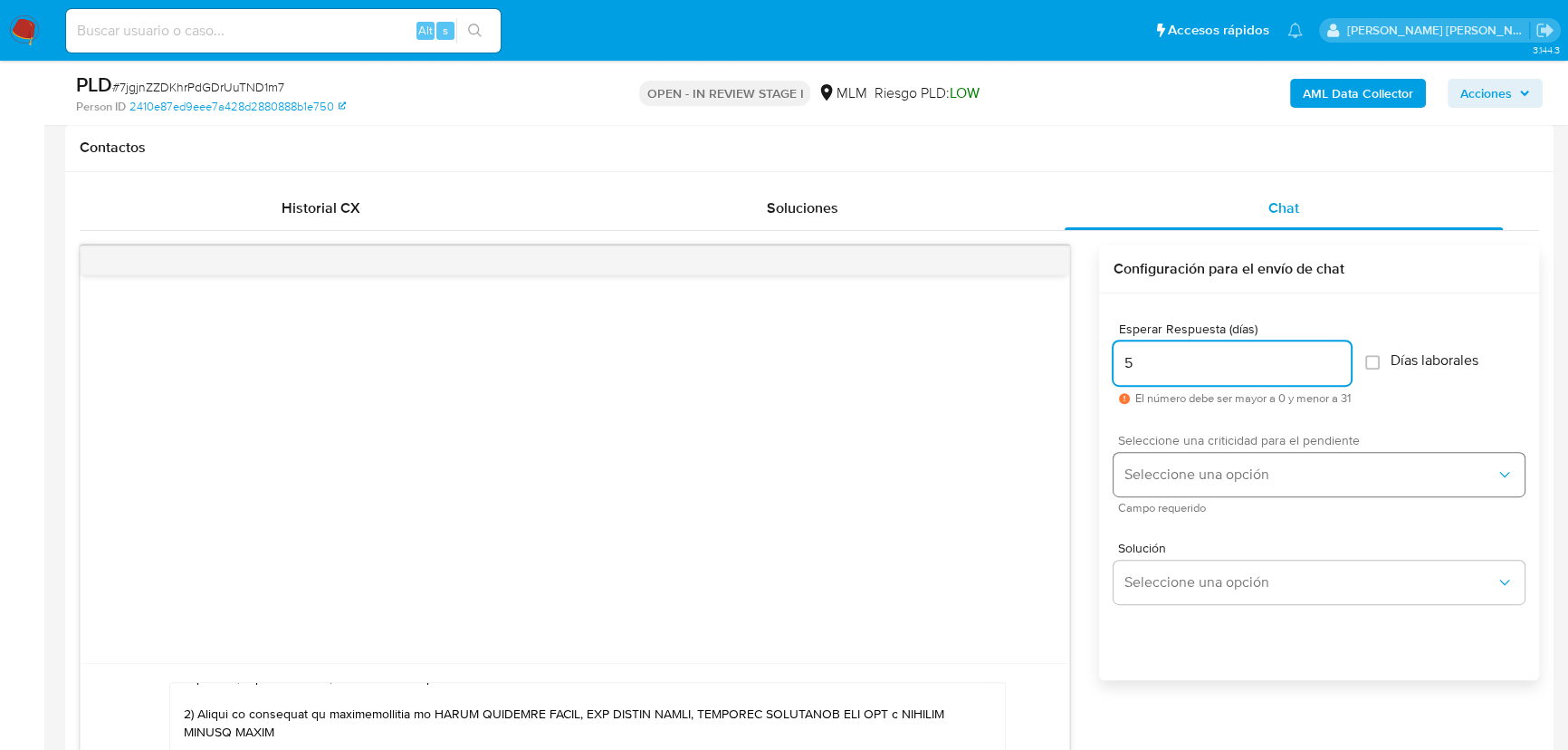 type on "5" 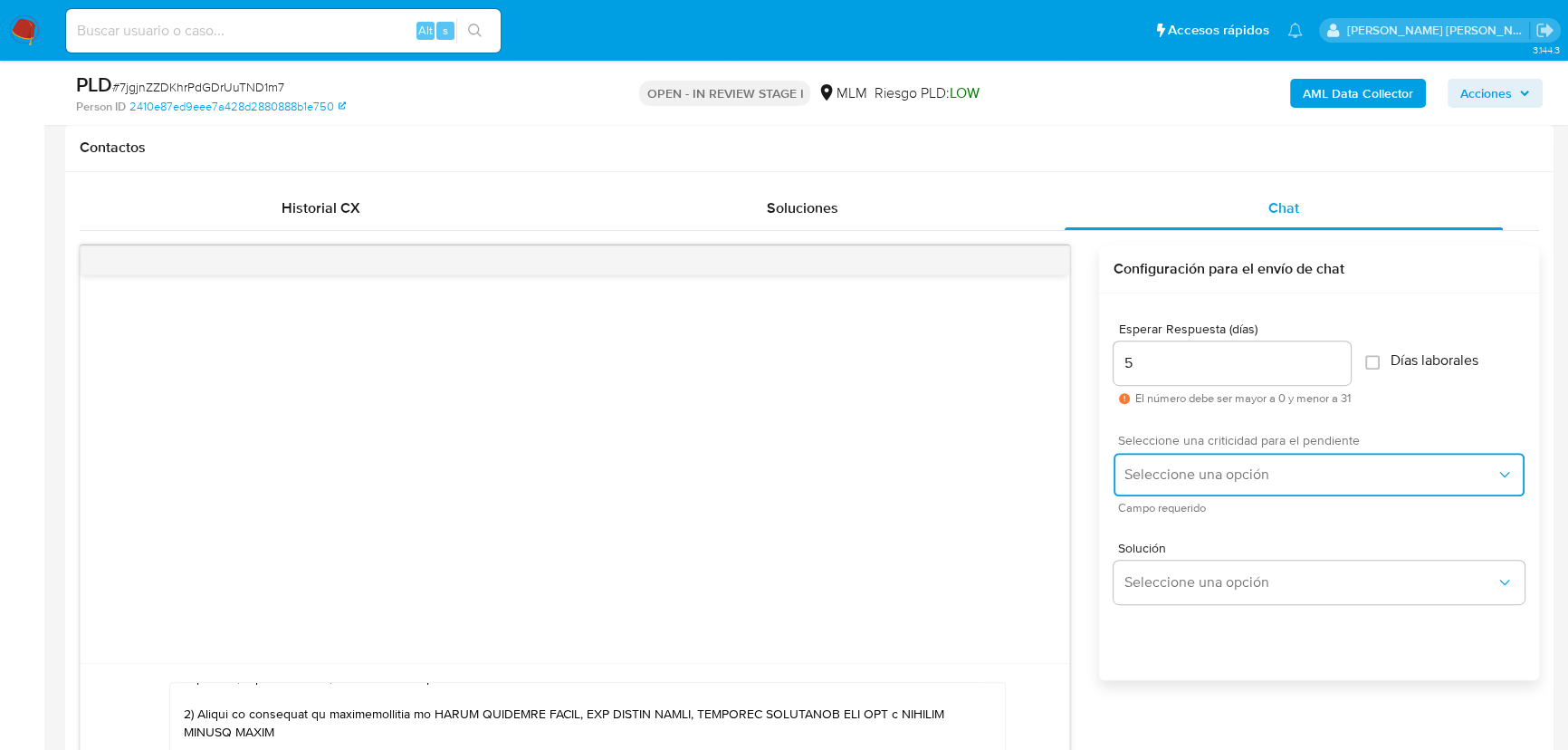 click on "Seleccione una opción" at bounding box center (1310, 475) 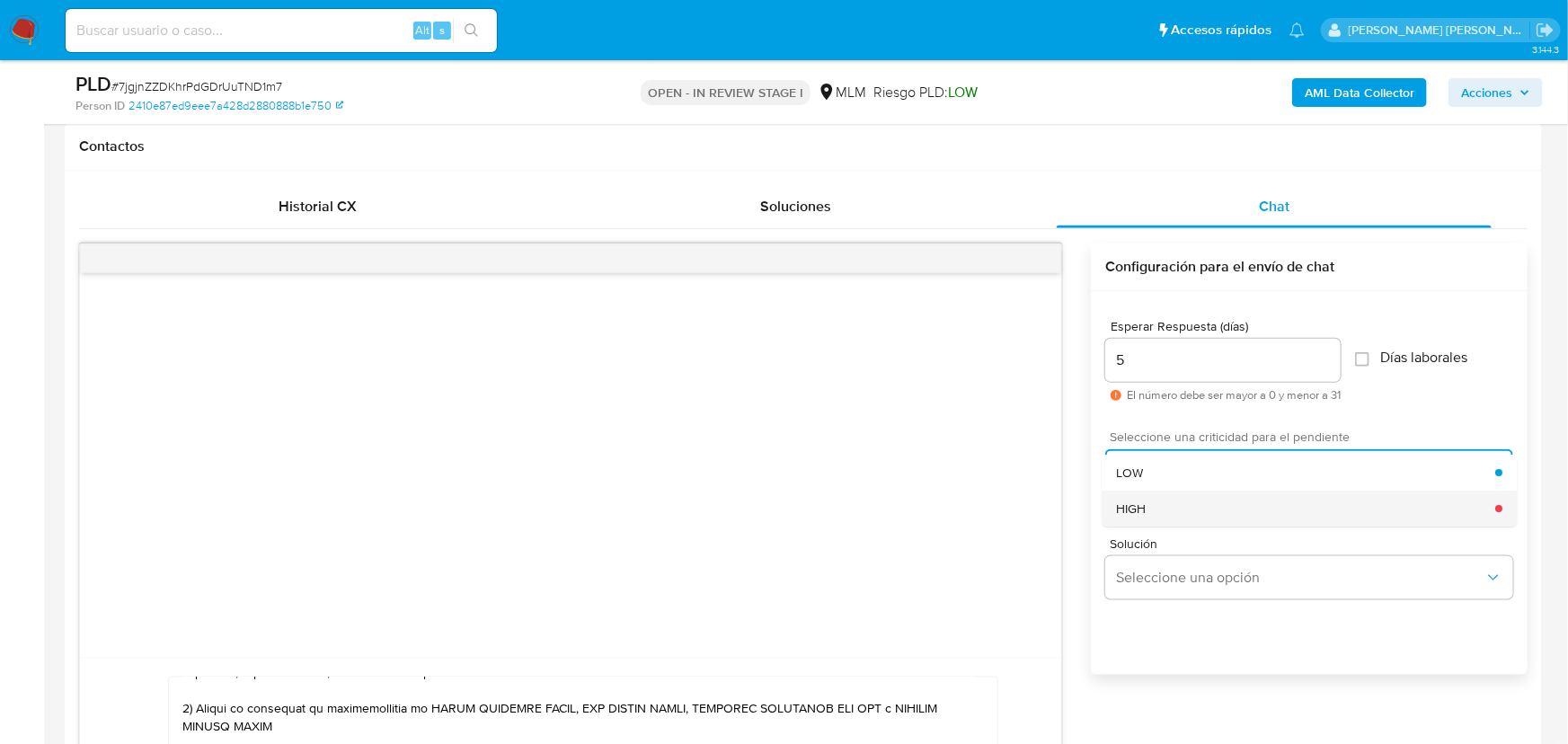click on "HIGH" at bounding box center (1130, 509) 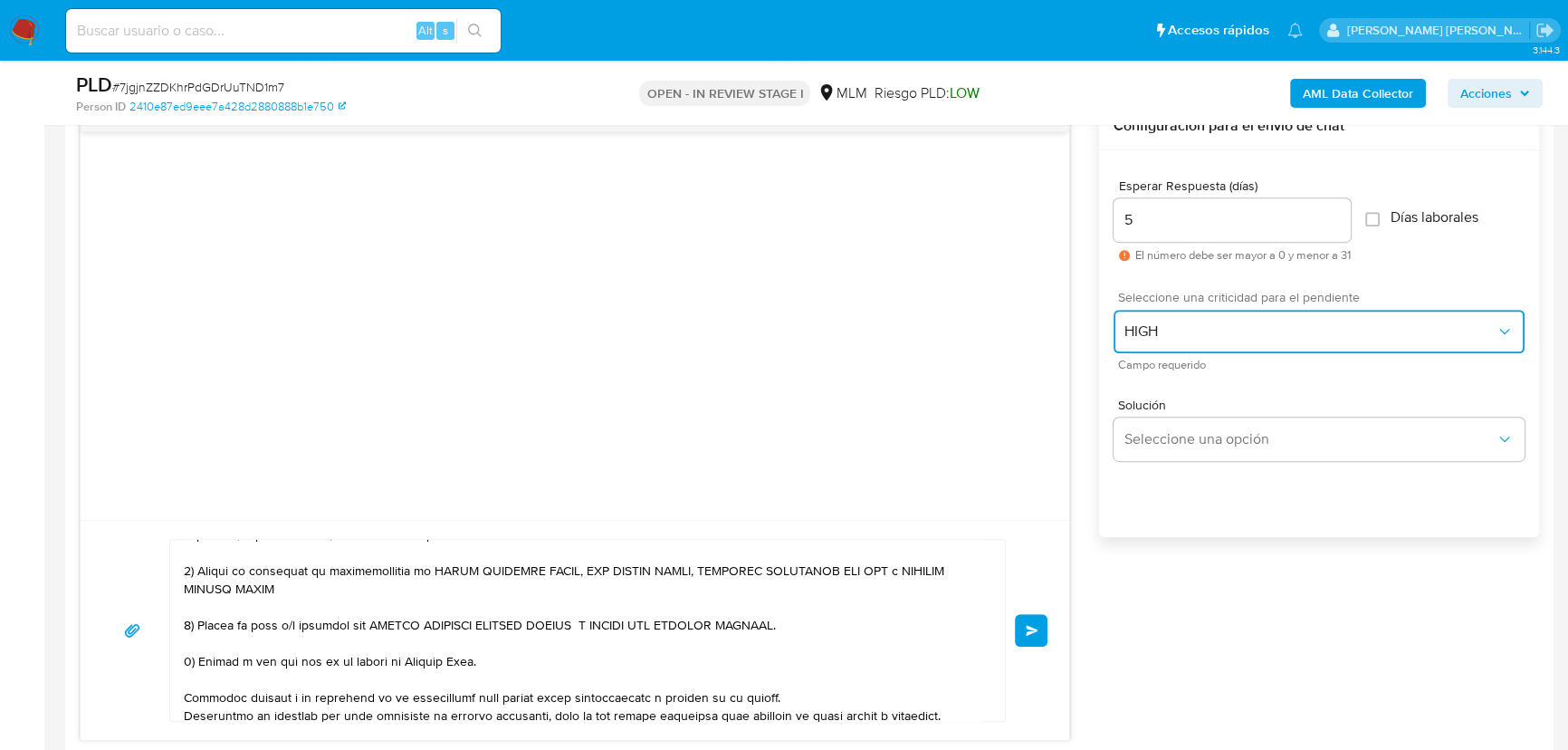 scroll, scrollTop: 1152, scrollLeft: 0, axis: vertical 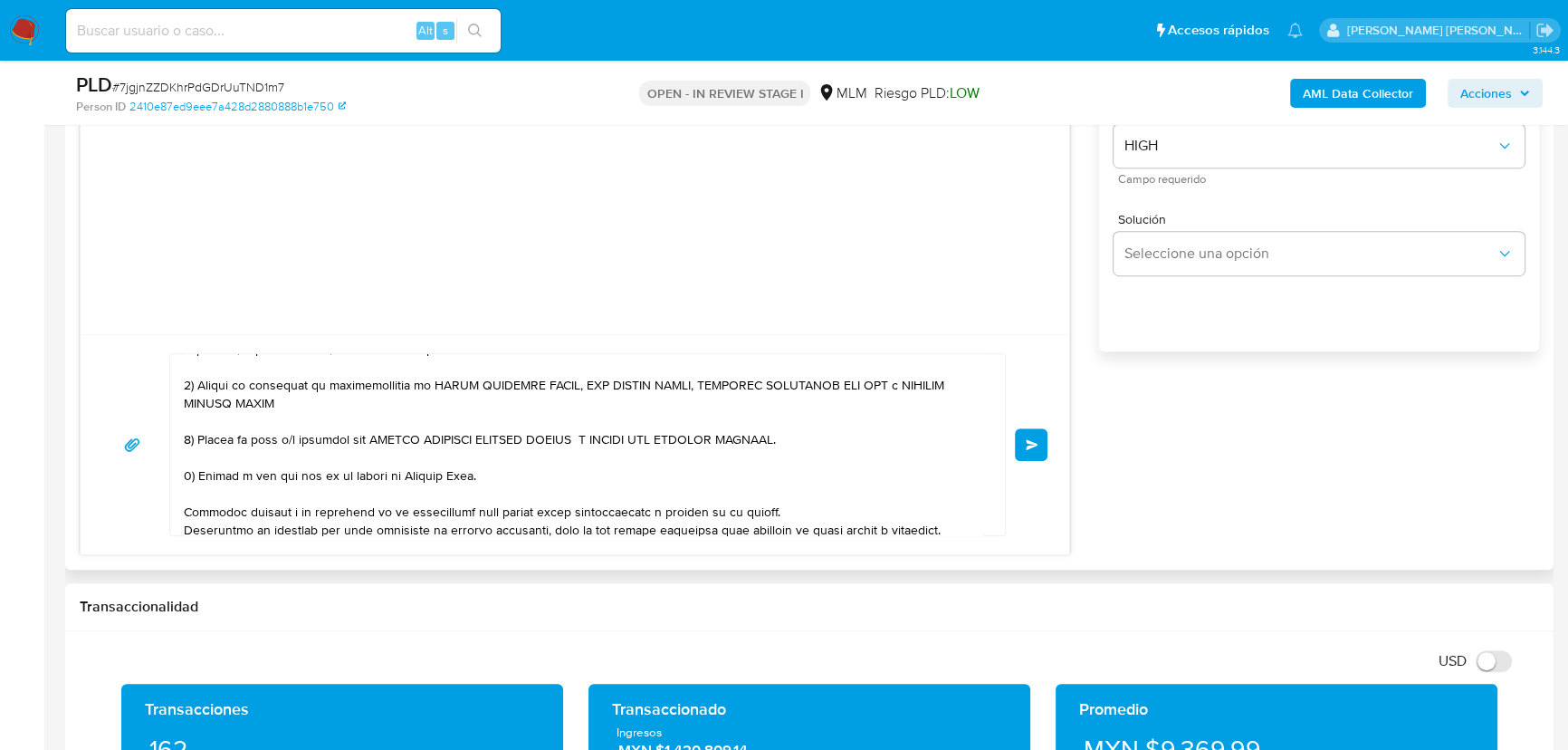 click on "Enviar" at bounding box center (1031, 445) 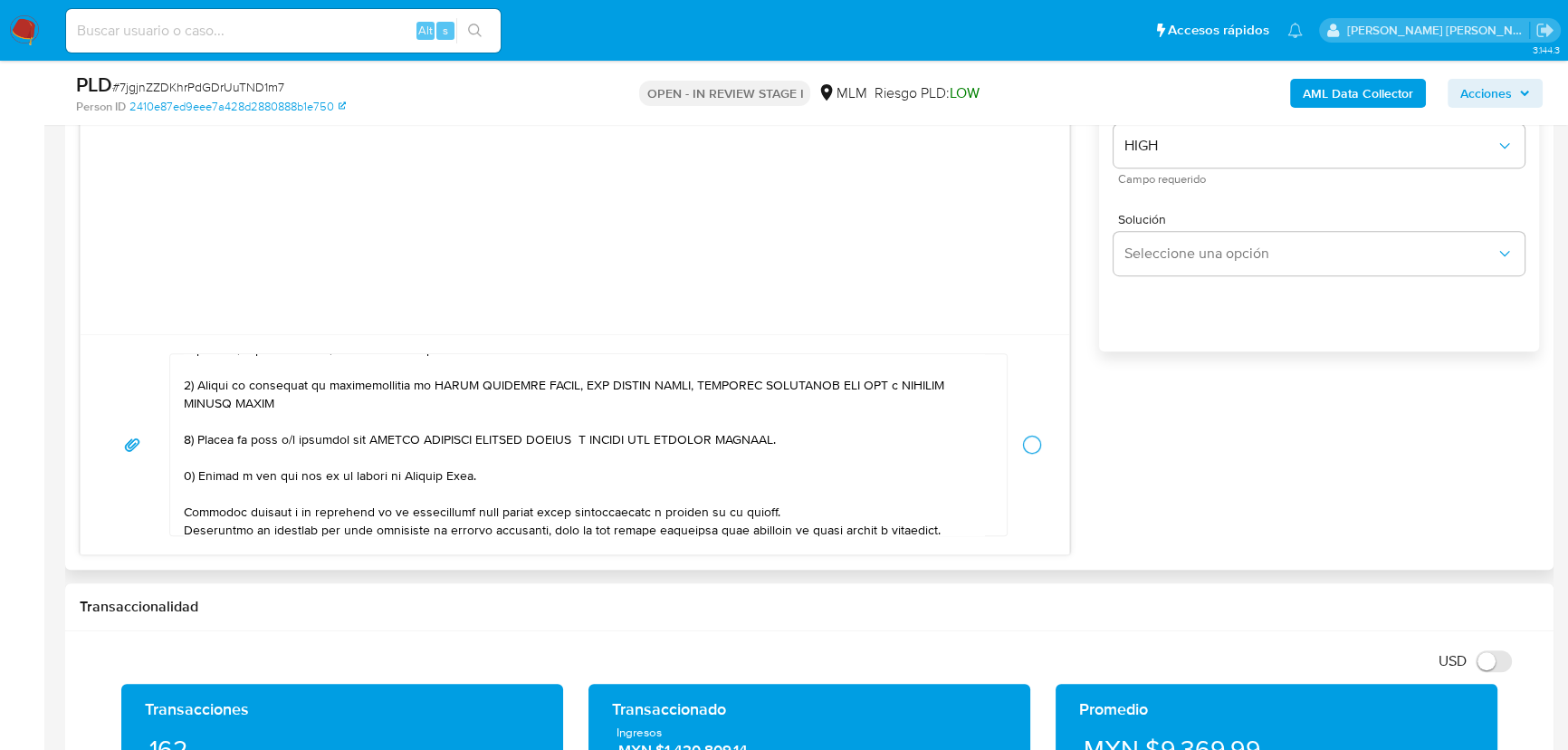 type 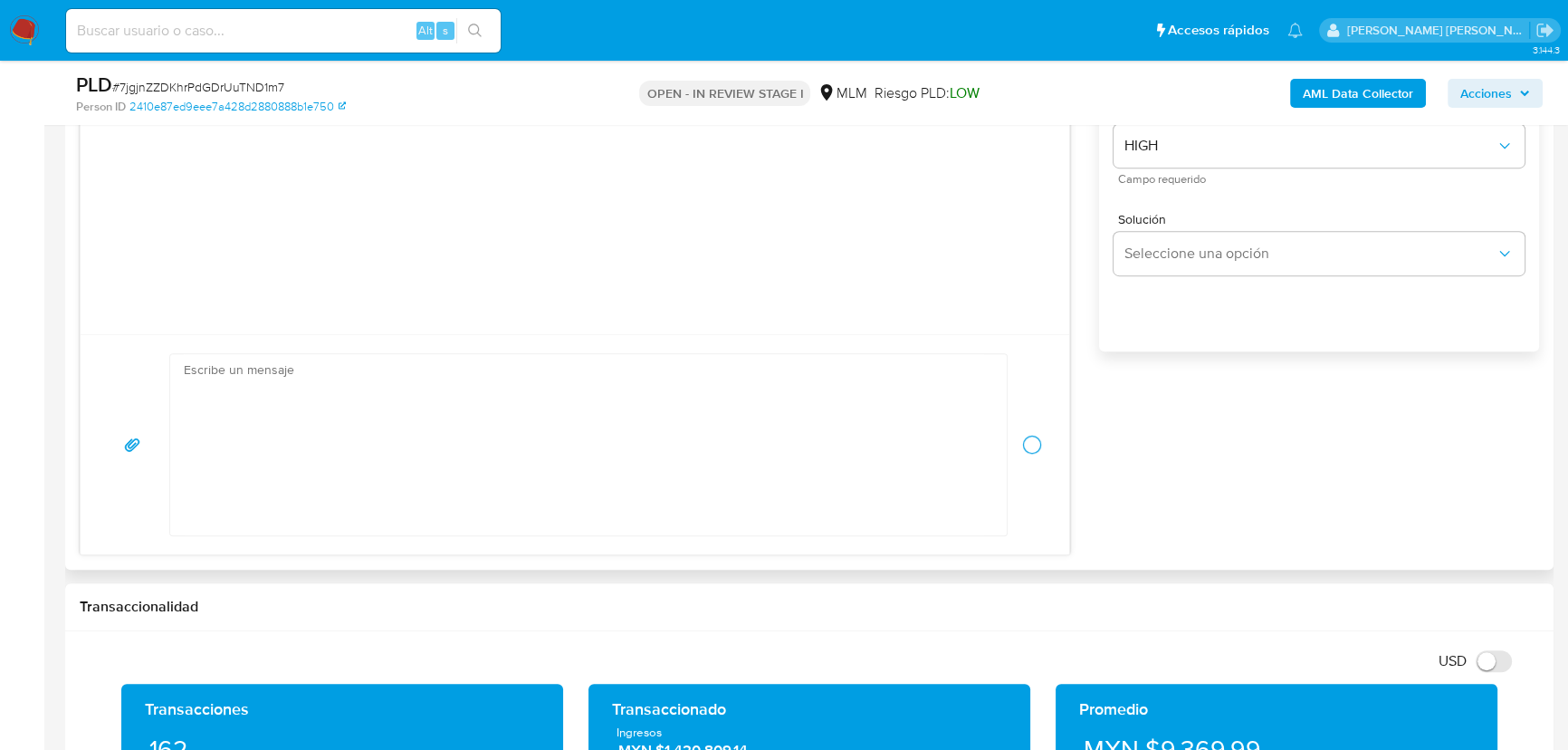 scroll, scrollTop: 0, scrollLeft: 0, axis: both 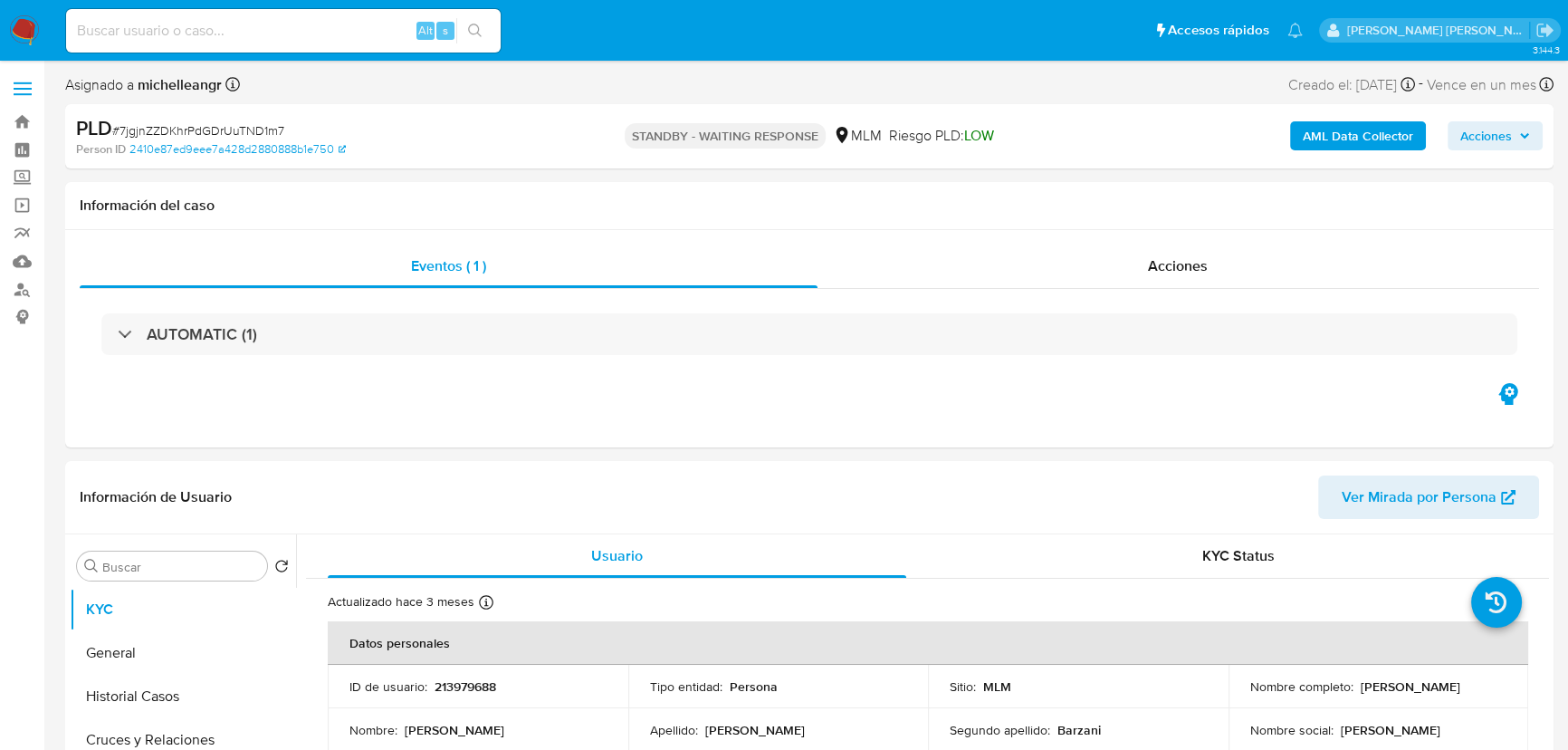 select on "10" 